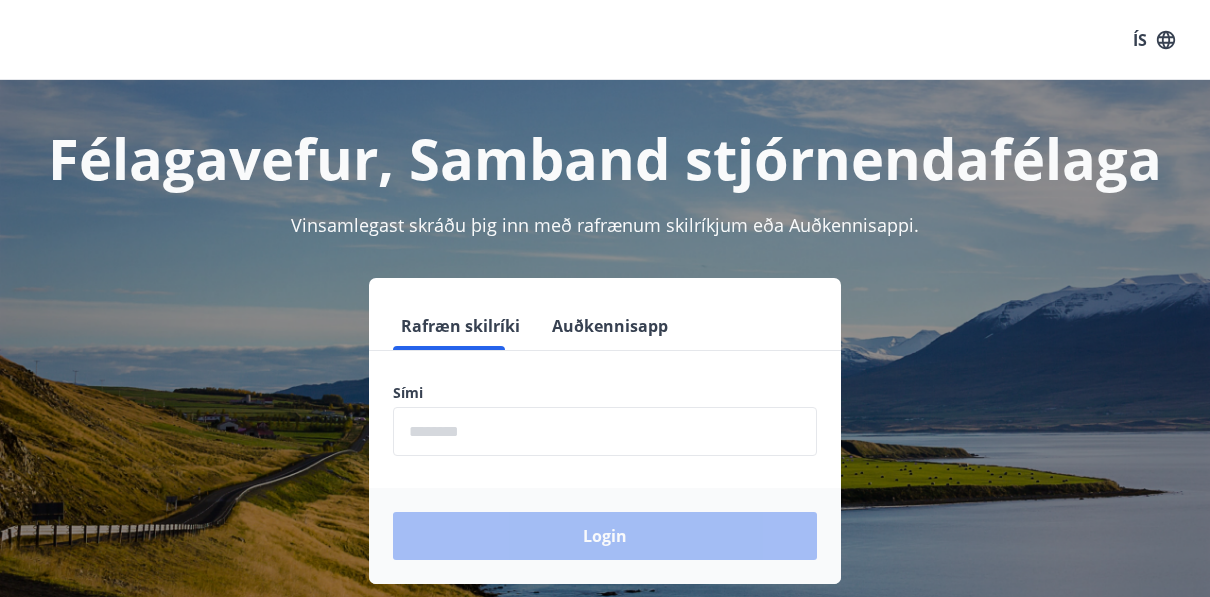 scroll, scrollTop: 0, scrollLeft: 0, axis: both 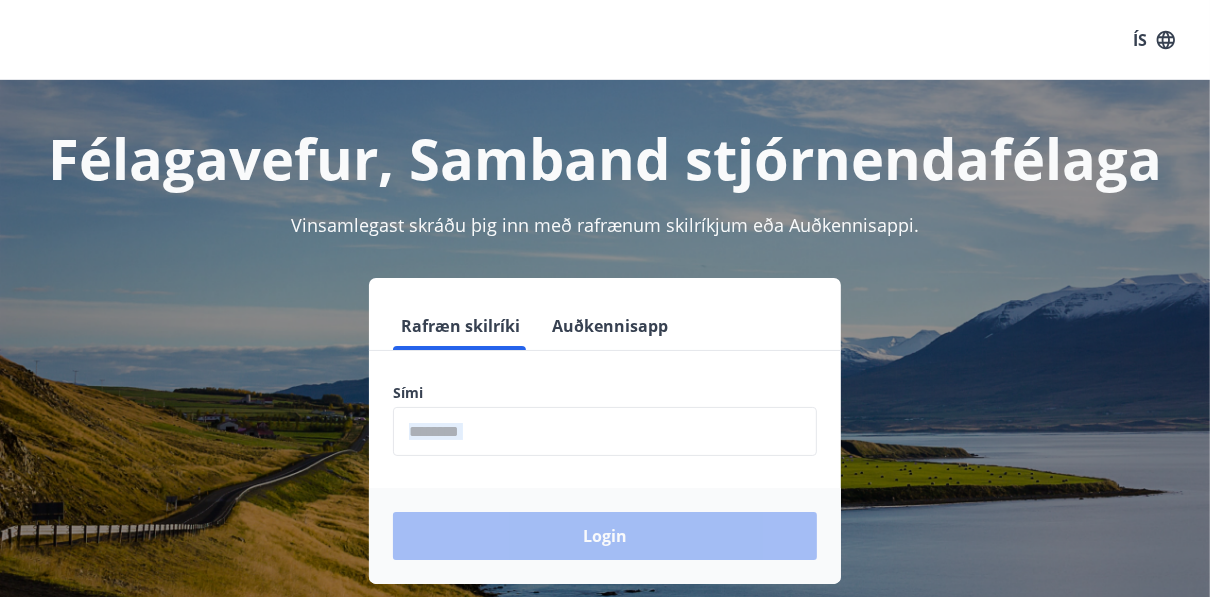 drag, startPoint x: 707, startPoint y: 457, endPoint x: 707, endPoint y: 441, distance: 16 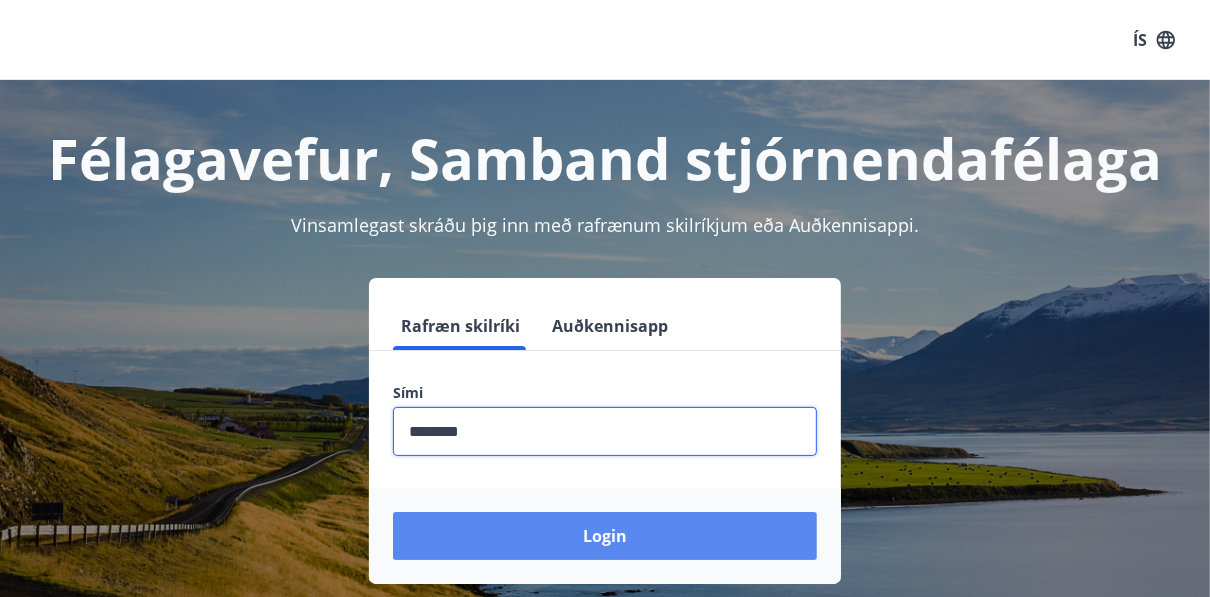 type on "********" 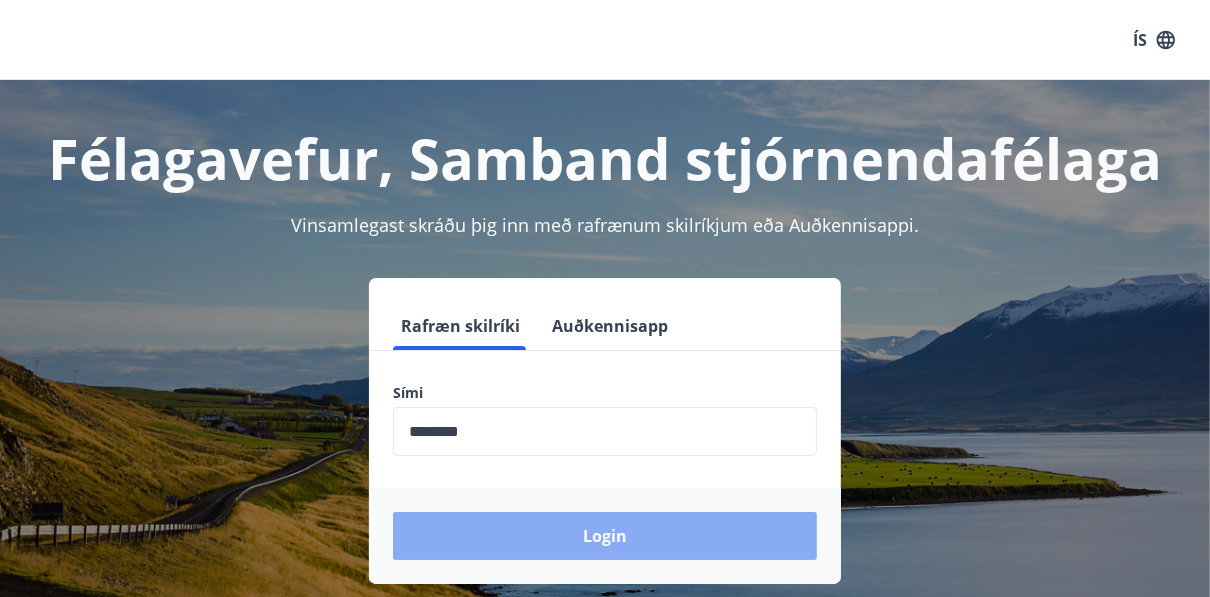 click on "Login" at bounding box center [605, 536] 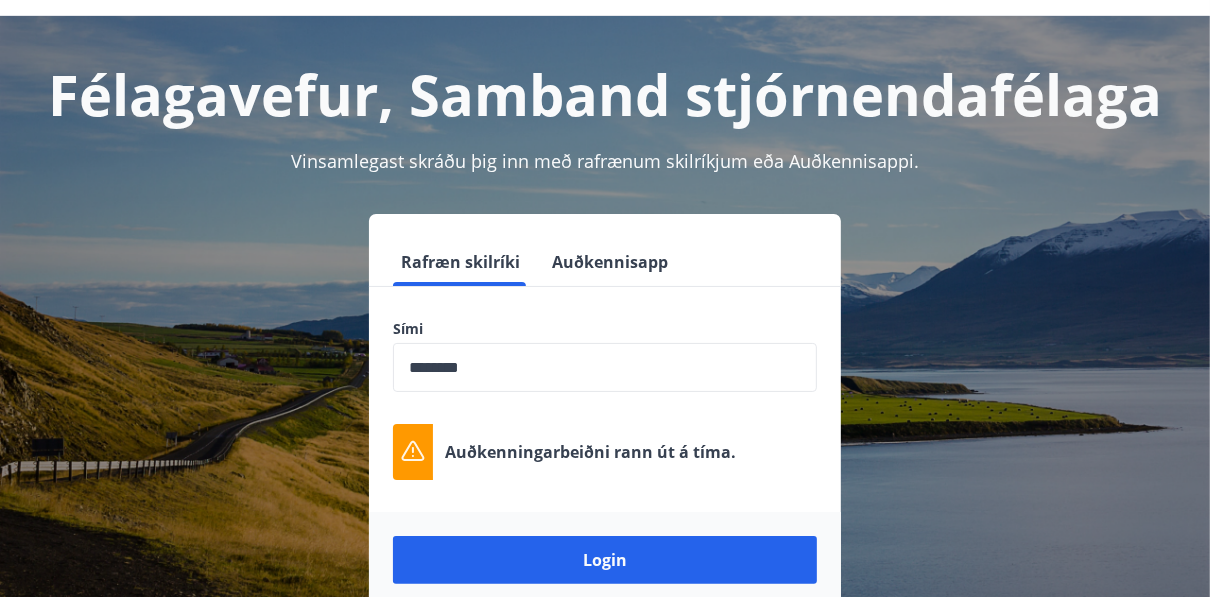 scroll, scrollTop: 96, scrollLeft: 0, axis: vertical 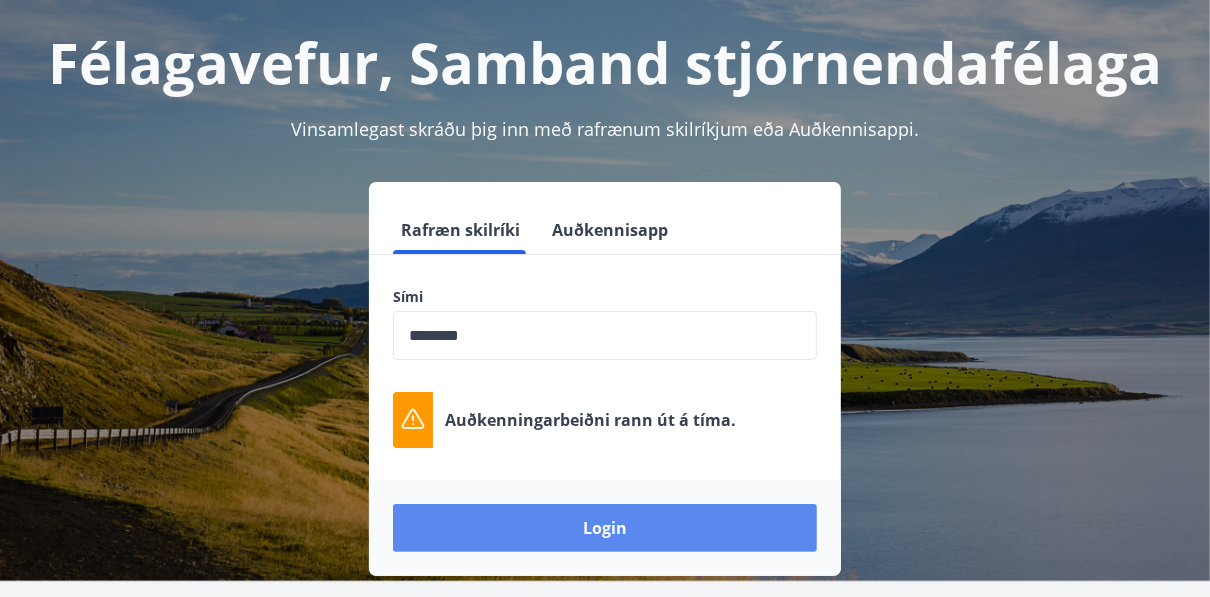 click on "Login" at bounding box center [605, 528] 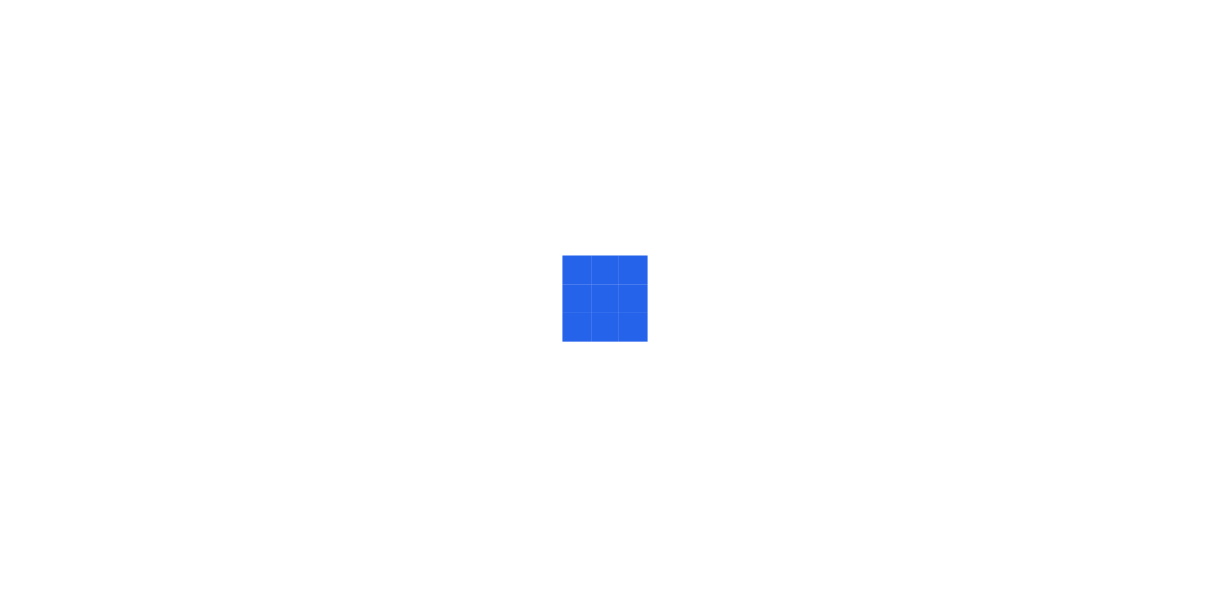 scroll, scrollTop: 0, scrollLeft: 0, axis: both 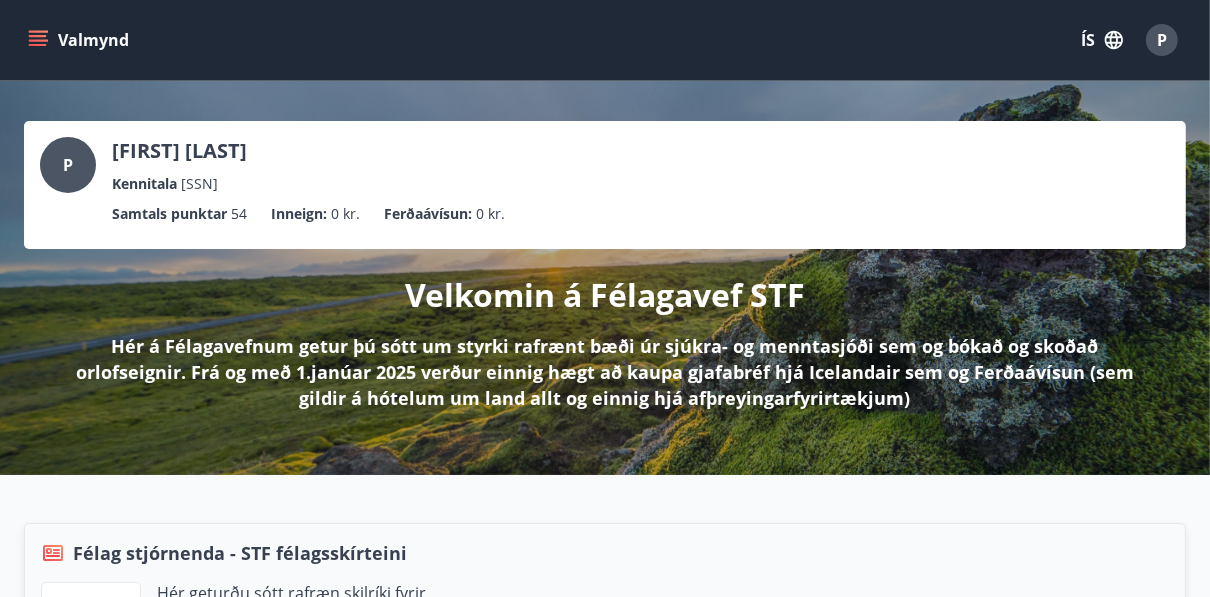 click 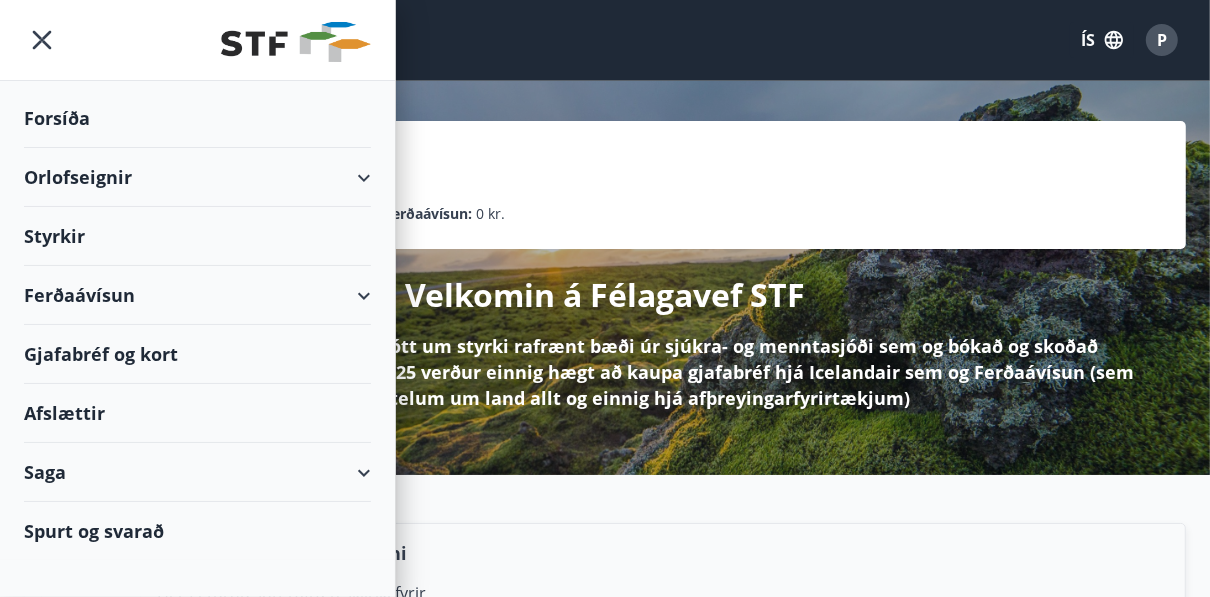 click on "Saga" at bounding box center (197, 472) 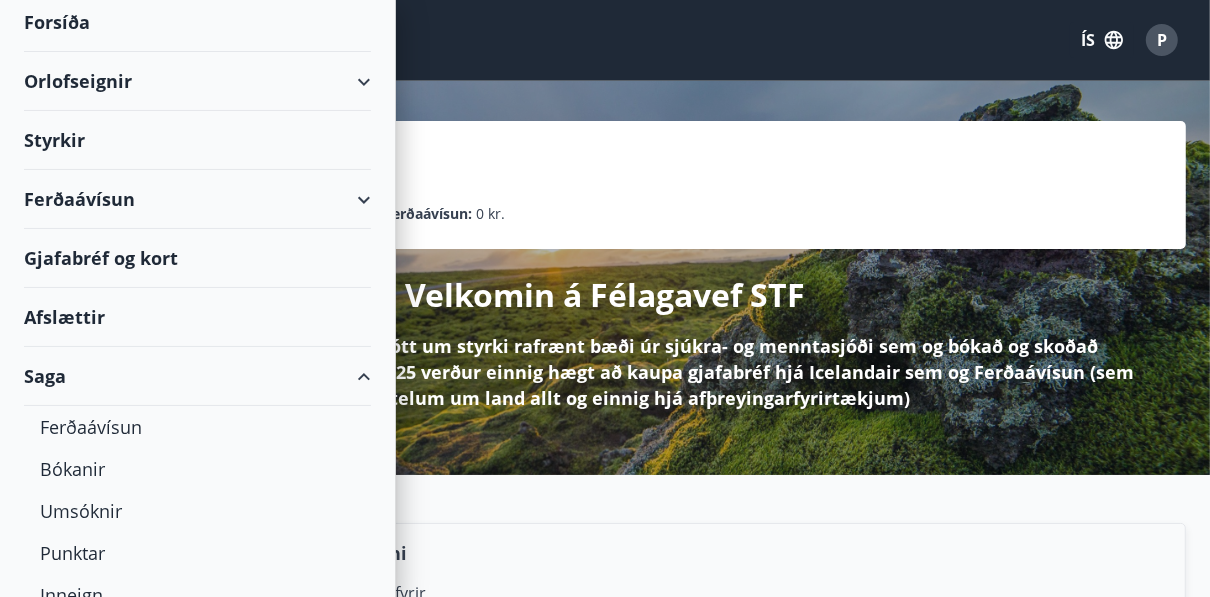 scroll, scrollTop: 128, scrollLeft: 0, axis: vertical 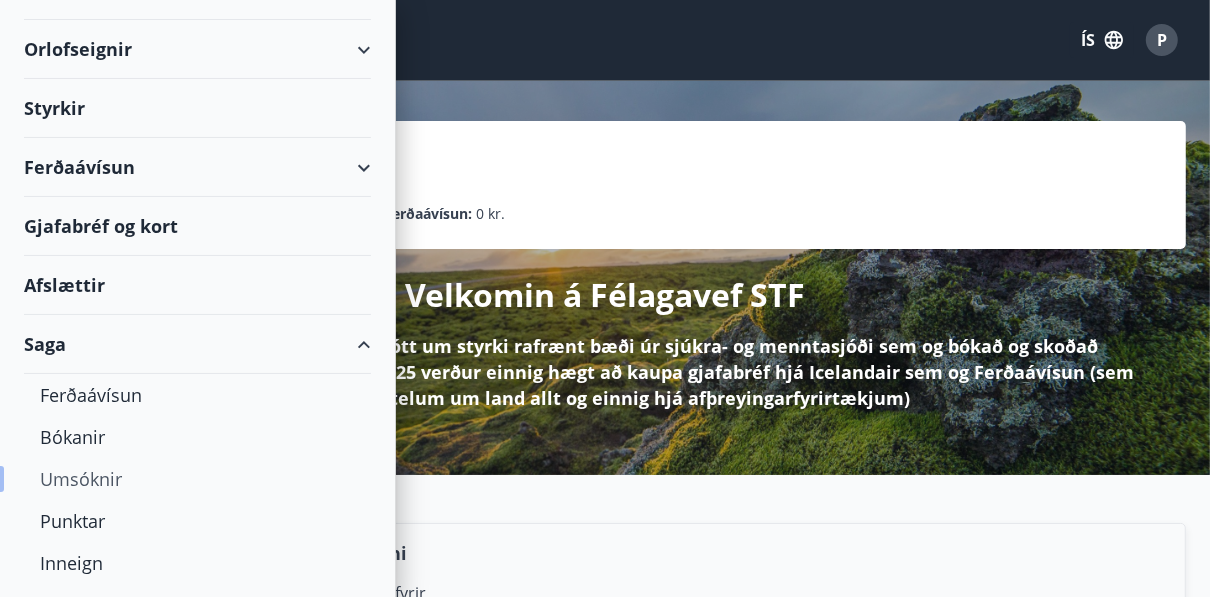 click on "Umsóknir" at bounding box center [197, 479] 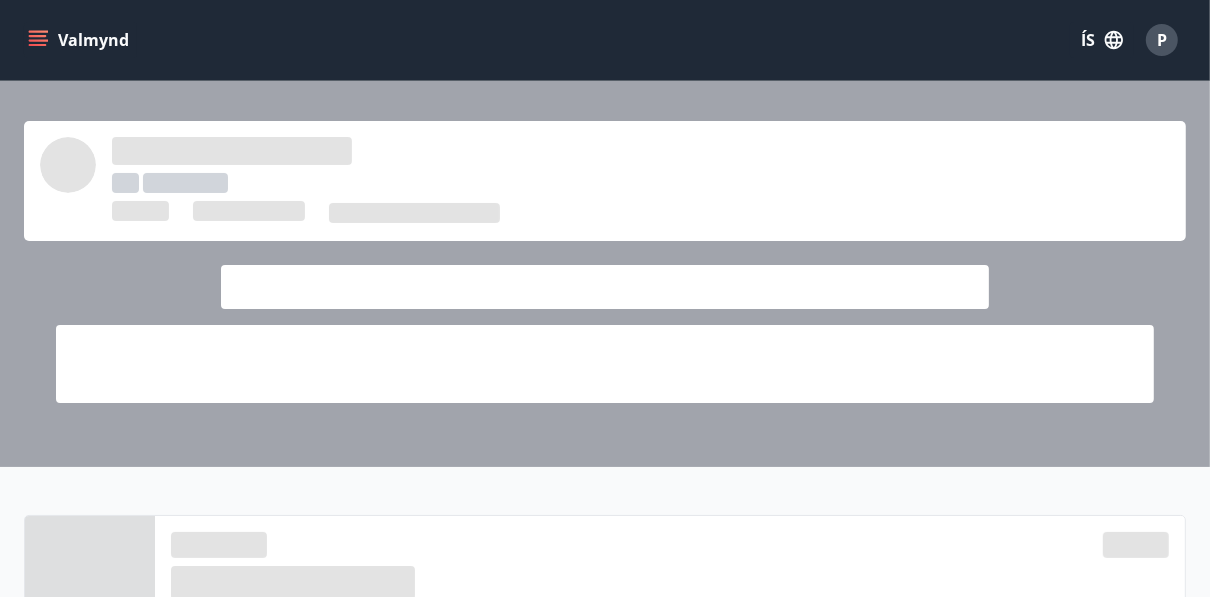 scroll, scrollTop: 96, scrollLeft: 0, axis: vertical 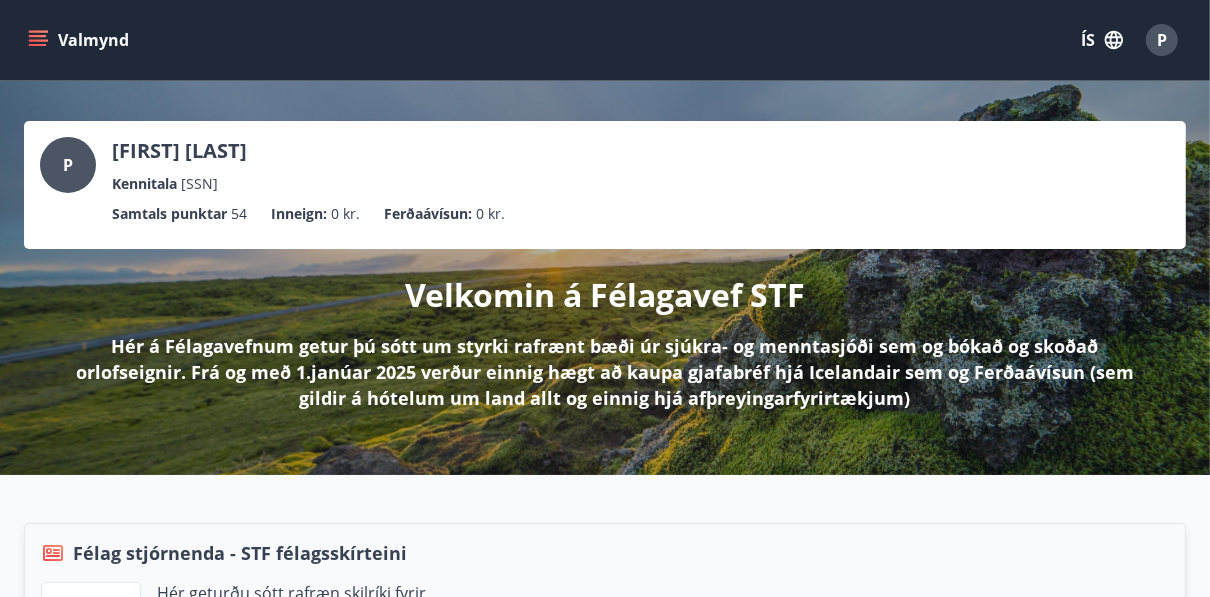 click 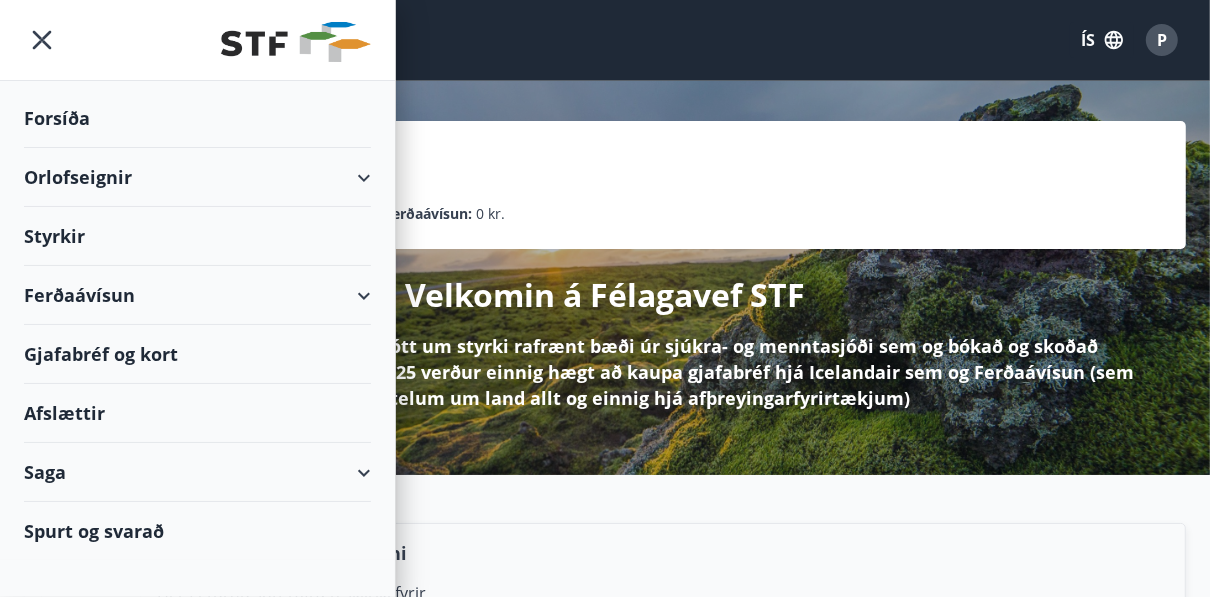 click on "Saga" at bounding box center [197, 472] 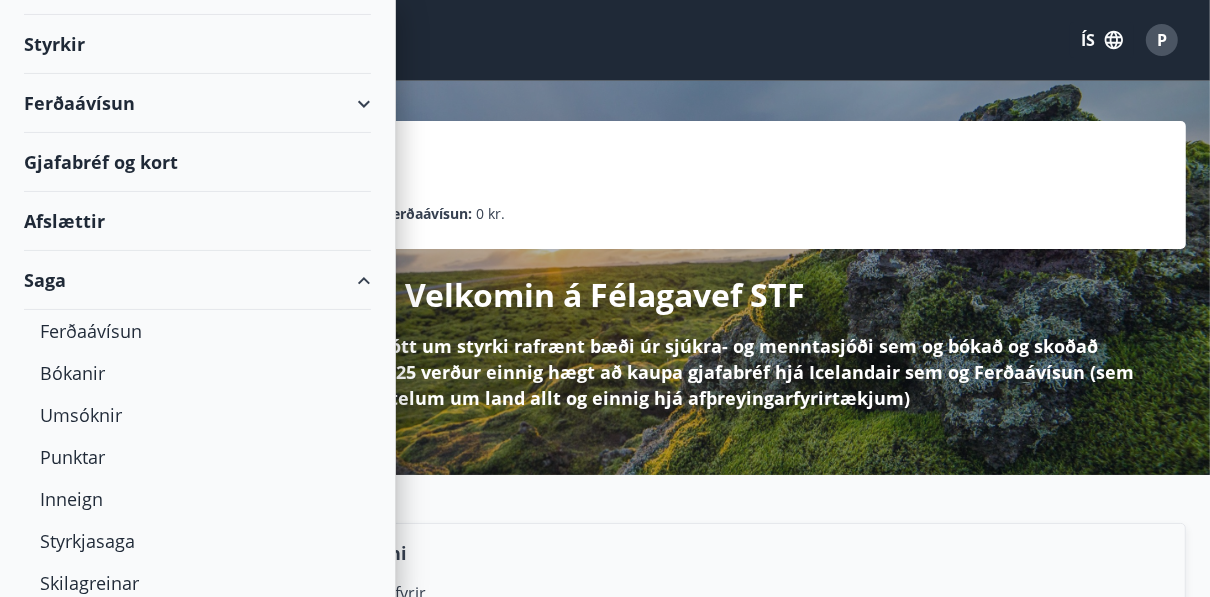 scroll, scrollTop: 224, scrollLeft: 0, axis: vertical 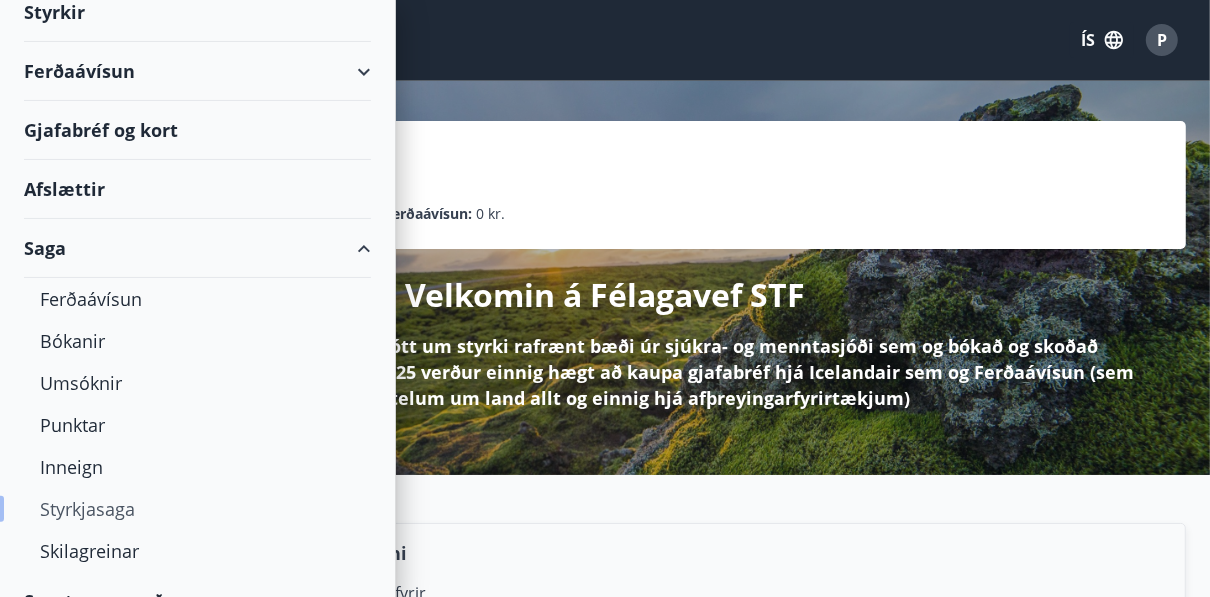 click on "Styrkjasaga" at bounding box center [197, 509] 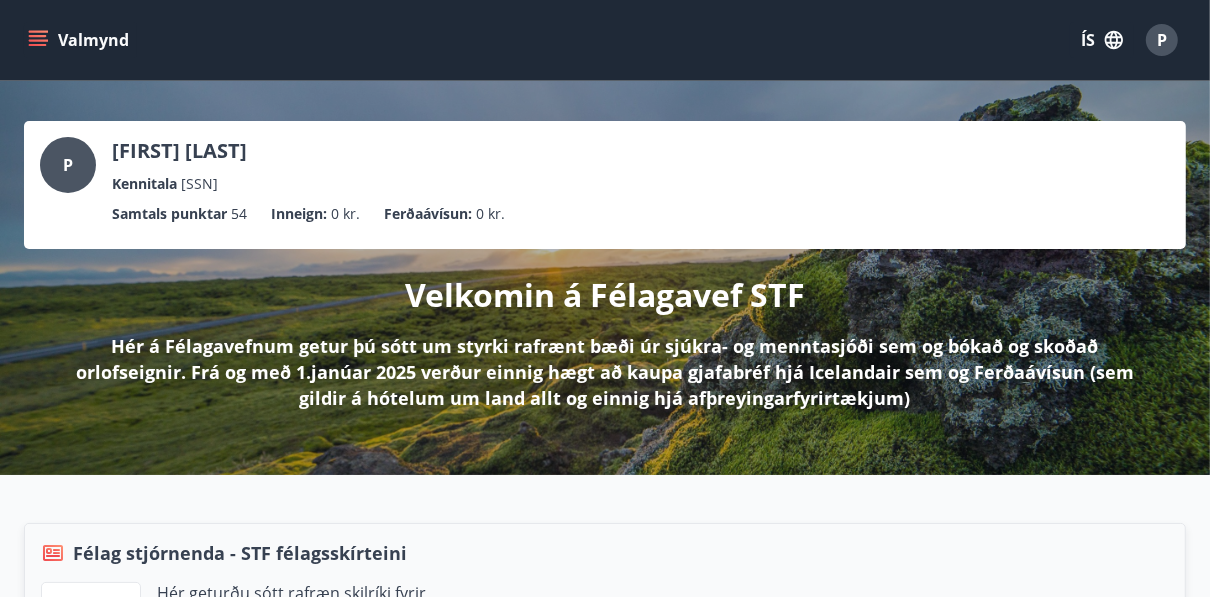 click 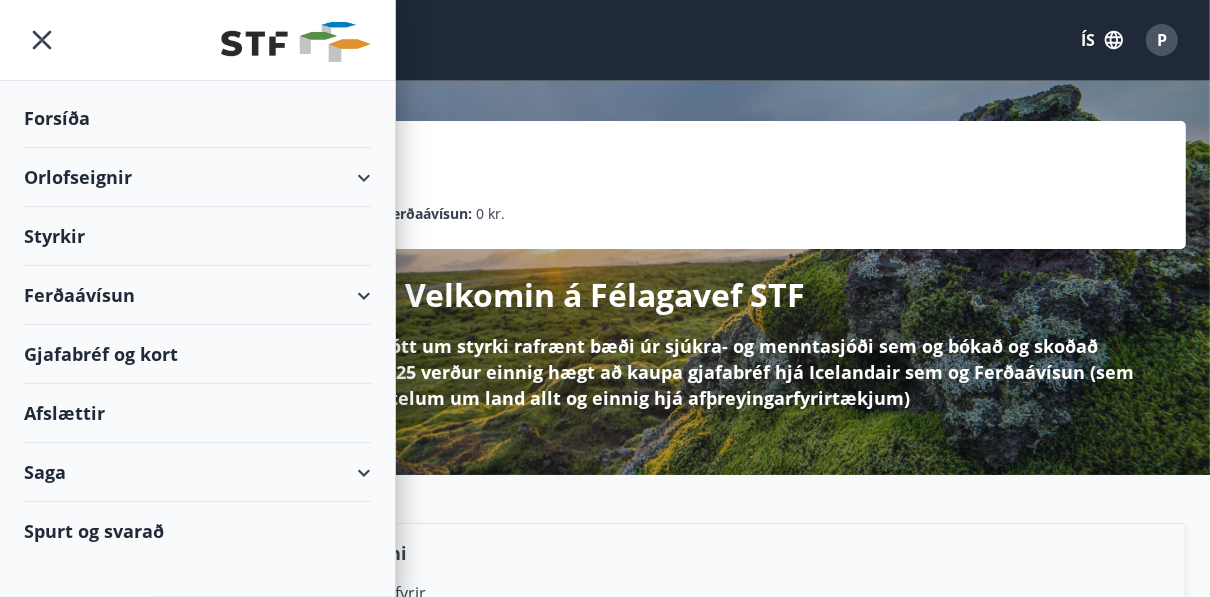 click on "Orlofseignir" at bounding box center [197, 177] 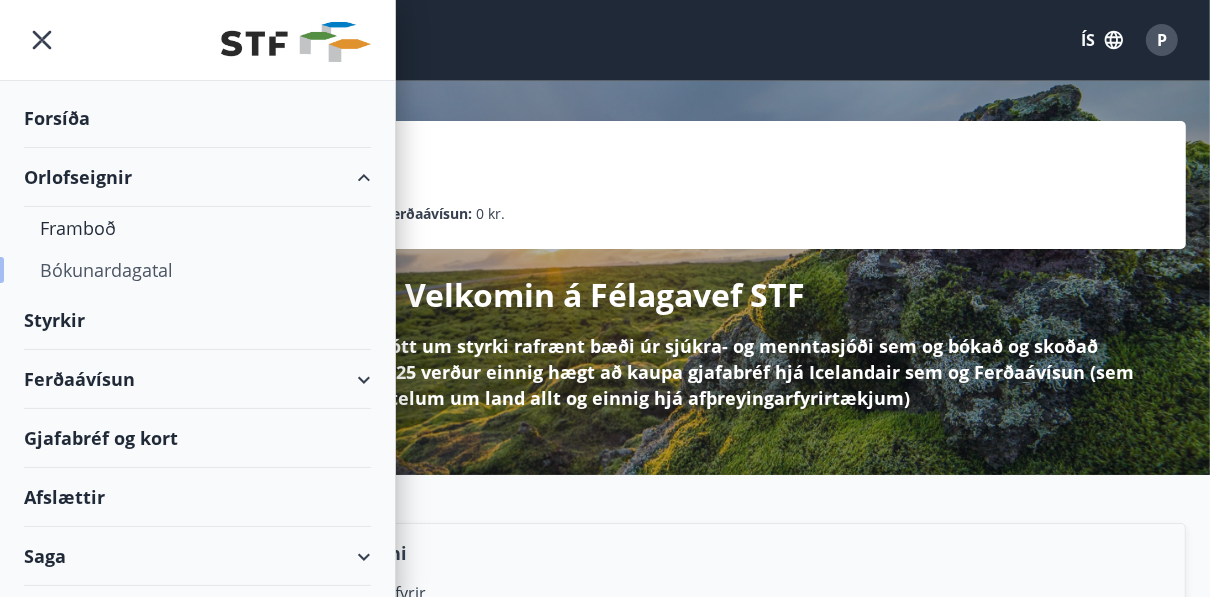 click on "Bókunardagatal" at bounding box center [197, 270] 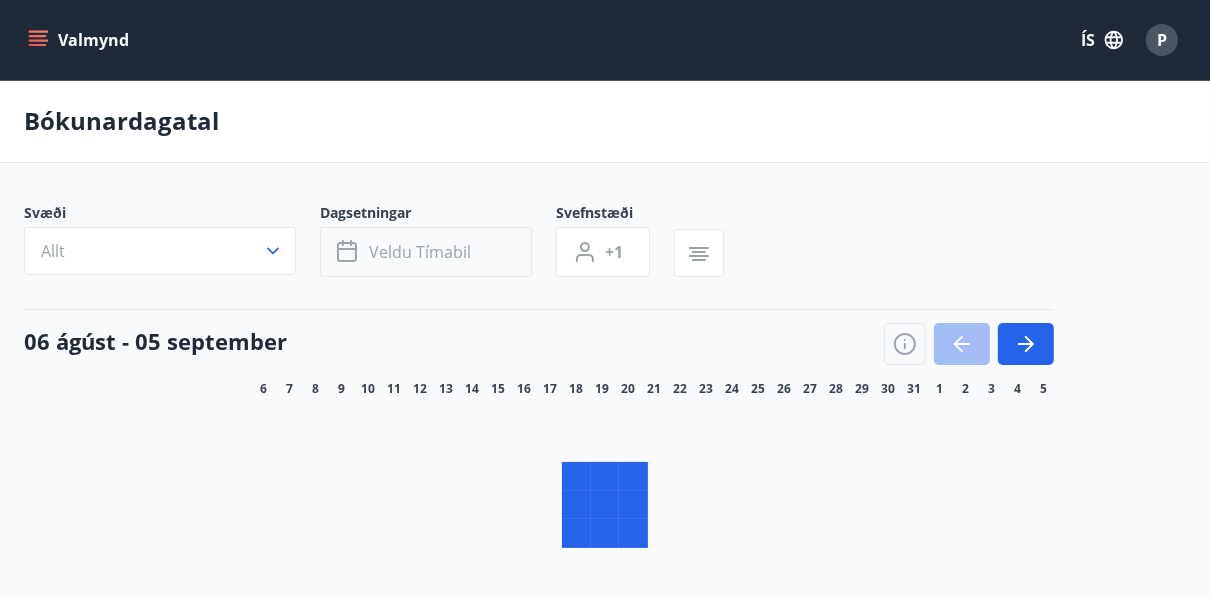 click on "Veldu tímabil" at bounding box center [420, 252] 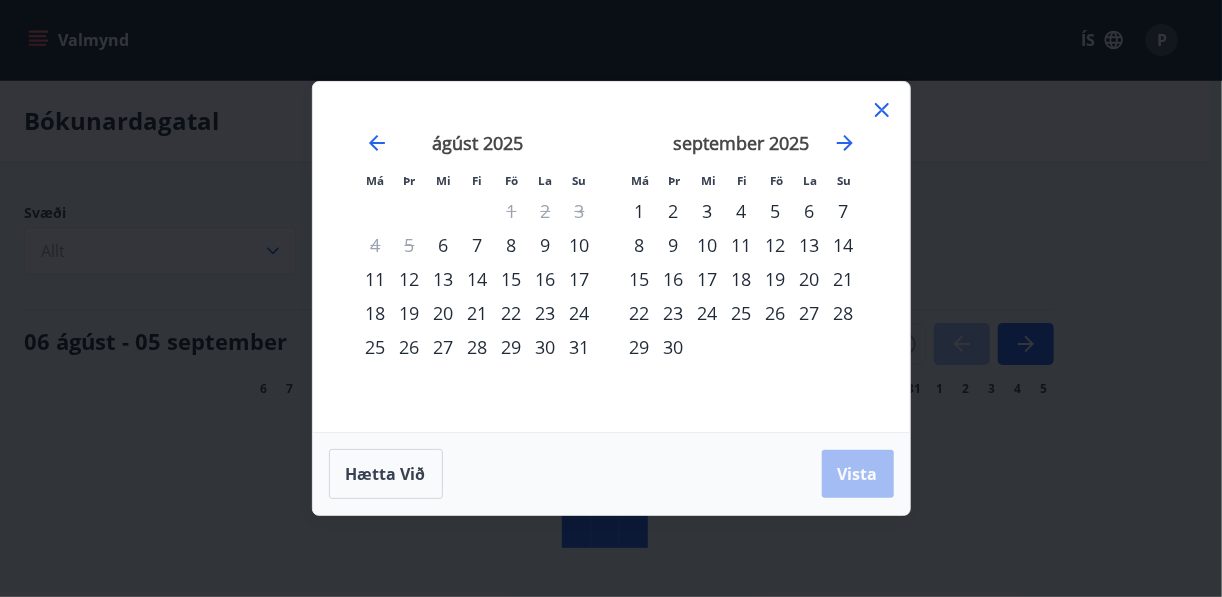 click on "29" at bounding box center [512, 347] 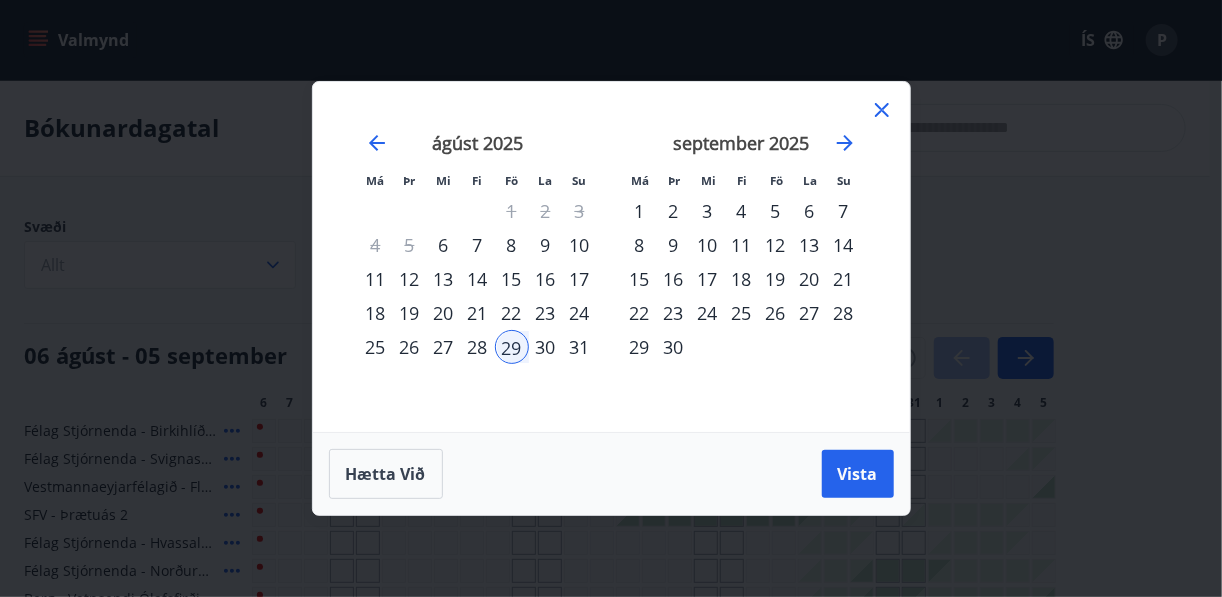 click on "4" at bounding box center [742, 211] 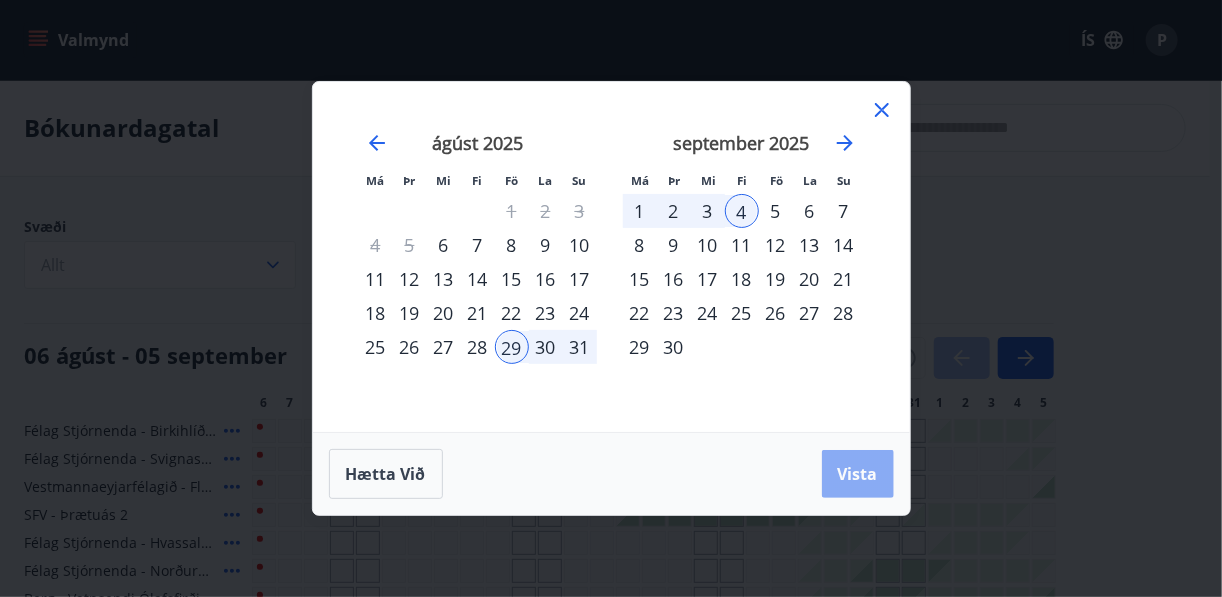 click on "Vista" at bounding box center (858, 474) 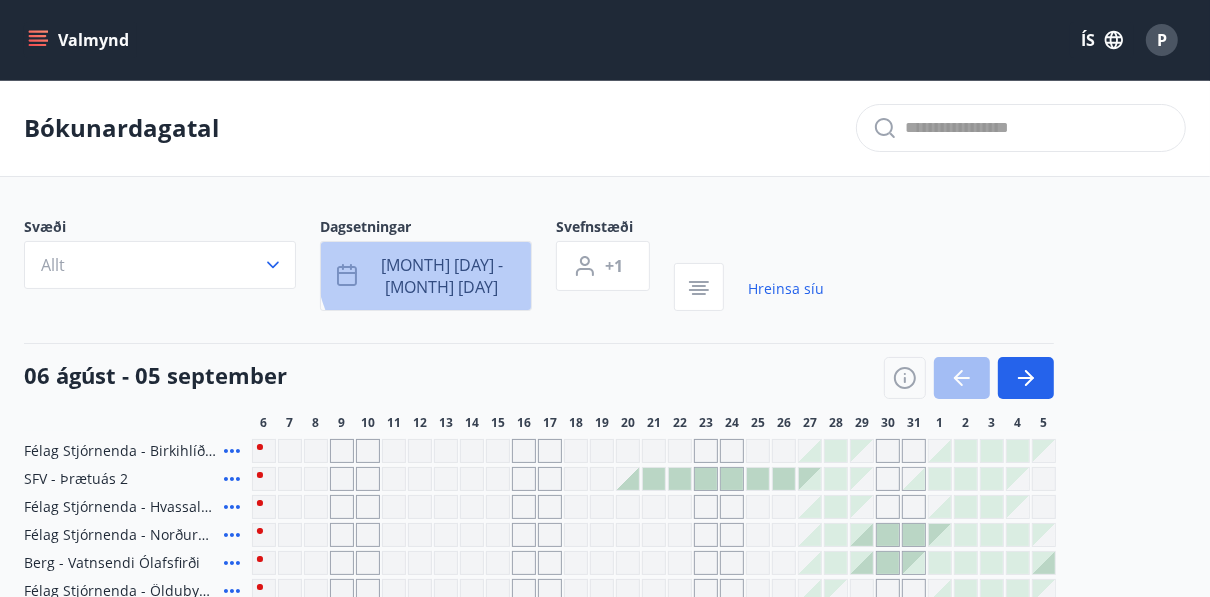 click on "[MONTH] [DAY] - [MONTH] [DAY]" at bounding box center (442, 276) 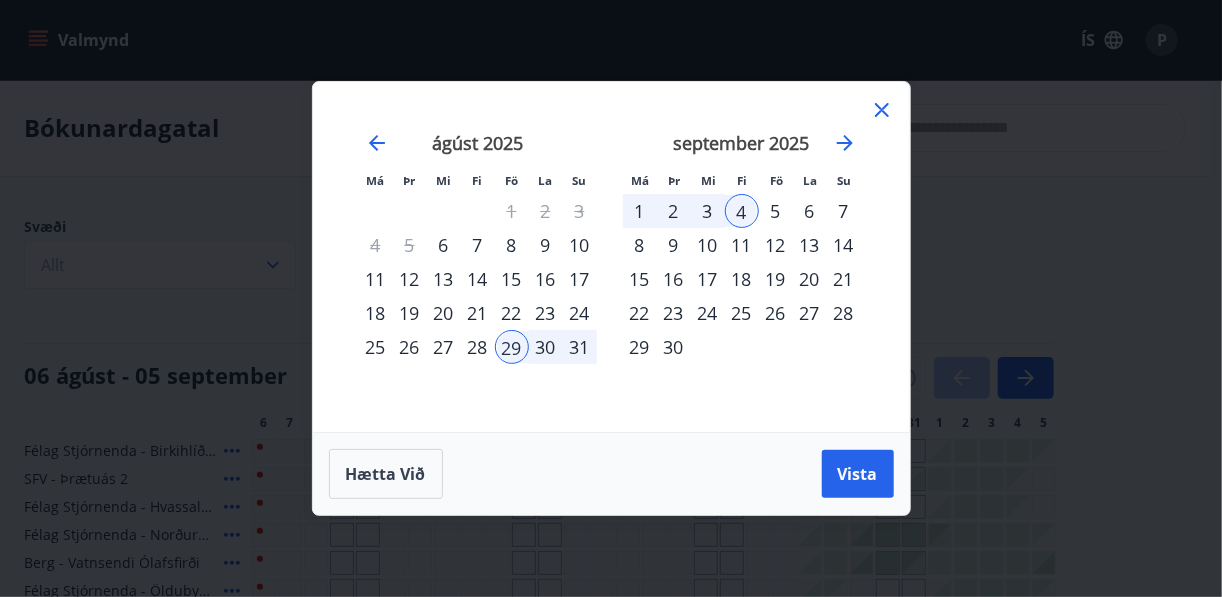 click 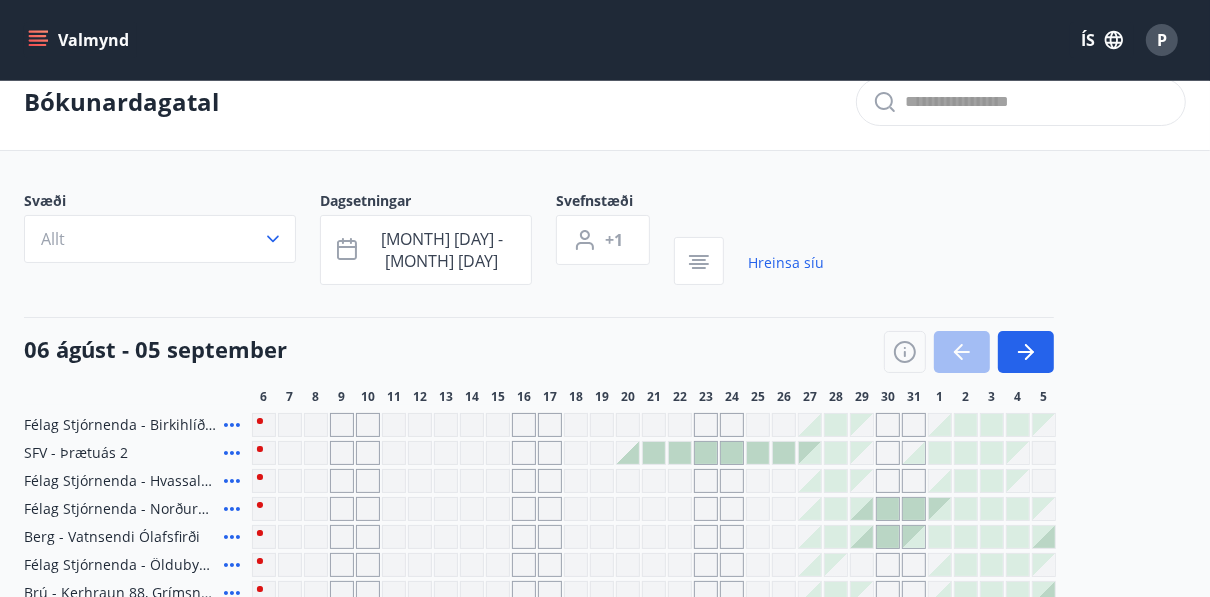 scroll, scrollTop: 42, scrollLeft: 0, axis: vertical 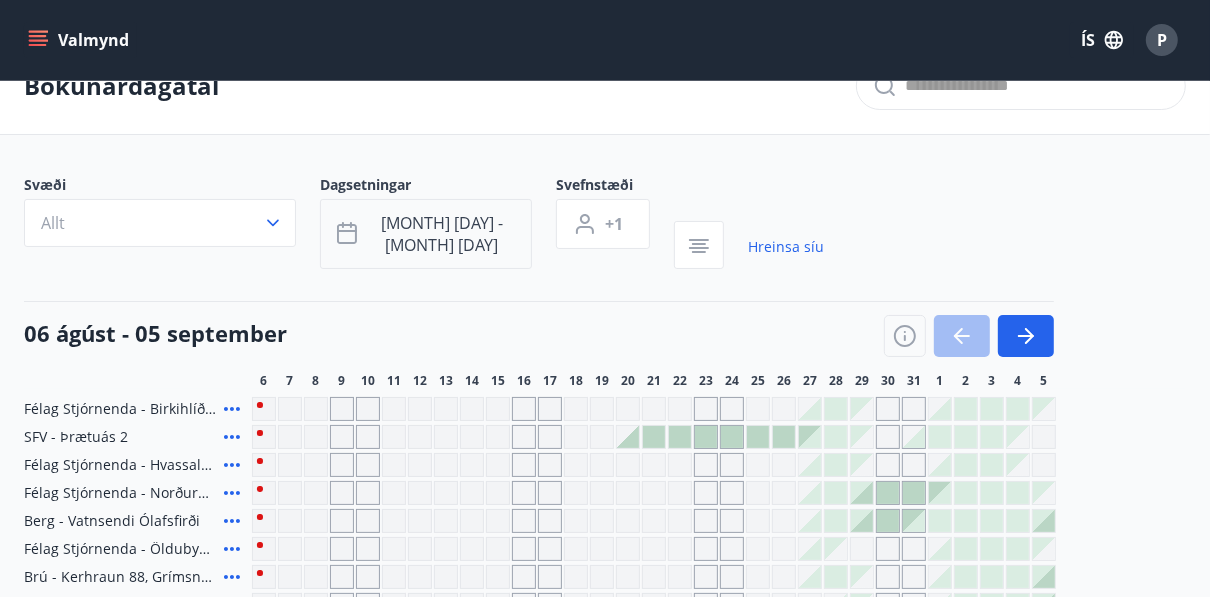 click on "[MONTH] [DAY] - [MONTH] [DAY]" at bounding box center (426, 234) 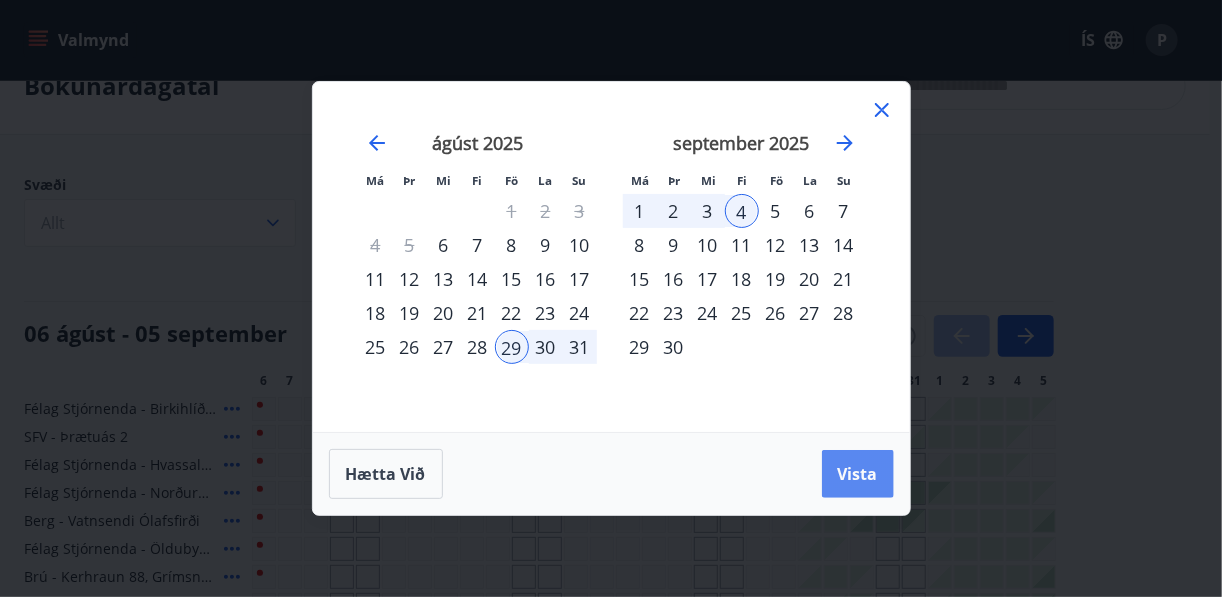 click on "Vista" at bounding box center (858, 474) 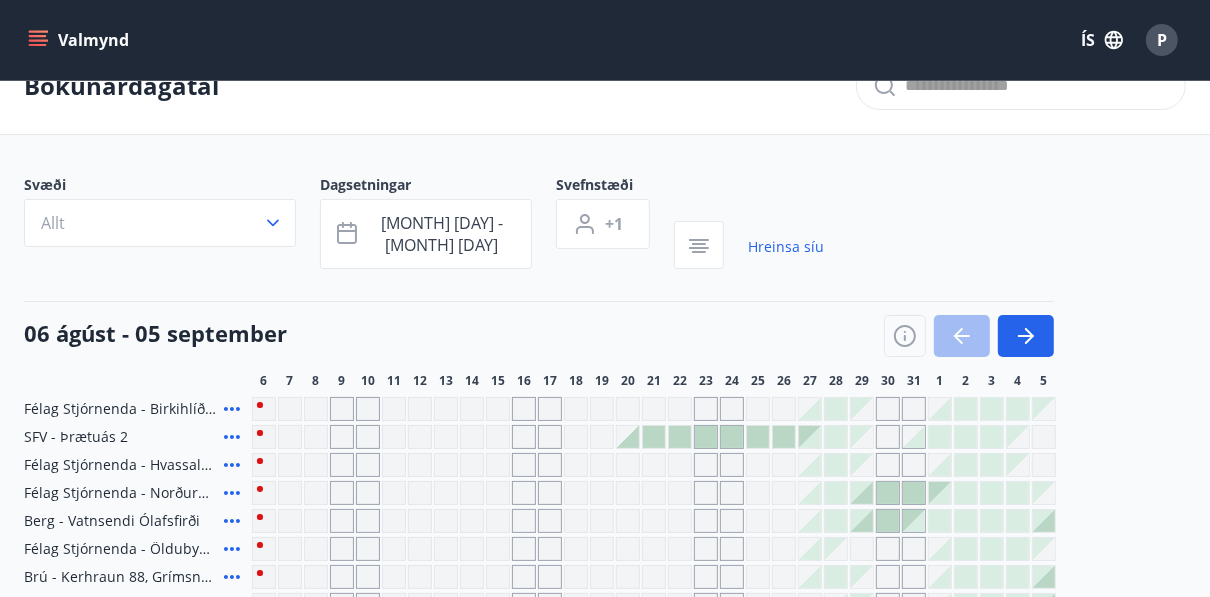 click at bounding box center [862, 493] 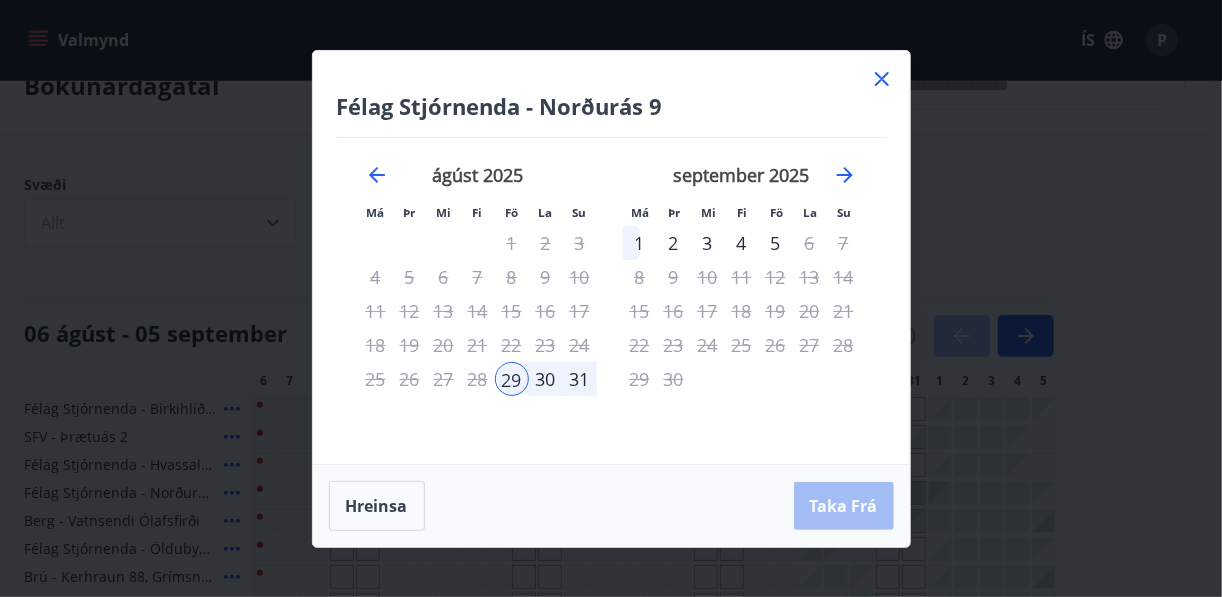 click 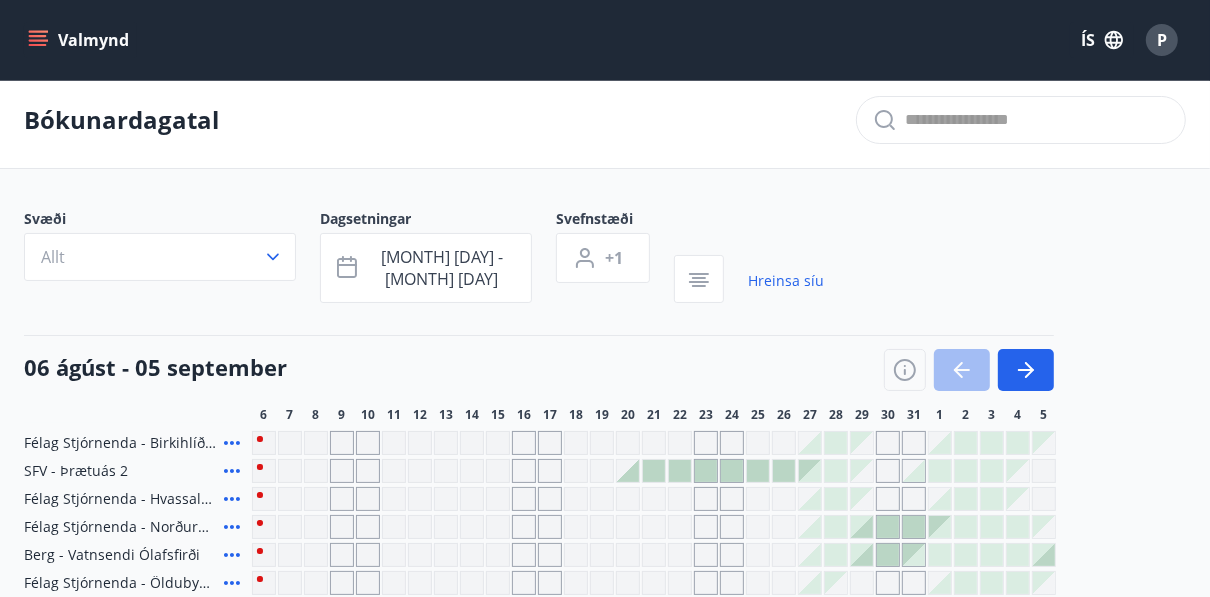 scroll, scrollTop: 0, scrollLeft: 0, axis: both 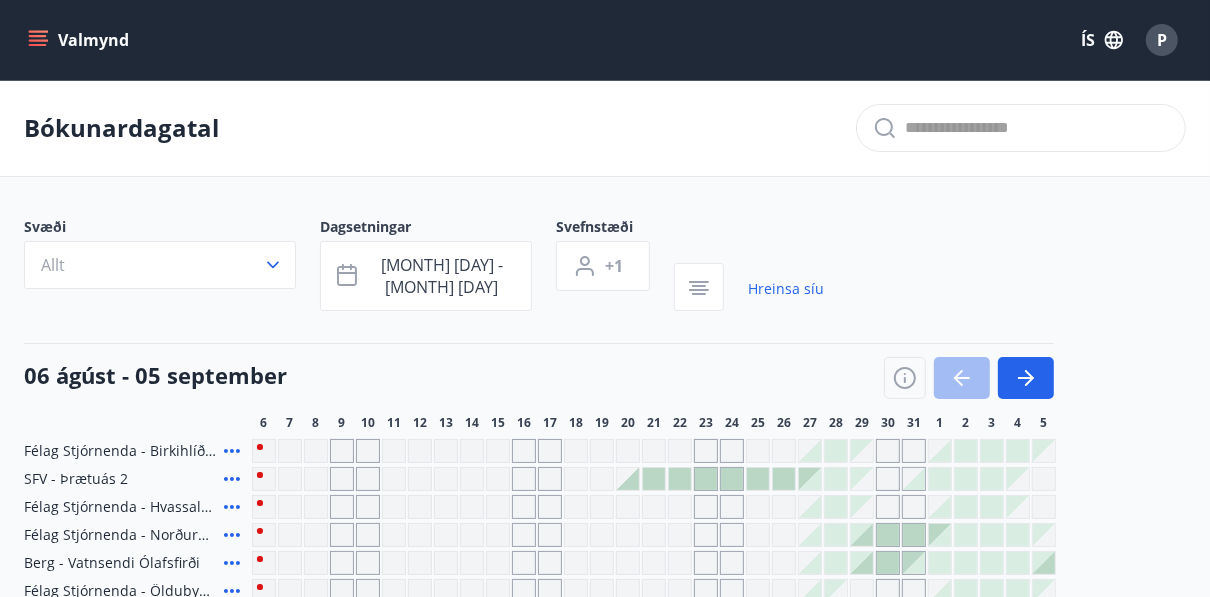 click 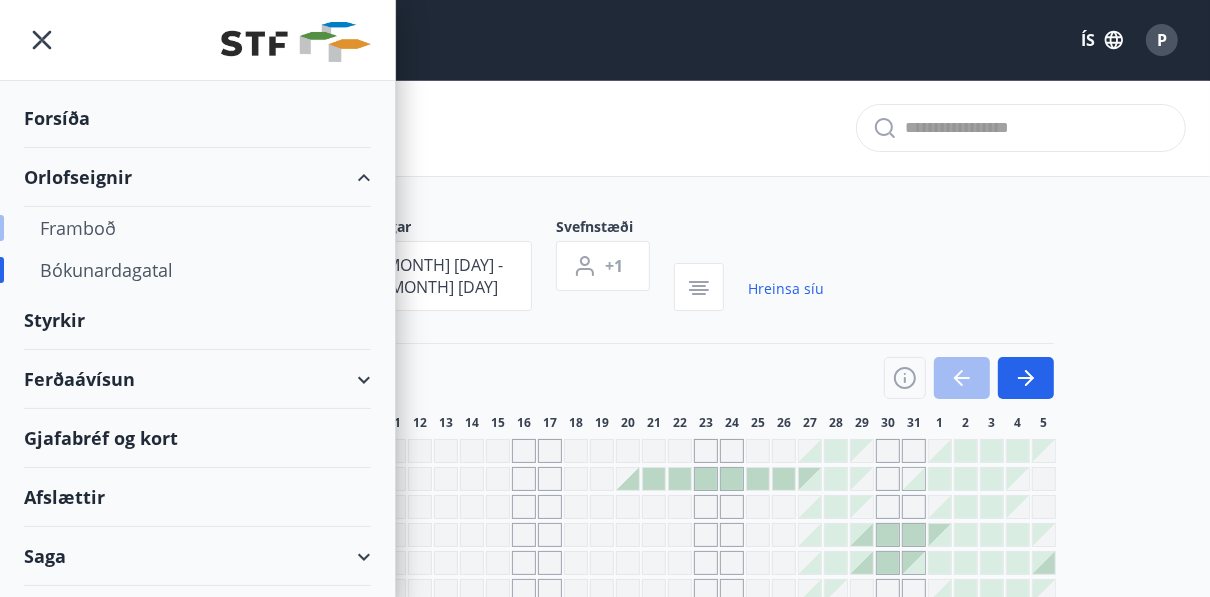 click on "Framboð" at bounding box center (197, 228) 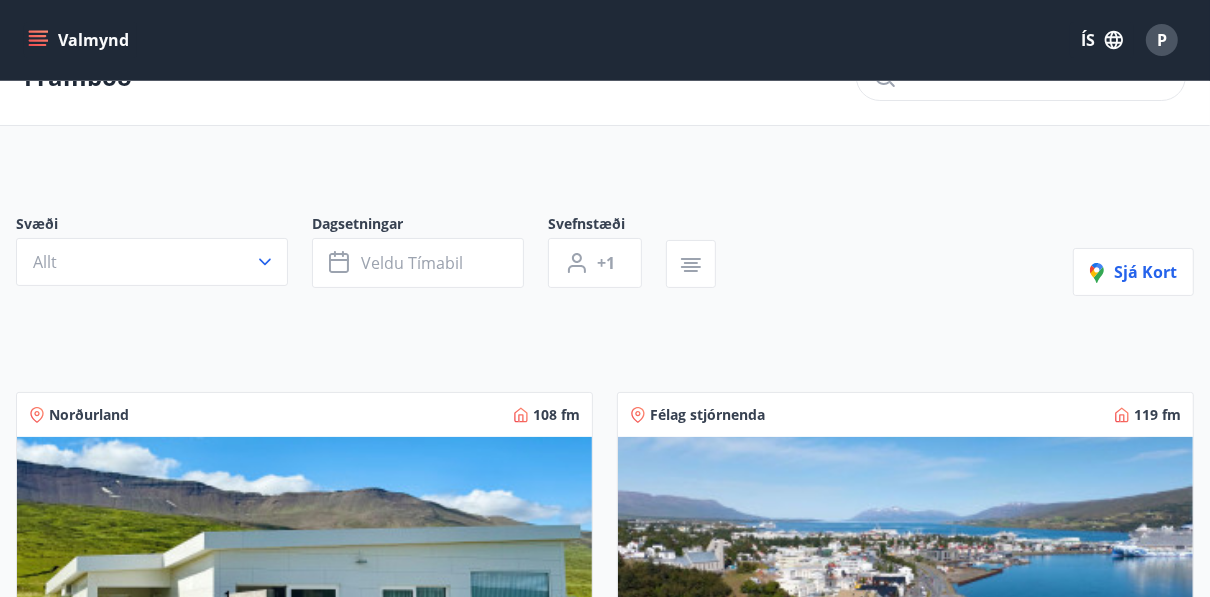 scroll, scrollTop: 4, scrollLeft: 0, axis: vertical 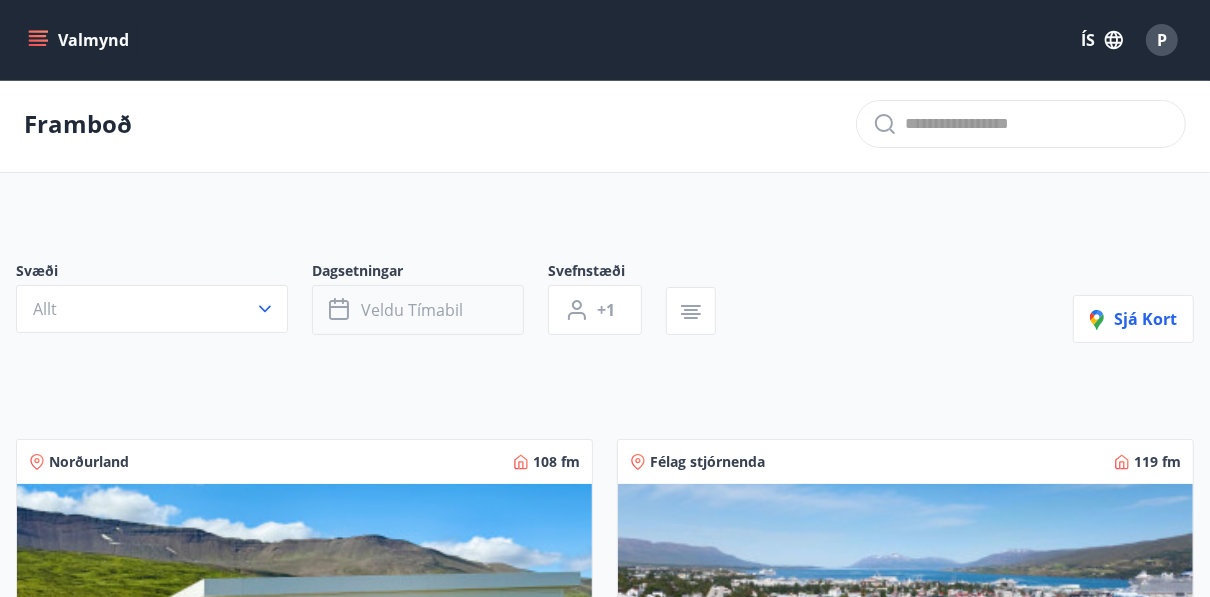 click on "Veldu tímabil" at bounding box center (418, 310) 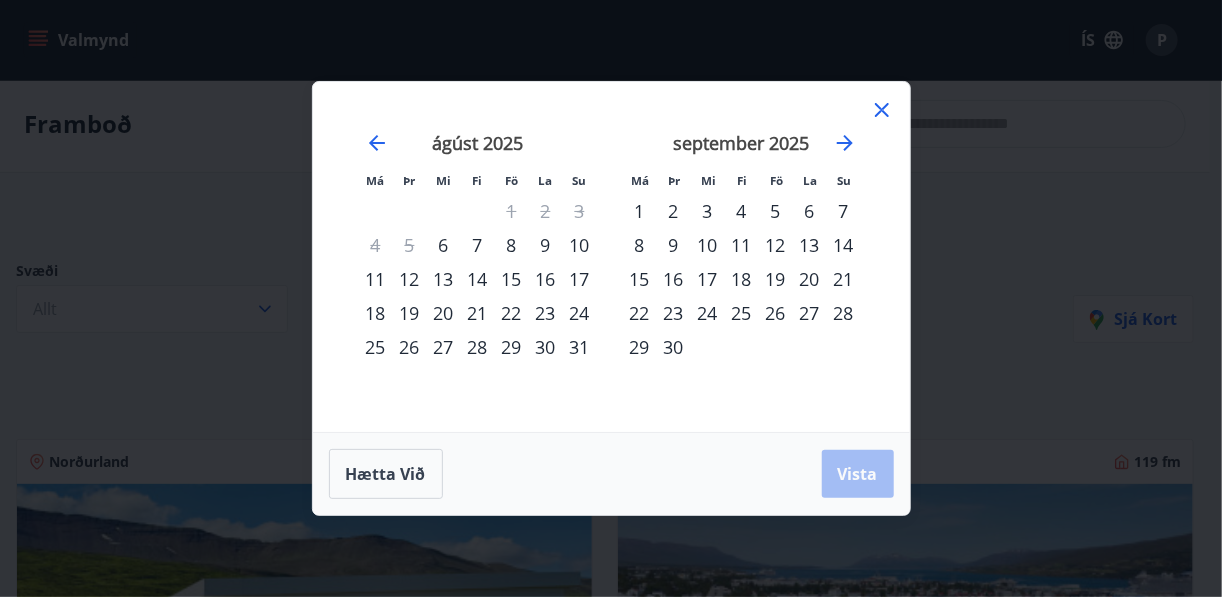 click on "29" at bounding box center (512, 347) 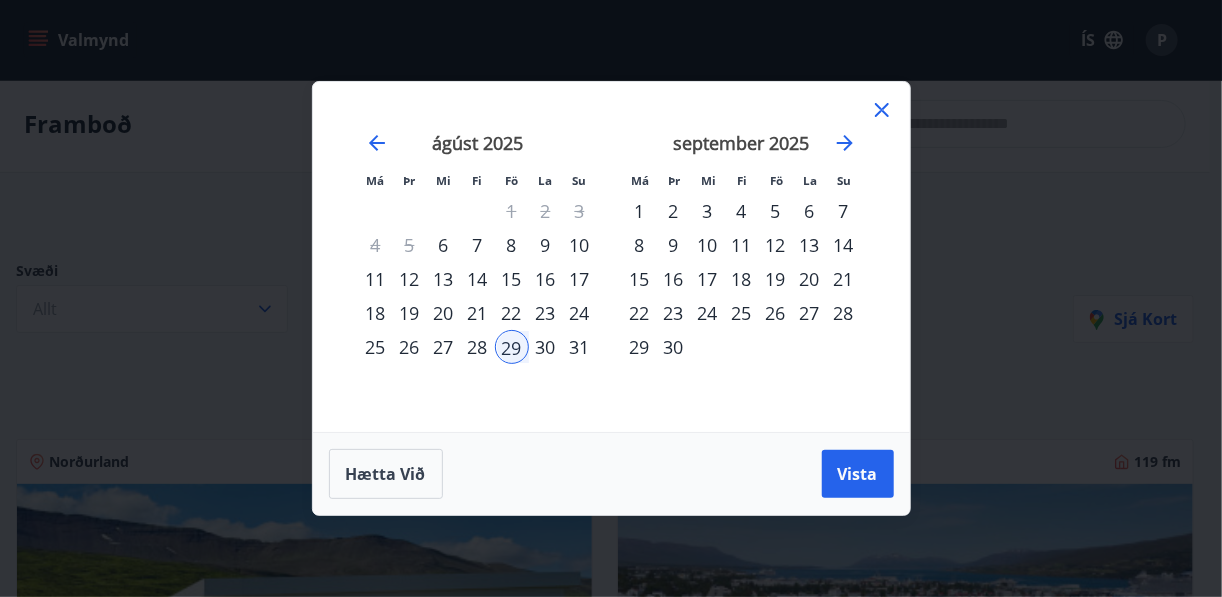 click on "4" at bounding box center [742, 211] 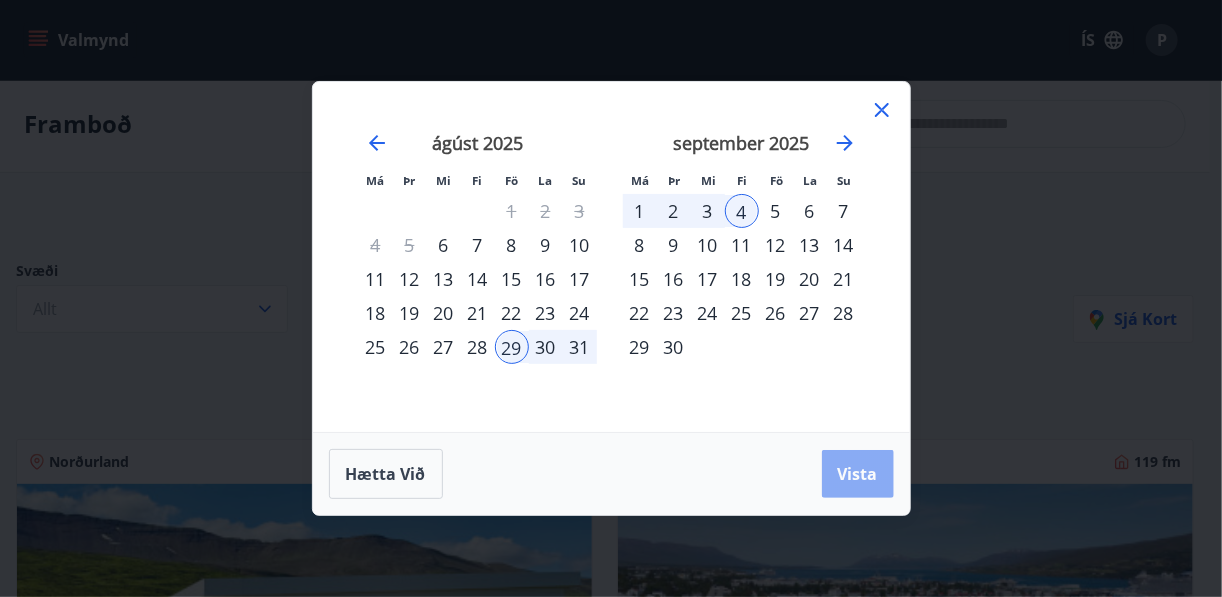 click on "Vista" at bounding box center (858, 474) 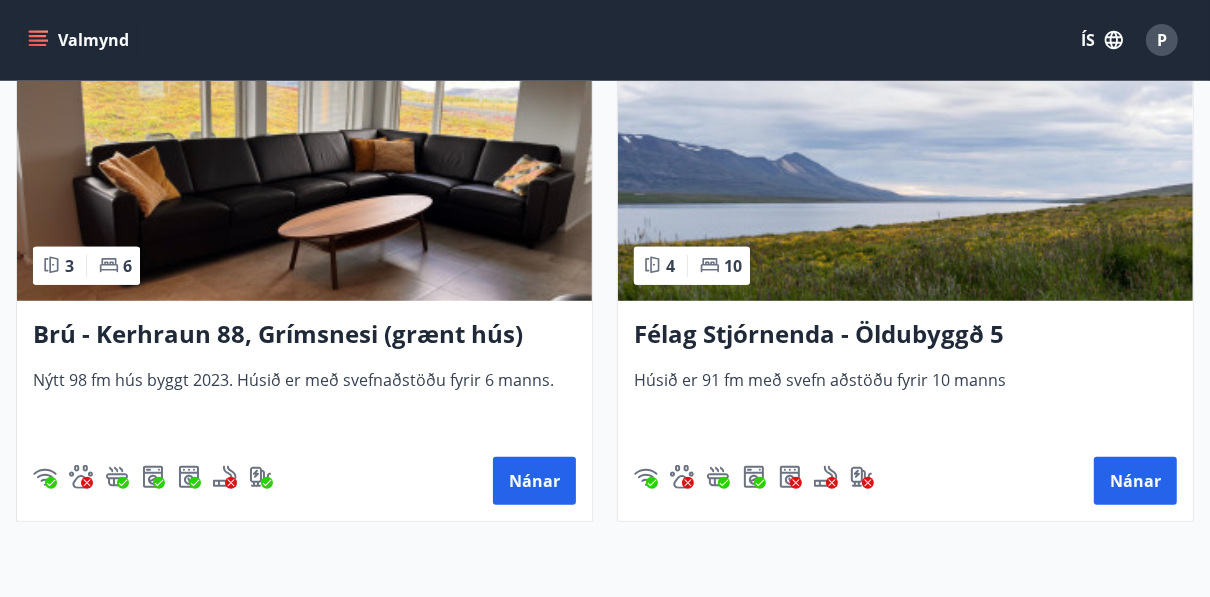 scroll, scrollTop: 5887, scrollLeft: 0, axis: vertical 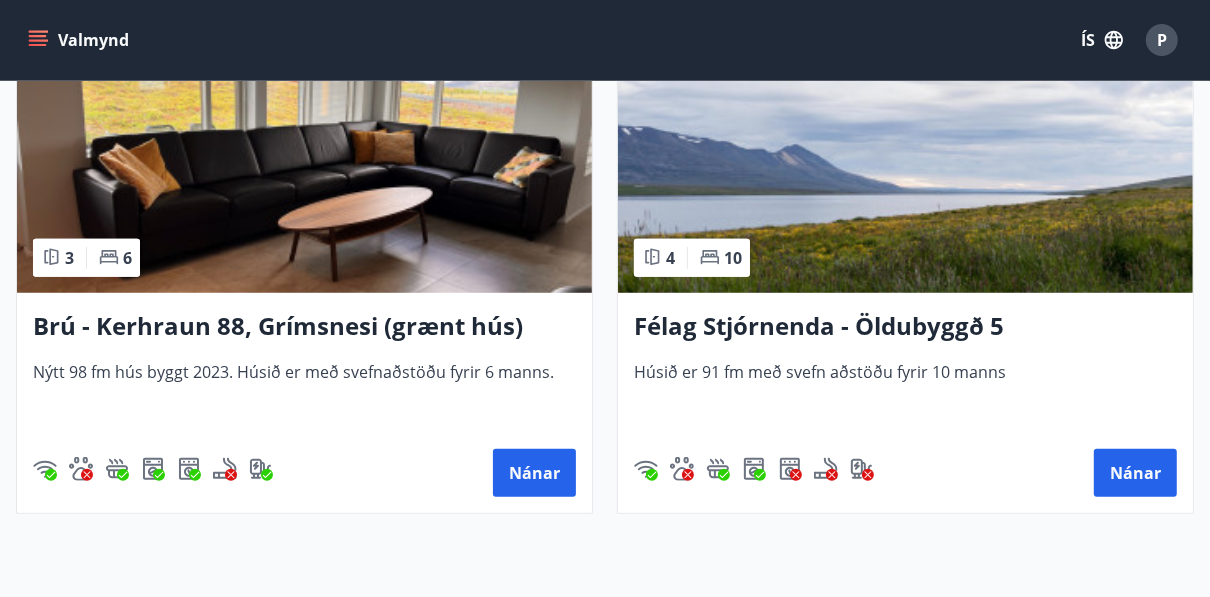 click on "Félag Stjórnenda - [STREET] [NUMBER] Húsið er 91 fm með svefn aðstöðu fyrir 10 manns Nánar" at bounding box center (905, 403) 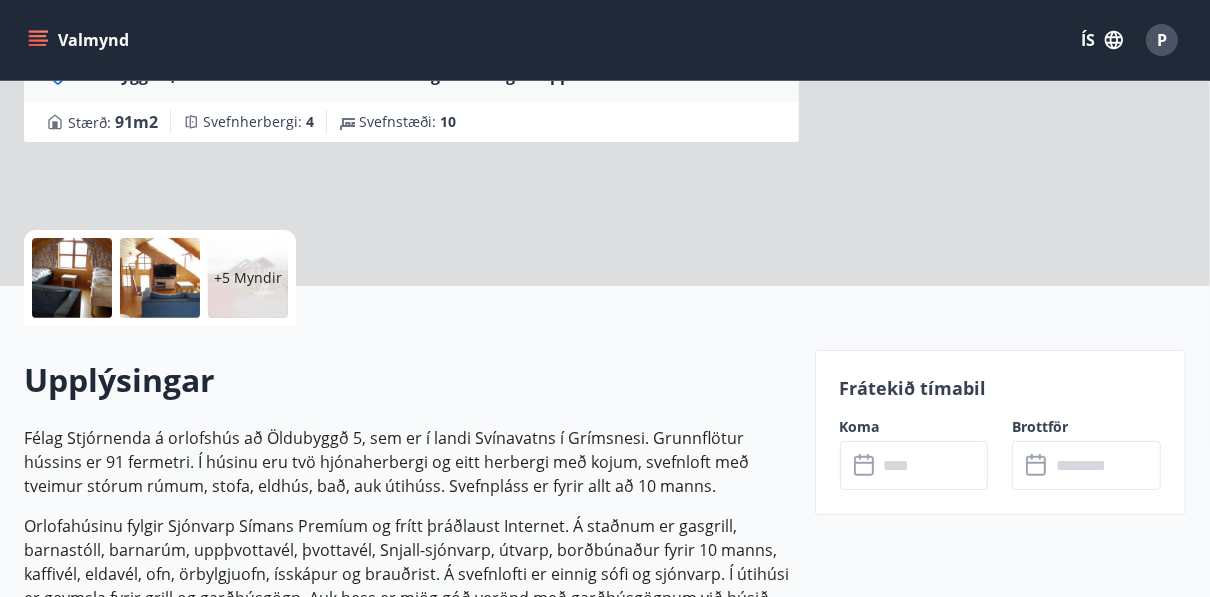 scroll, scrollTop: 0, scrollLeft: 0, axis: both 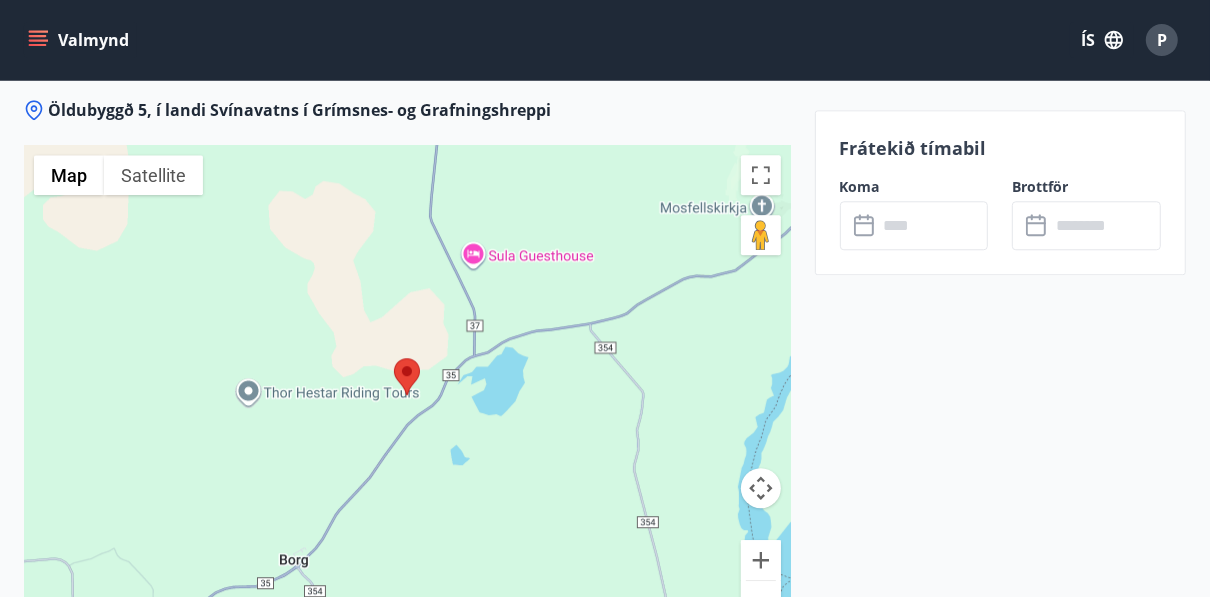 click at bounding box center [761, 601] 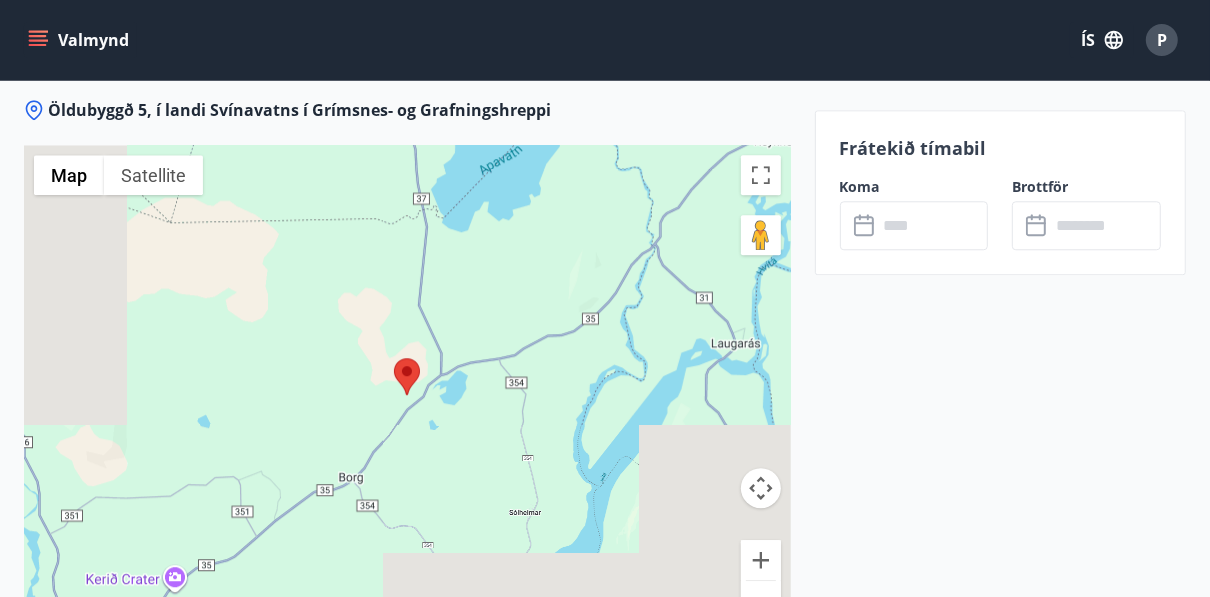 click at bounding box center (761, 601) 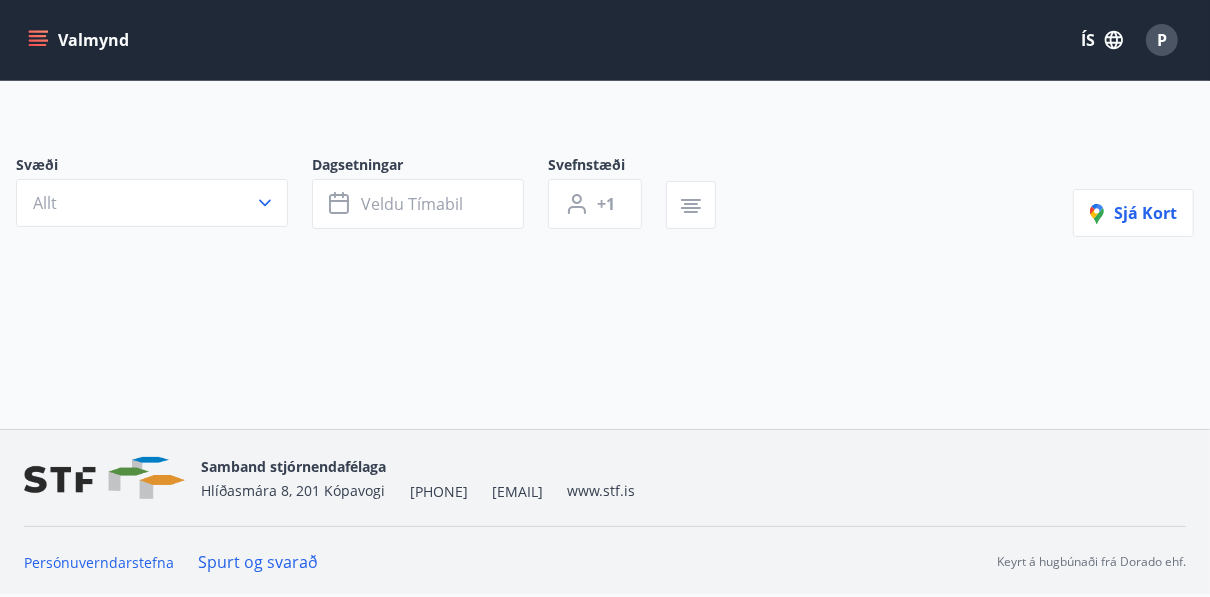 scroll, scrollTop: 0, scrollLeft: 0, axis: both 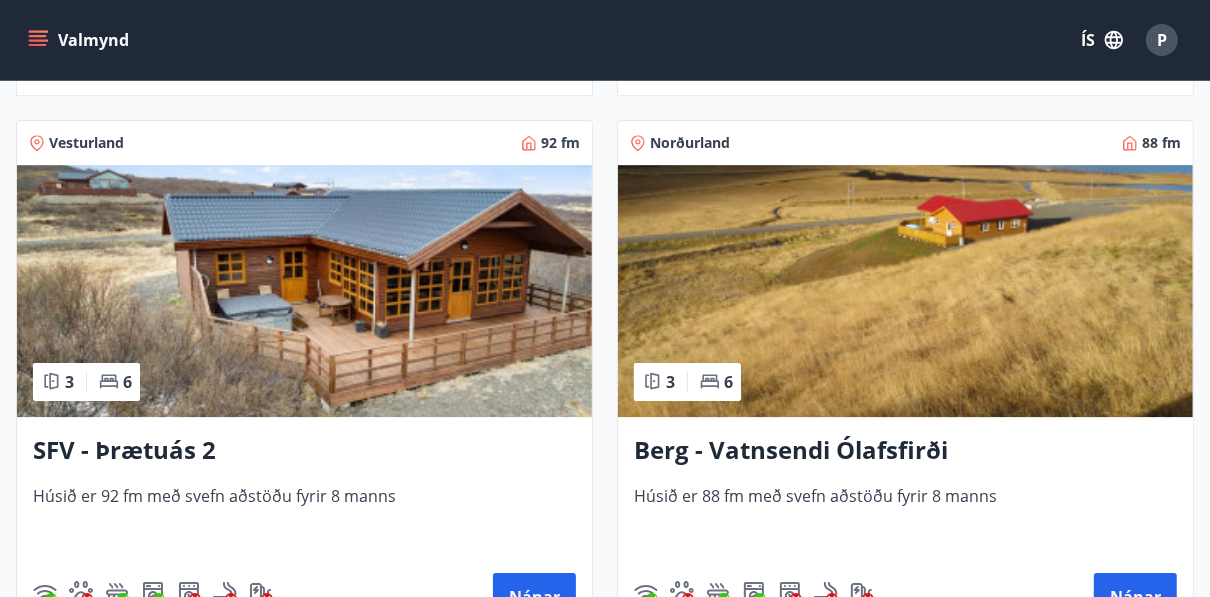 click at bounding box center [304, 291] 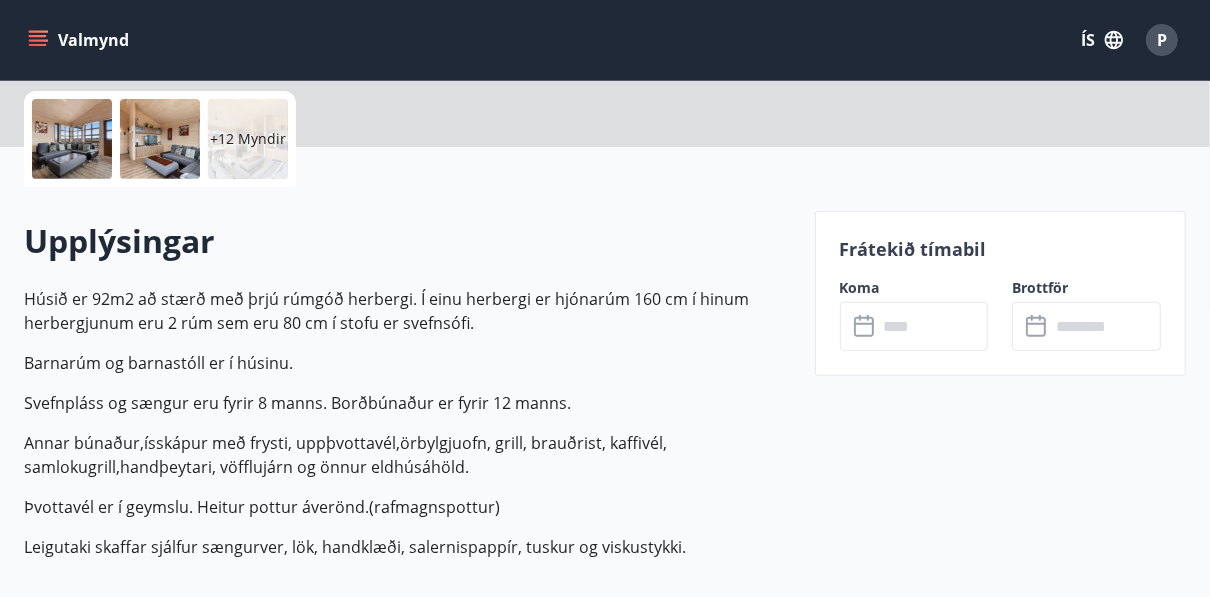 scroll, scrollTop: 0, scrollLeft: 0, axis: both 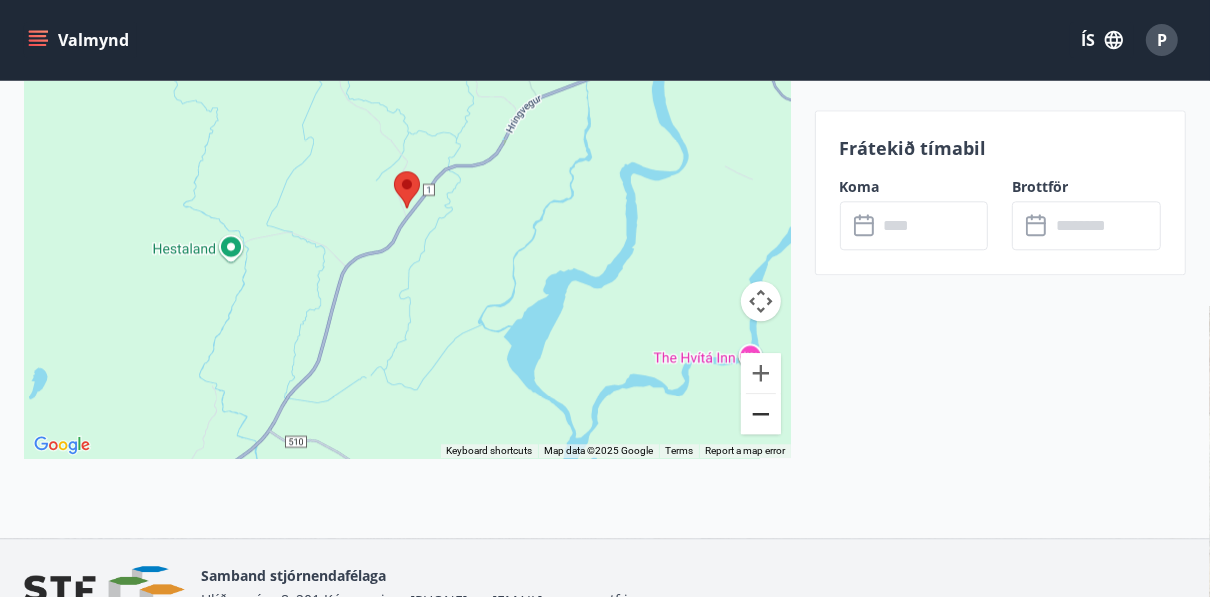 click at bounding box center [761, 414] 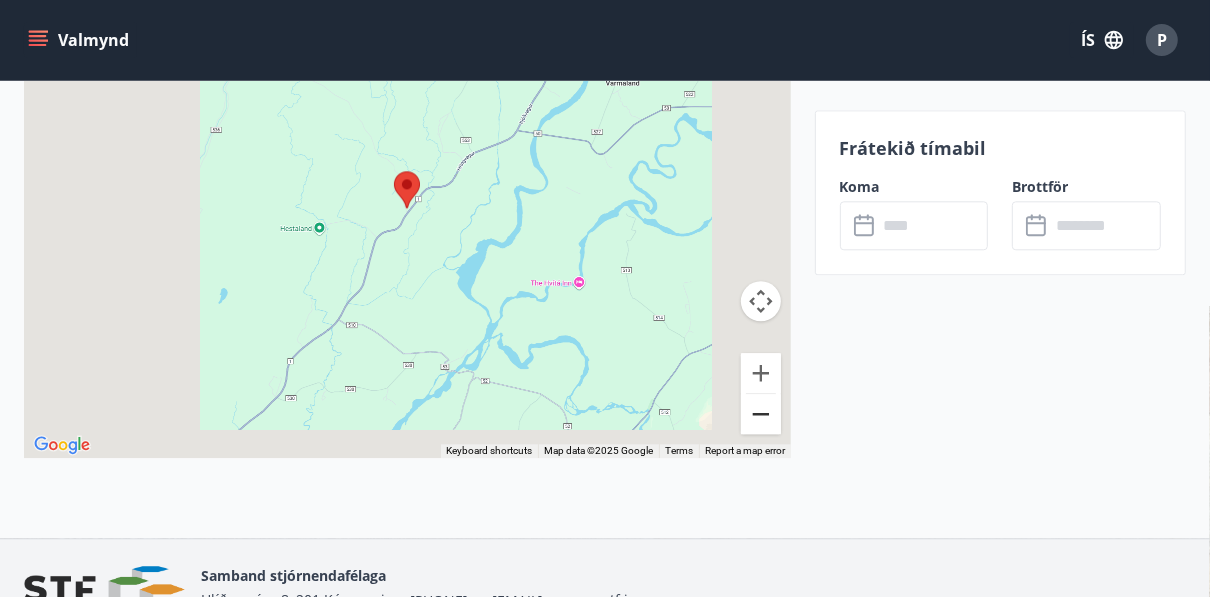 click at bounding box center (761, 414) 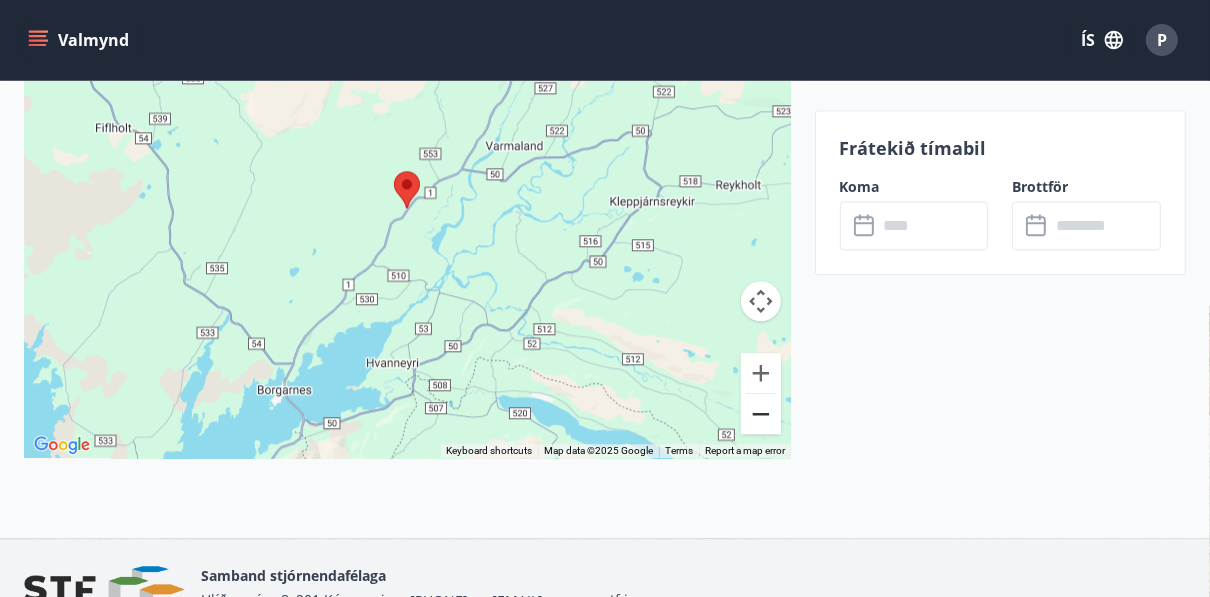 click at bounding box center (761, 414) 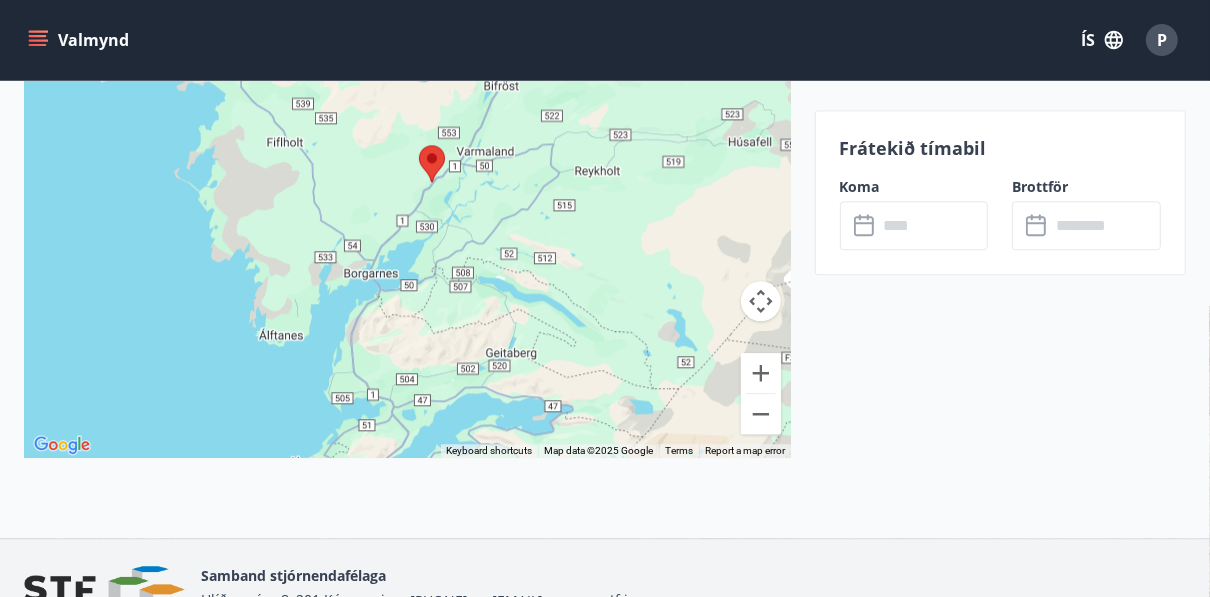 drag, startPoint x: 519, startPoint y: 206, endPoint x: 544, endPoint y: 181, distance: 35.35534 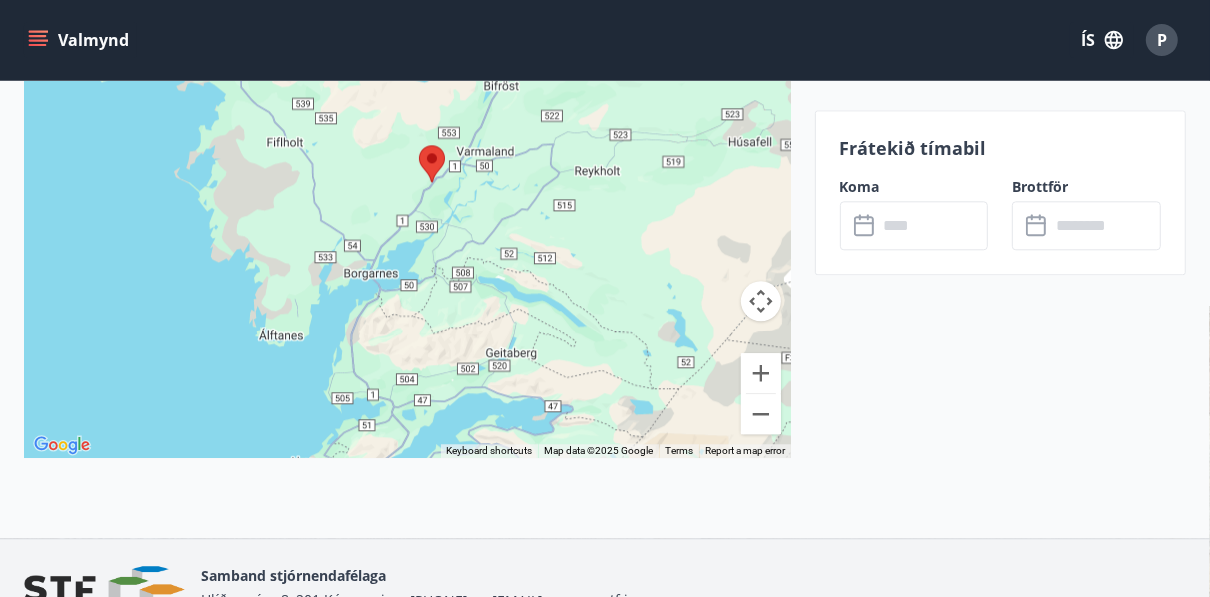 click at bounding box center (407, 208) 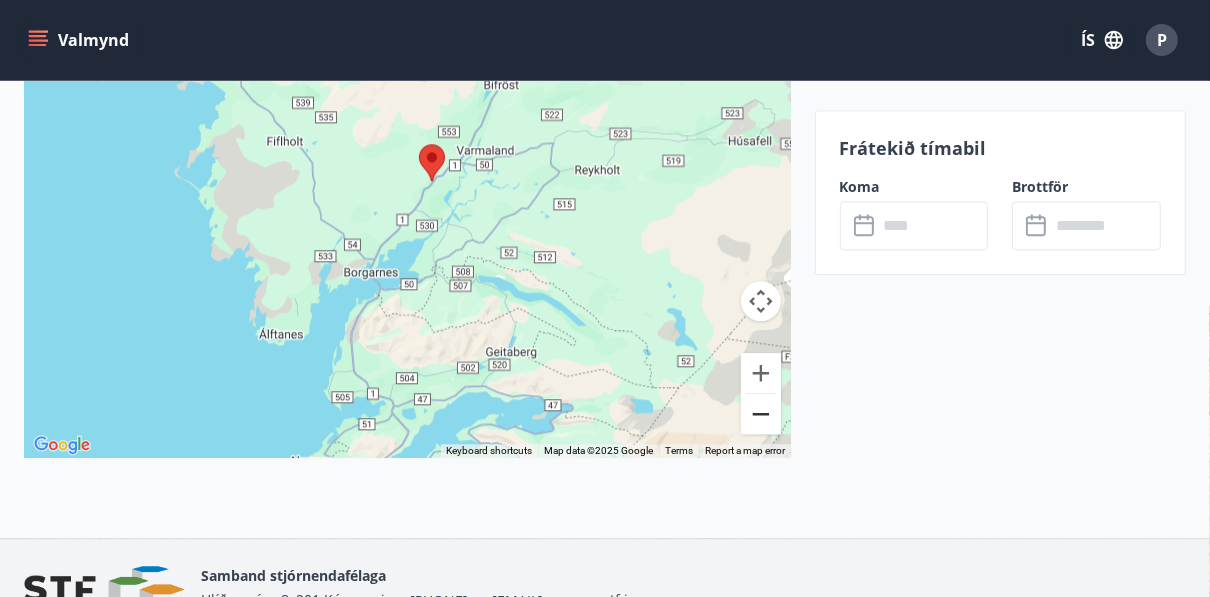 click at bounding box center [761, 414] 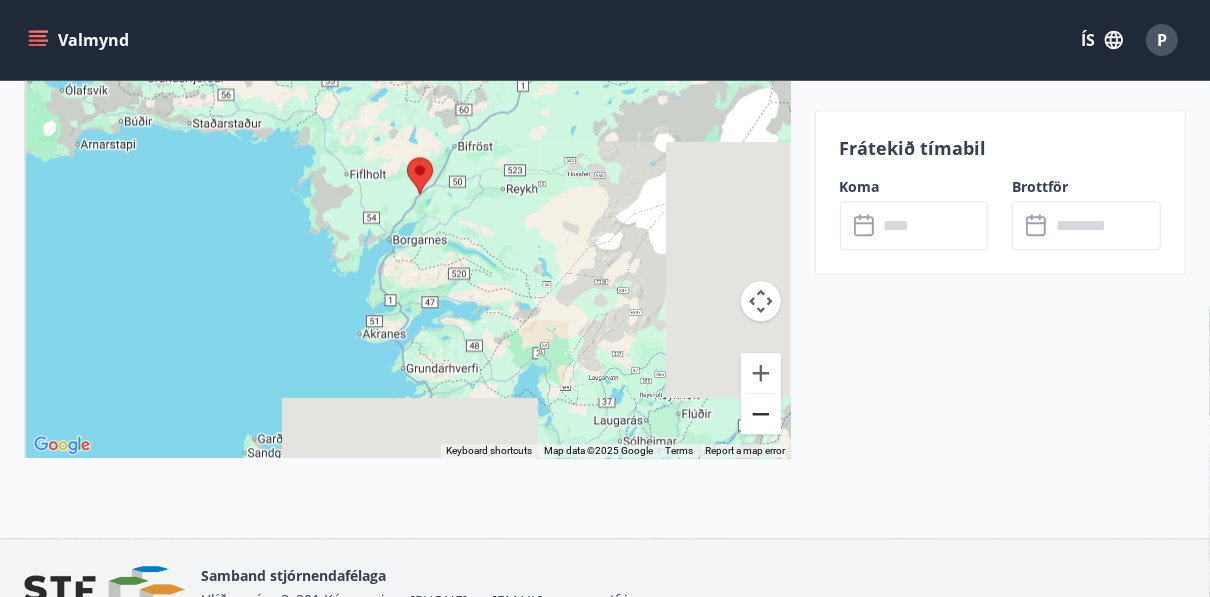 click at bounding box center (761, 414) 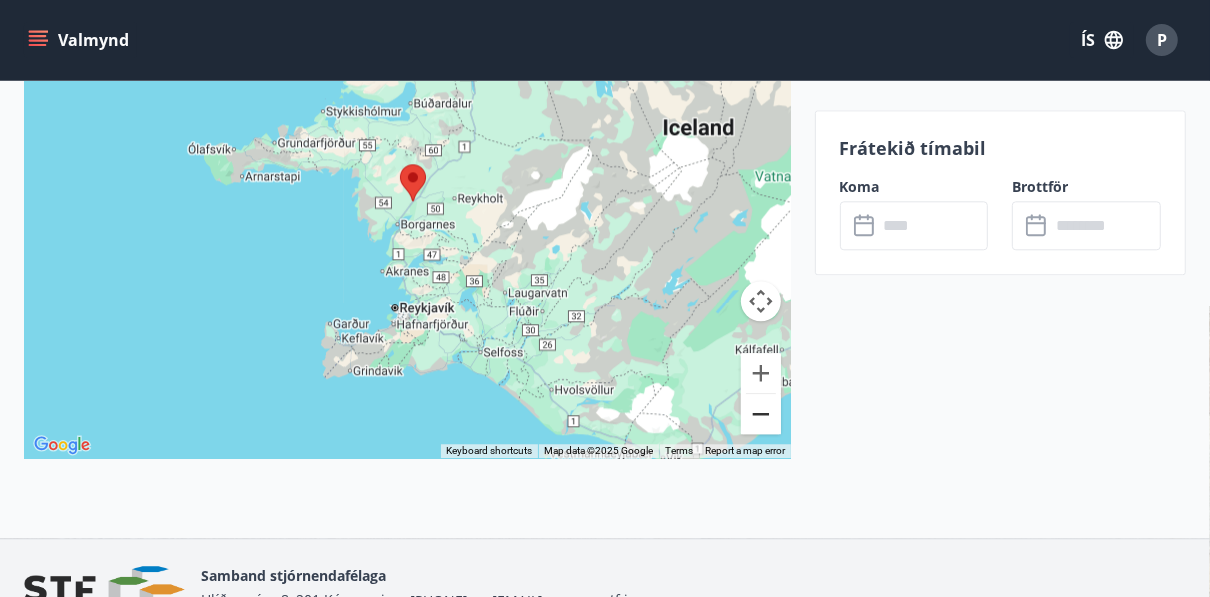 click at bounding box center (761, 414) 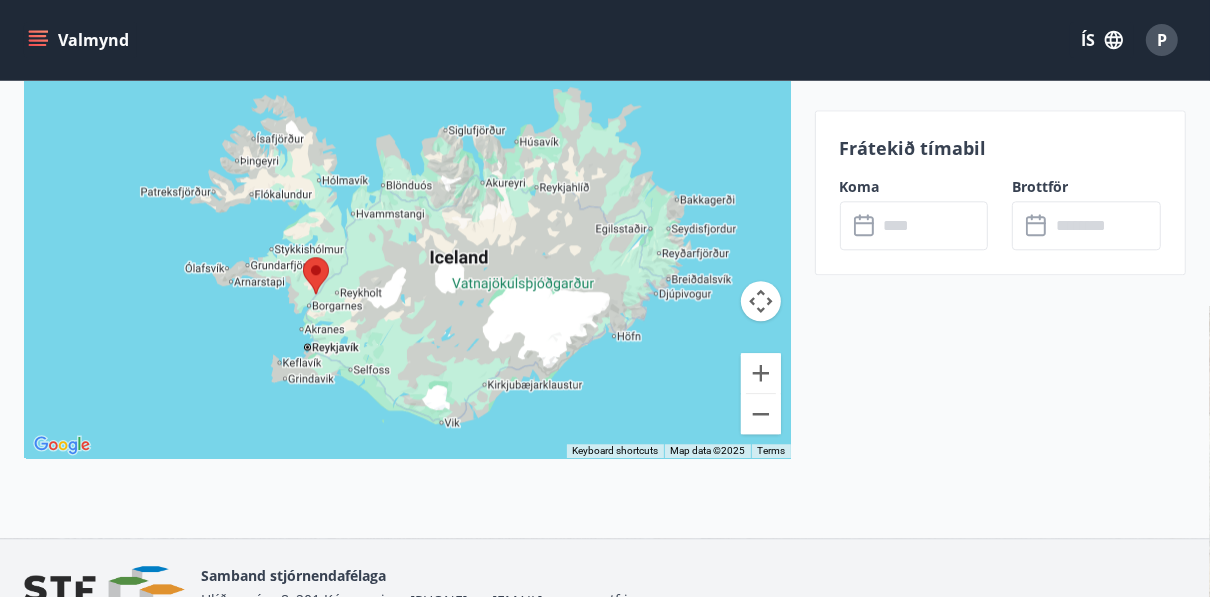 drag, startPoint x: 501, startPoint y: 227, endPoint x: 405, endPoint y: 317, distance: 131.59027 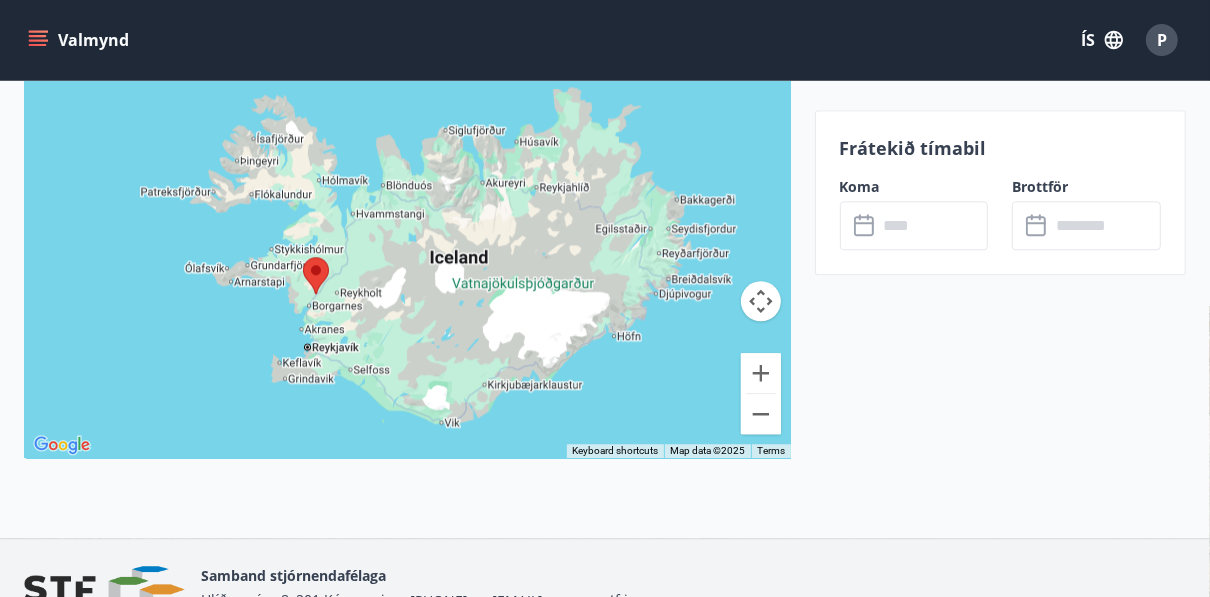 click at bounding box center (407, 208) 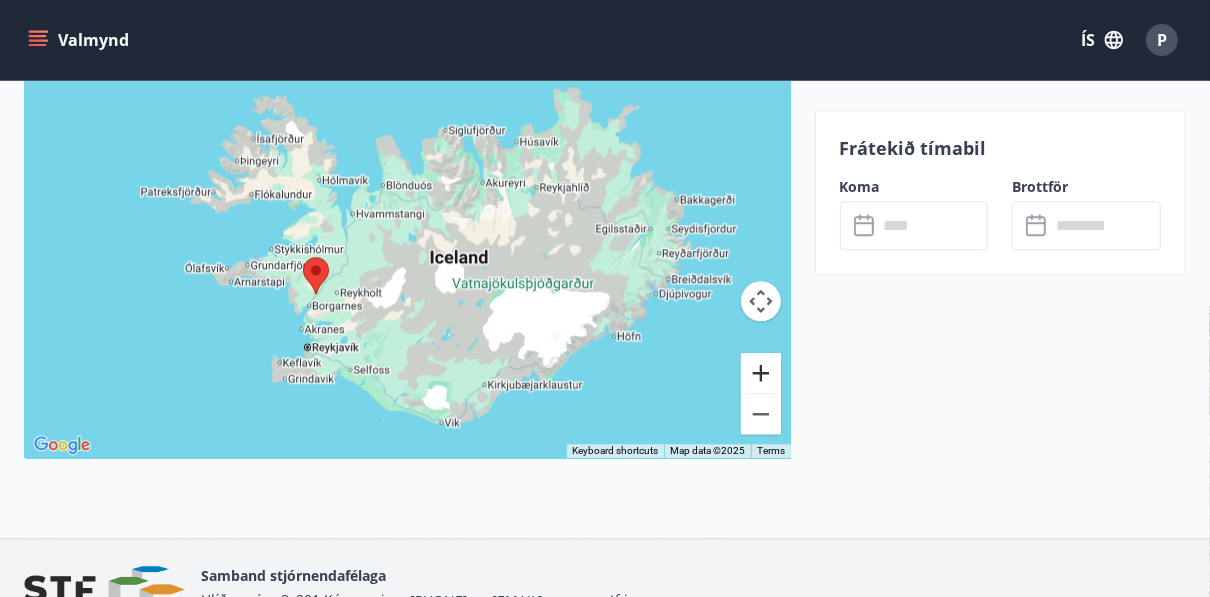 click at bounding box center [761, 373] 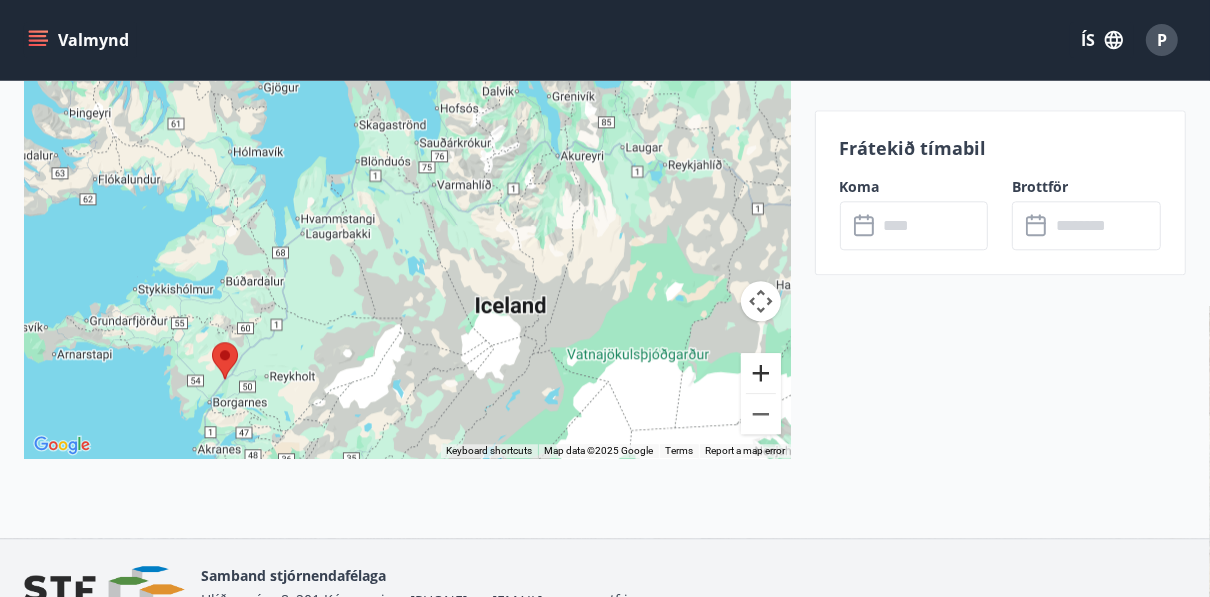 click at bounding box center (761, 373) 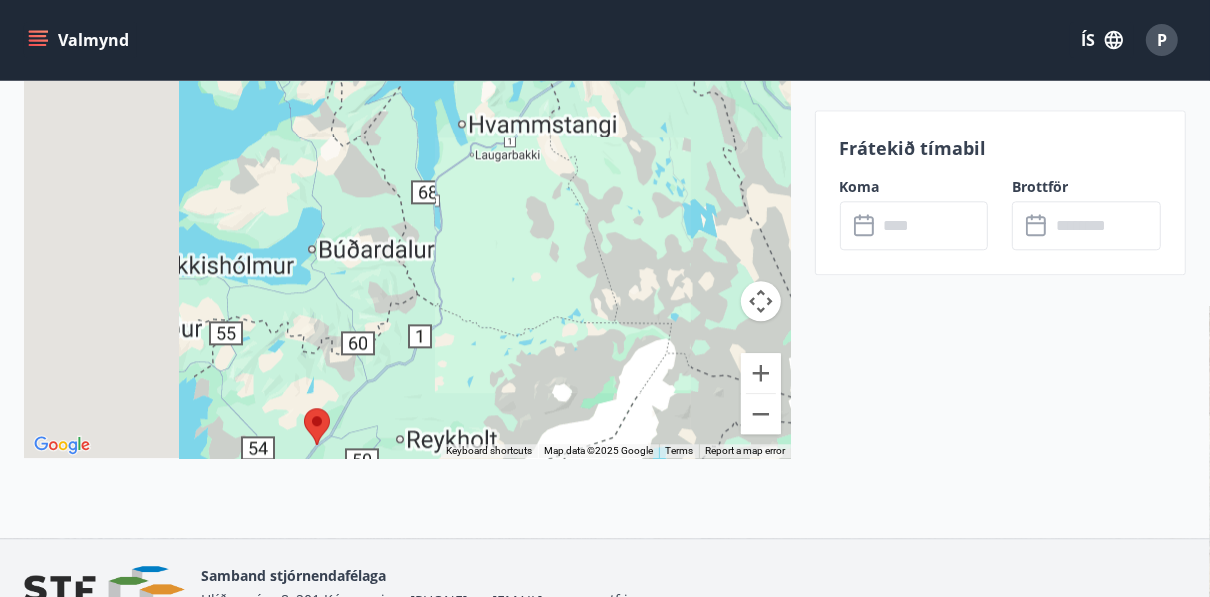 drag, startPoint x: 432, startPoint y: 360, endPoint x: 707, endPoint y: 255, distance: 294.3637 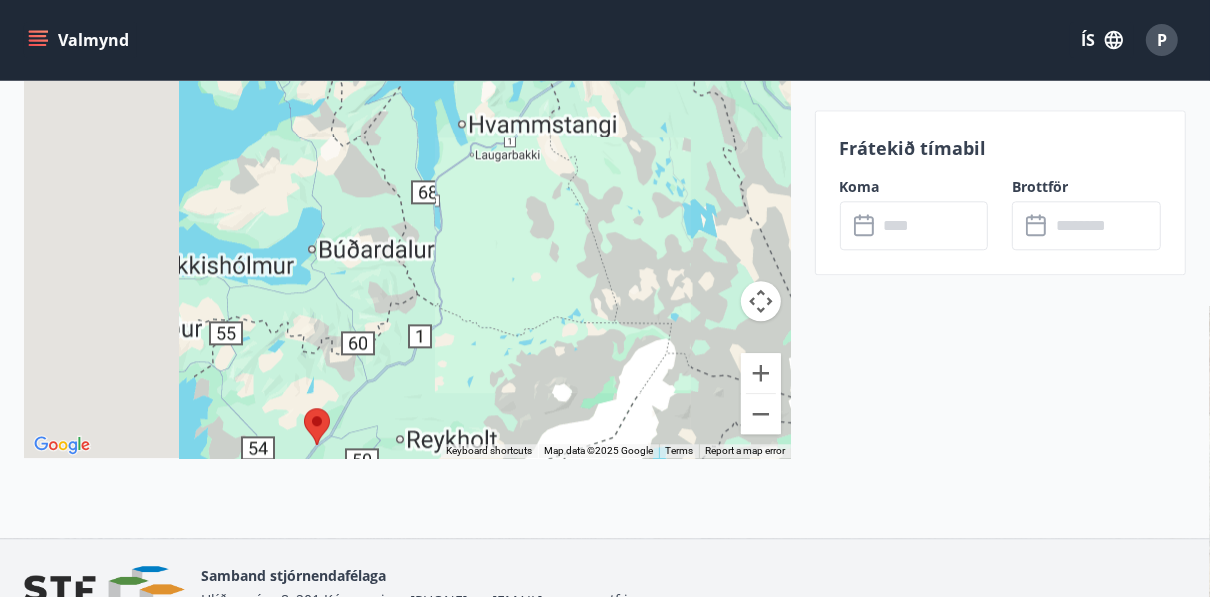 click at bounding box center (407, 208) 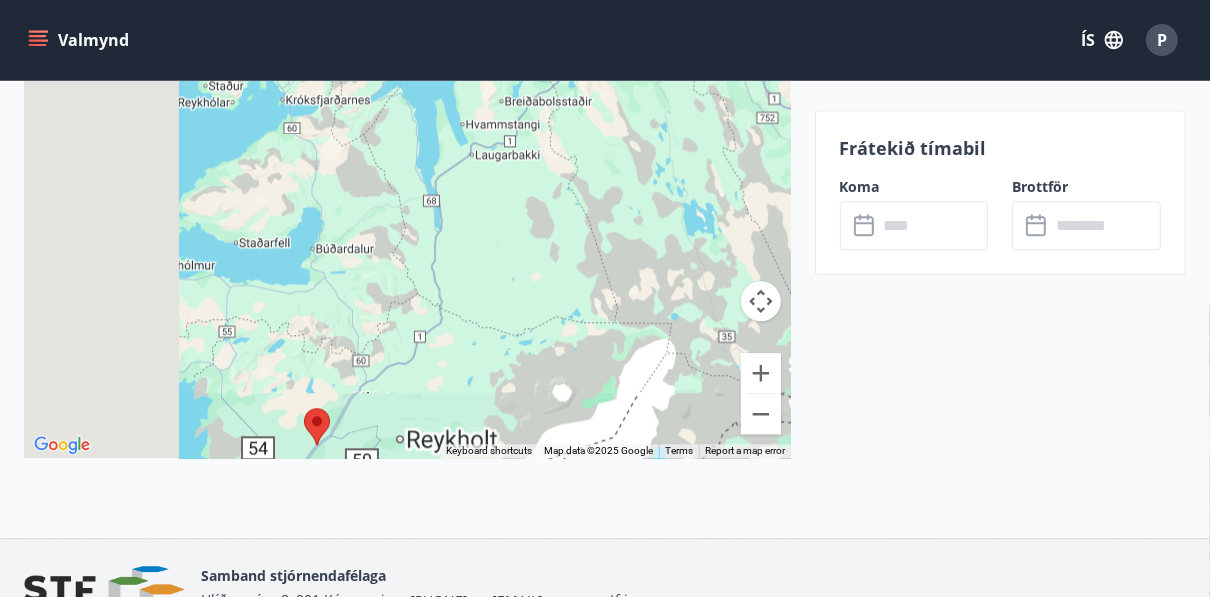drag, startPoint x: 707, startPoint y: 255, endPoint x: 698, endPoint y: 271, distance: 18.35756 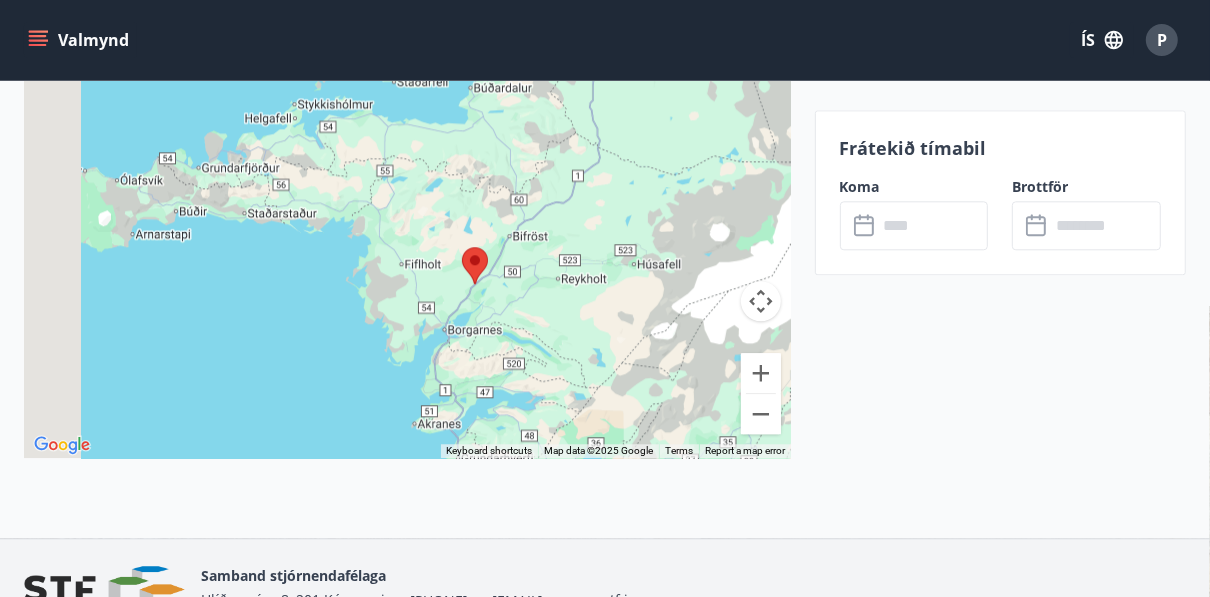 drag, startPoint x: 468, startPoint y: 398, endPoint x: 632, endPoint y: 230, distance: 234.77649 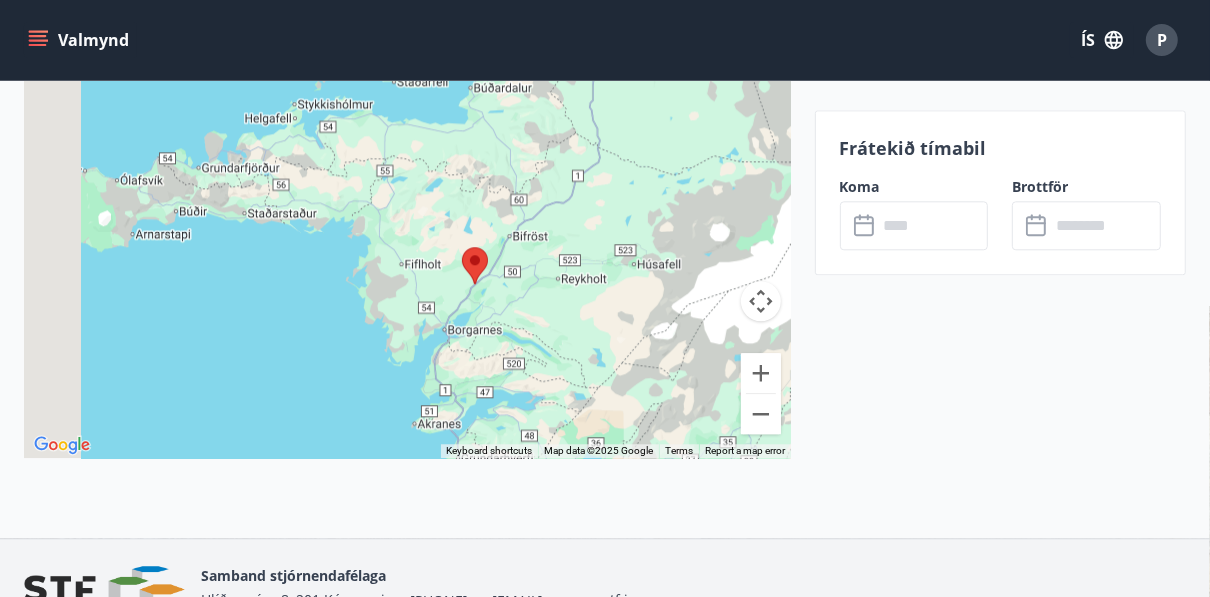 click at bounding box center (407, 208) 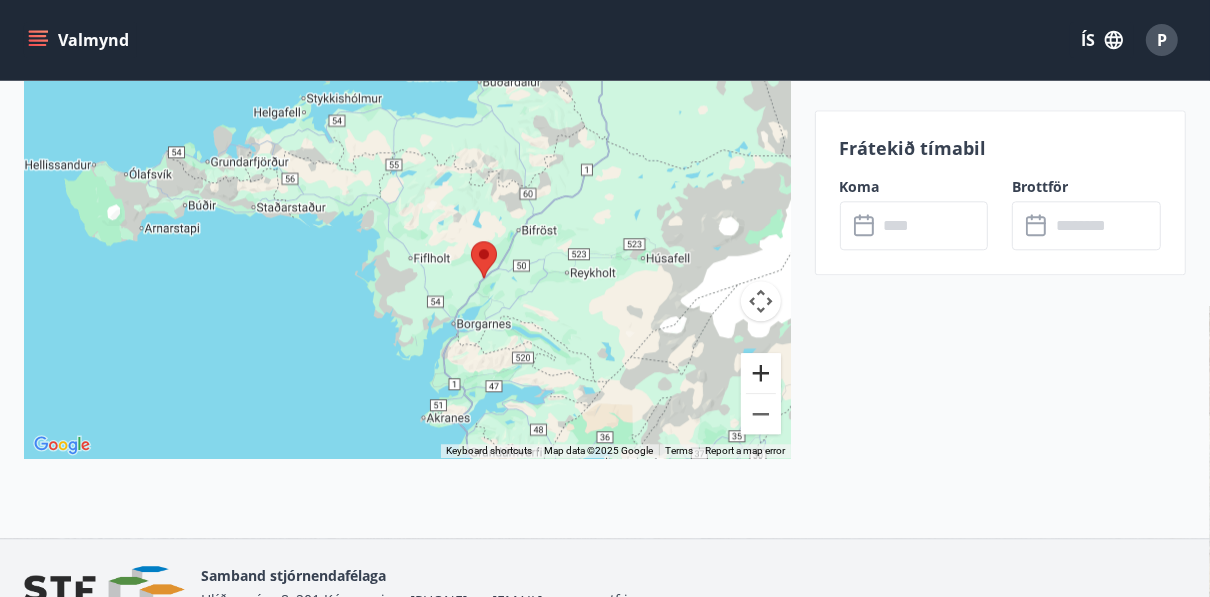 click at bounding box center [761, 373] 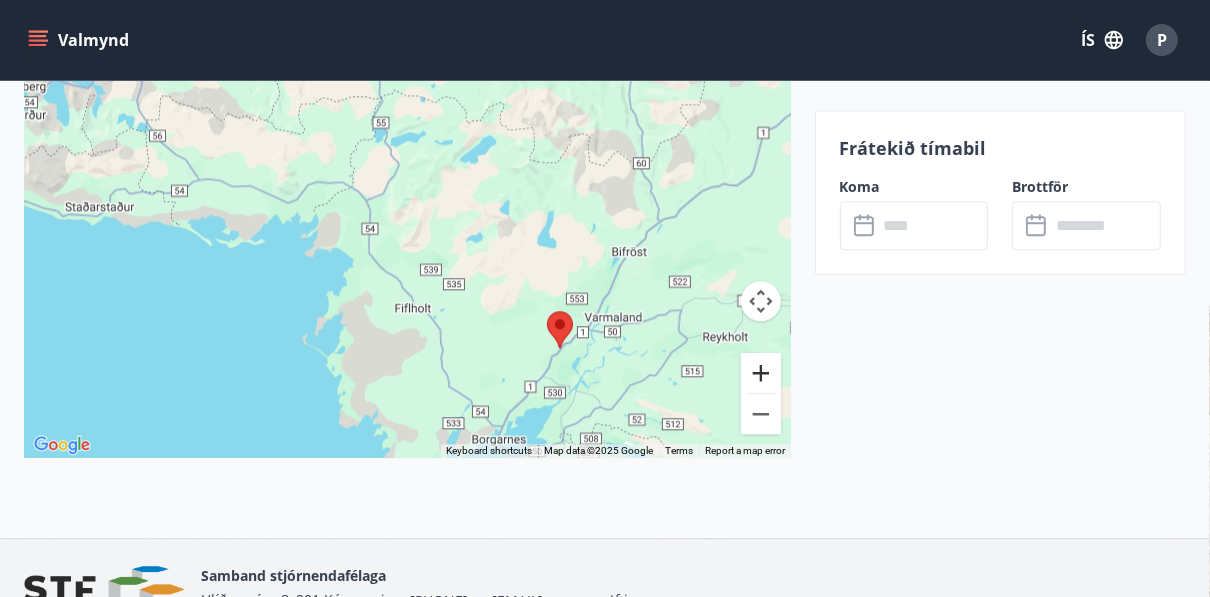 click at bounding box center (761, 373) 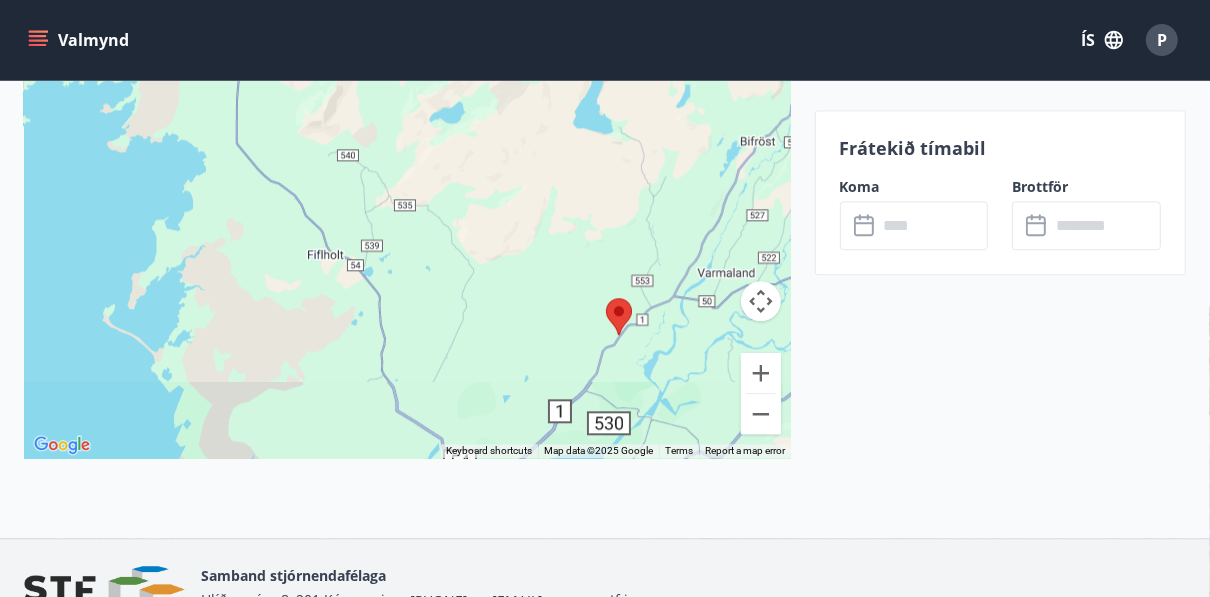 drag, startPoint x: 617, startPoint y: 413, endPoint x: 523, endPoint y: 258, distance: 181.27603 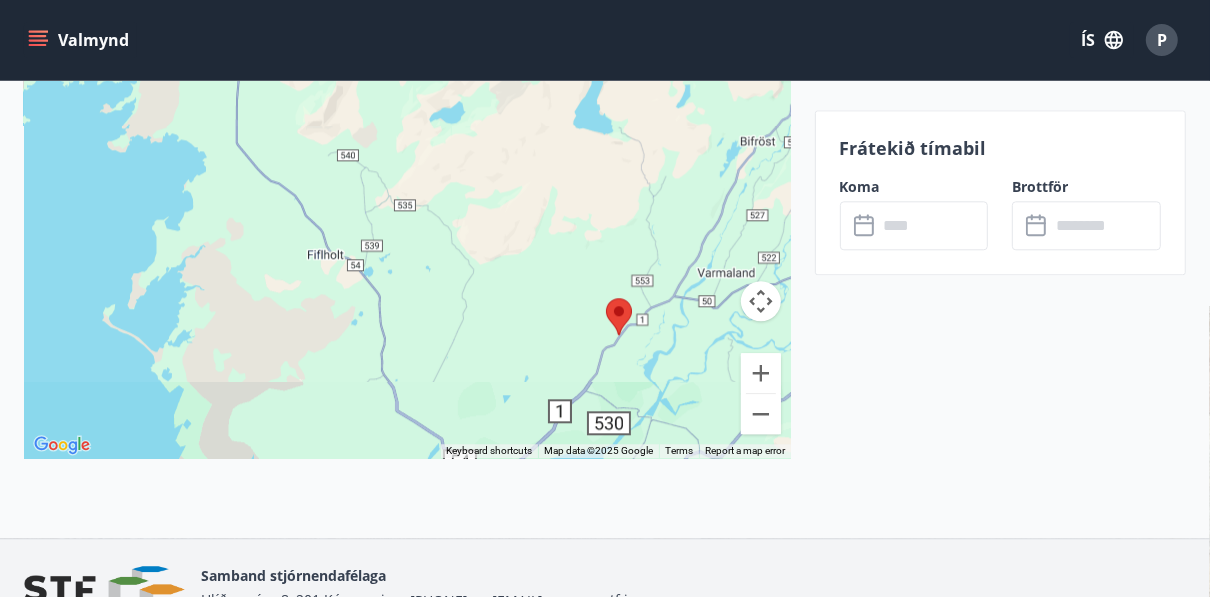 click at bounding box center [407, 208] 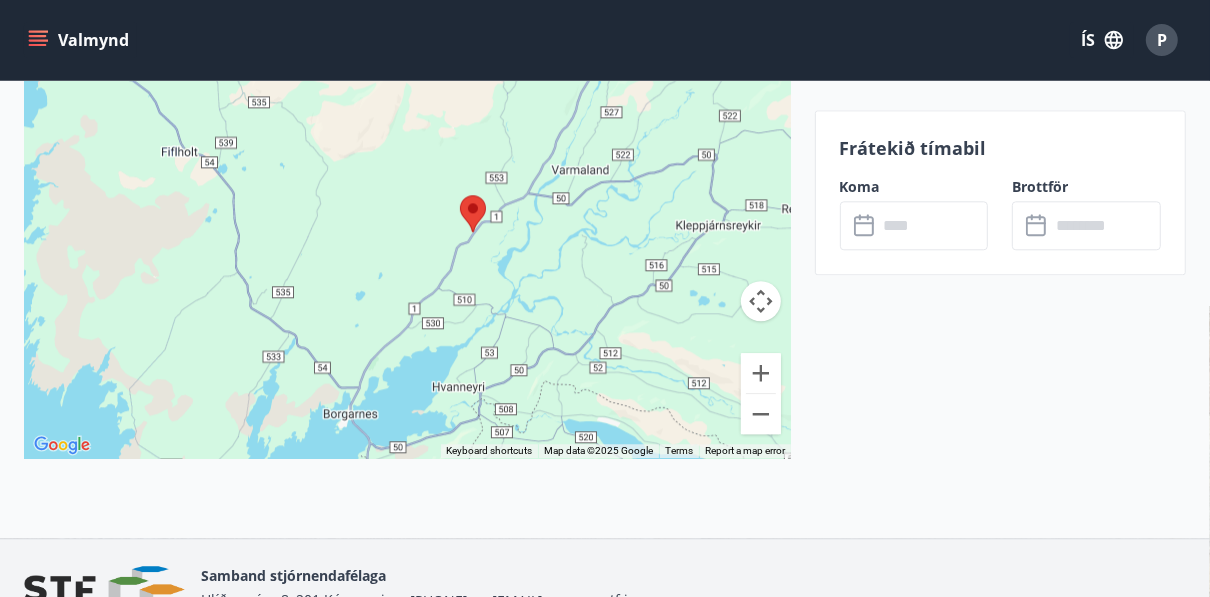 drag, startPoint x: 589, startPoint y: 356, endPoint x: 443, endPoint y: 249, distance: 181.01105 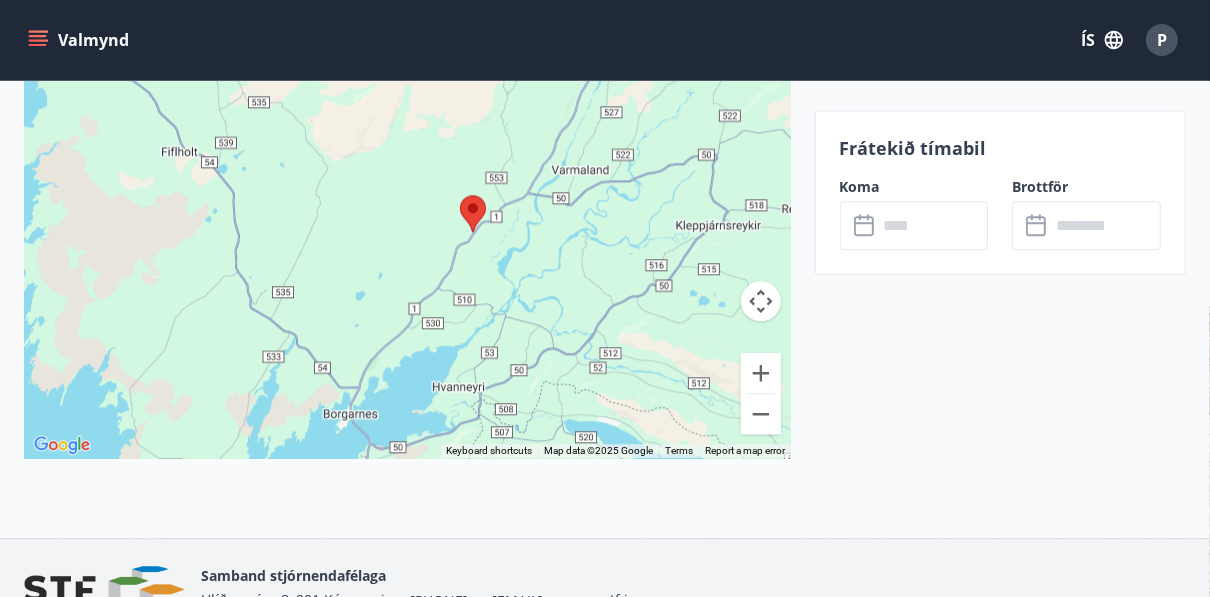 click at bounding box center [407, 208] 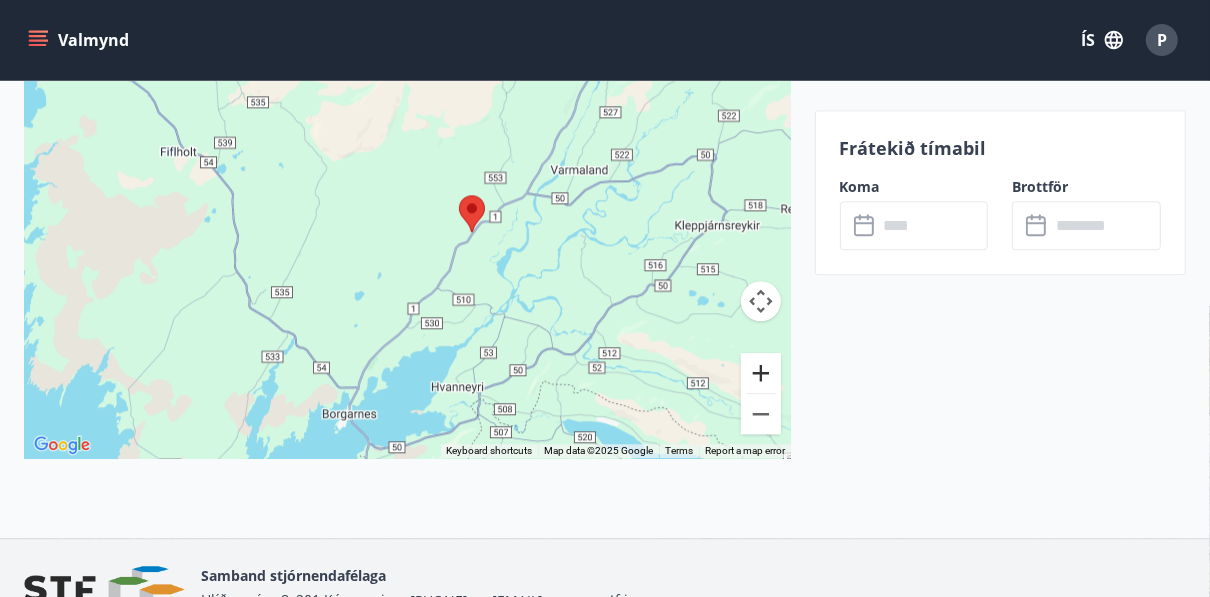 click at bounding box center [761, 373] 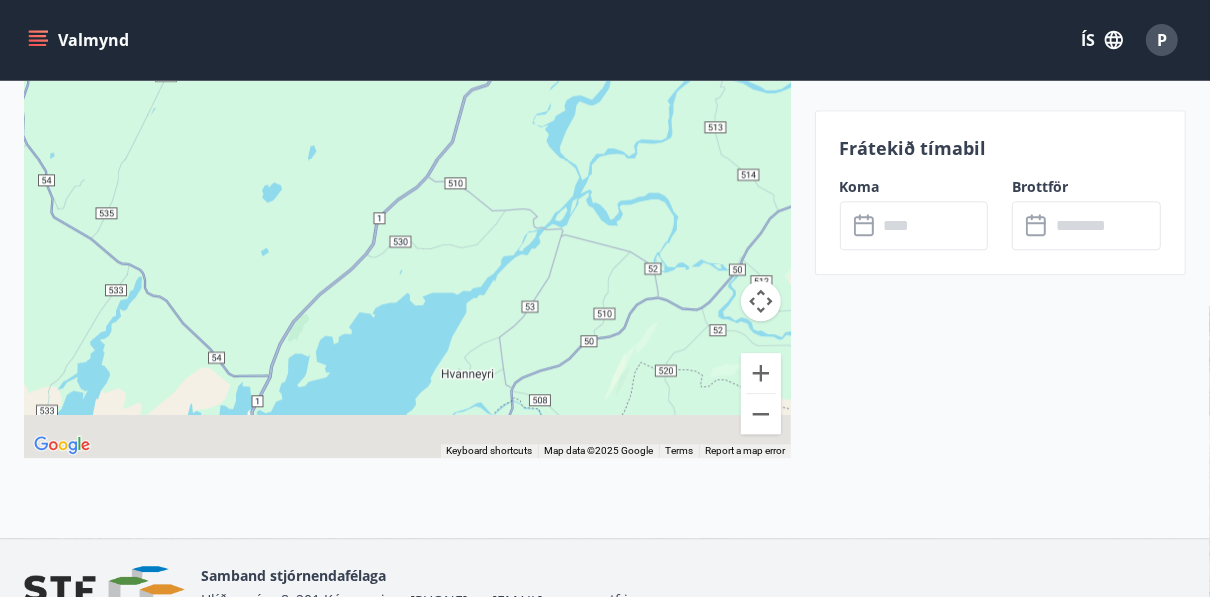 drag, startPoint x: 581, startPoint y: 327, endPoint x: 539, endPoint y: 132, distance: 199.4718 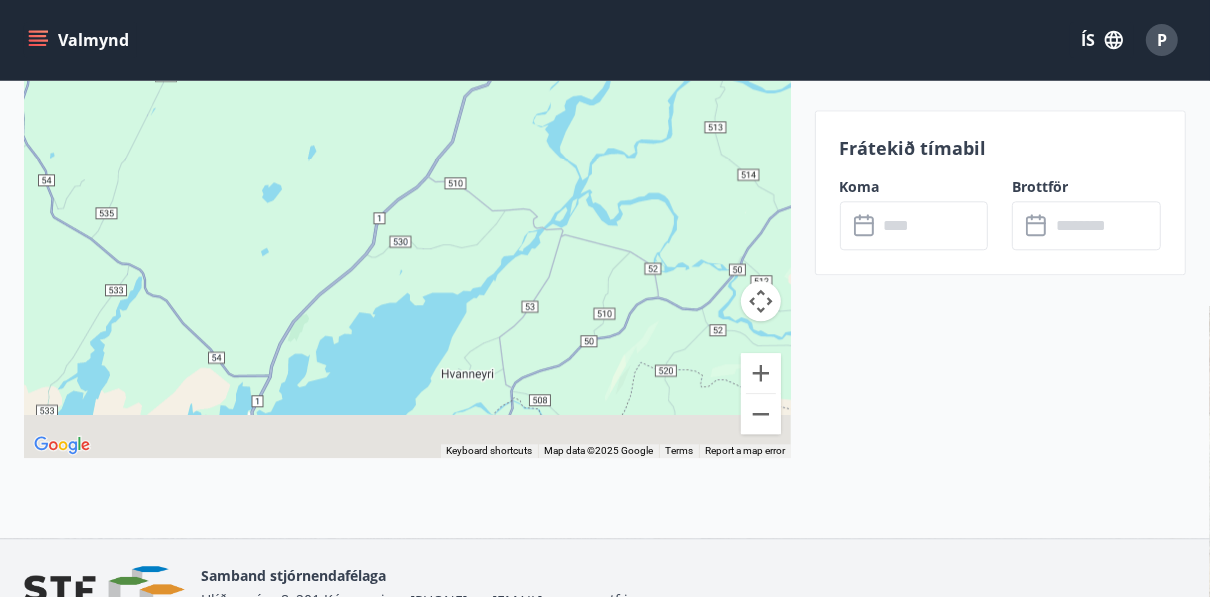 click at bounding box center [407, 208] 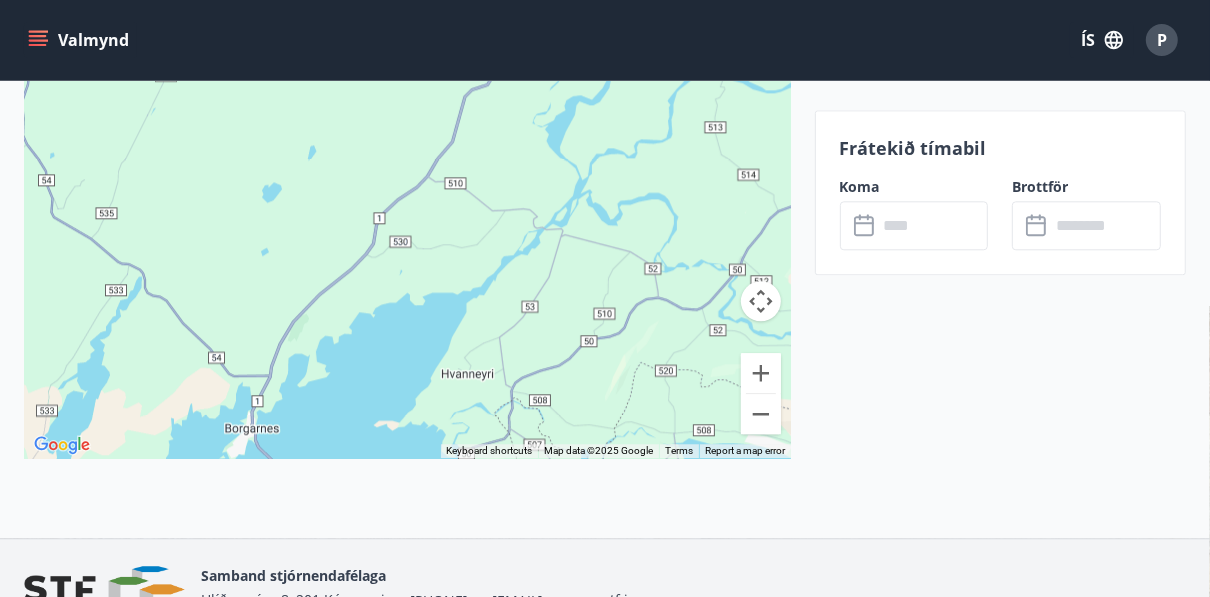 click at bounding box center [407, 208] 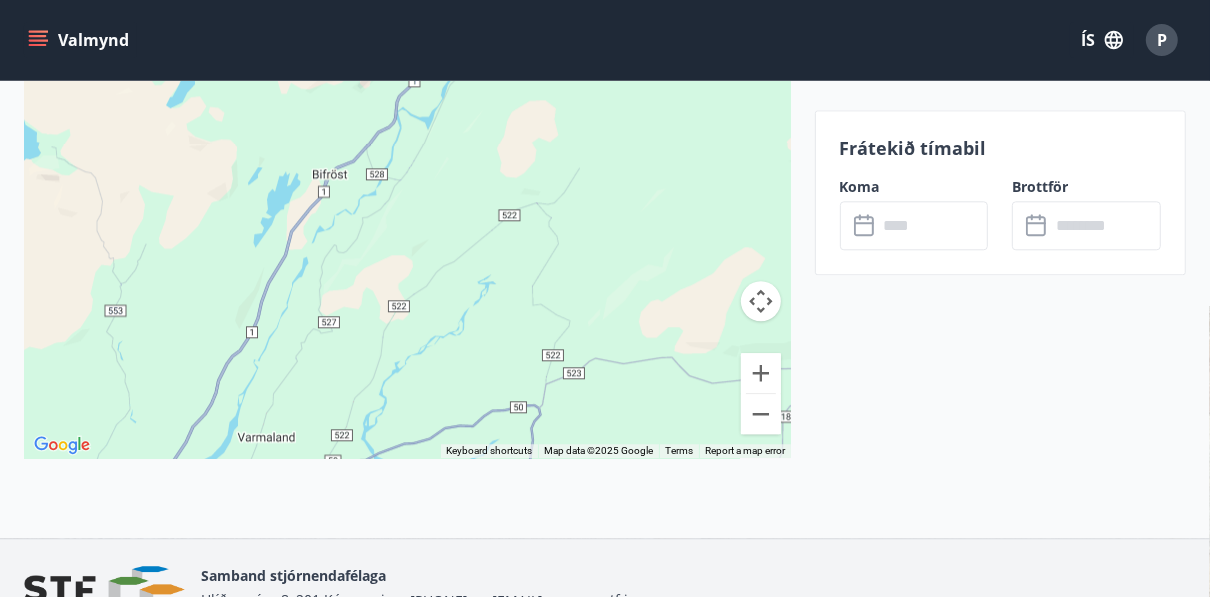 drag, startPoint x: 539, startPoint y: 132, endPoint x: 93, endPoint y: 631, distance: 669.266 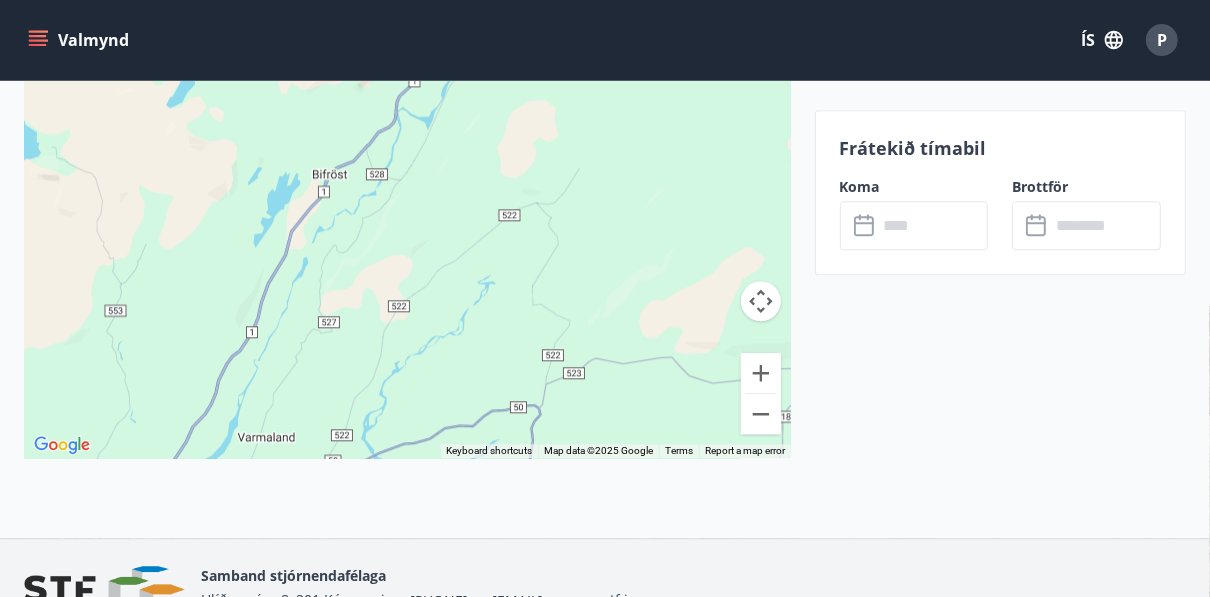 click on "Valmynd ÍS P SFV - [STREET] [NUMBER] [STREET] [NUMBER], [POSTAL_CODE] [CITY] Stærð : 92 m2 Svefnherbergi : 3 Svefnstæði : 6 +12 Myndir Upplýsingar
Húsið er 92m2 að stærð með þrjú rúmgóð herbergi. Í einu herbergi er hjónarúm 160 cm í hinum herbergjunum eru 2 rúm sem eru 80 cm í stofu er svefnsófi.
Barnarúm og barnastóll er í húsinu.
Svefnpláss og sængur eru  fyrir 8 manns.  Borðbúnaður er fyrir 12 manns.
Annar búnaður,ísskápur með frysti, uppþvottavél,örbylgjuofn, grill, brauðrist, kaffivél, samlokugrill,handþeytari, vöfflujárn og önnur eldhúsáhöld.
Þvottavél er í geymslu. Heitur pottur áverönd.(rafmagnspottur)
Leigutaki skaffar sjálfur sængurver, lök, handklæði, salernispappír, tuskur og viskustykki.
Svefnaðstaða Svefnherbergi : 3 Svefnstæði : 6 Rúm : 5 Barnarúm : Nei Svefnherbergi Tvíbreitt rúm 160x200 Svefnherbergi Einbreitt rúm 80x200 Einbreitt rúm 80x200 Svefnherbergi Einbreitt rúm 80x200 Einbreitt rúm 80x200 Gasgrill" at bounding box center (605, -1275) 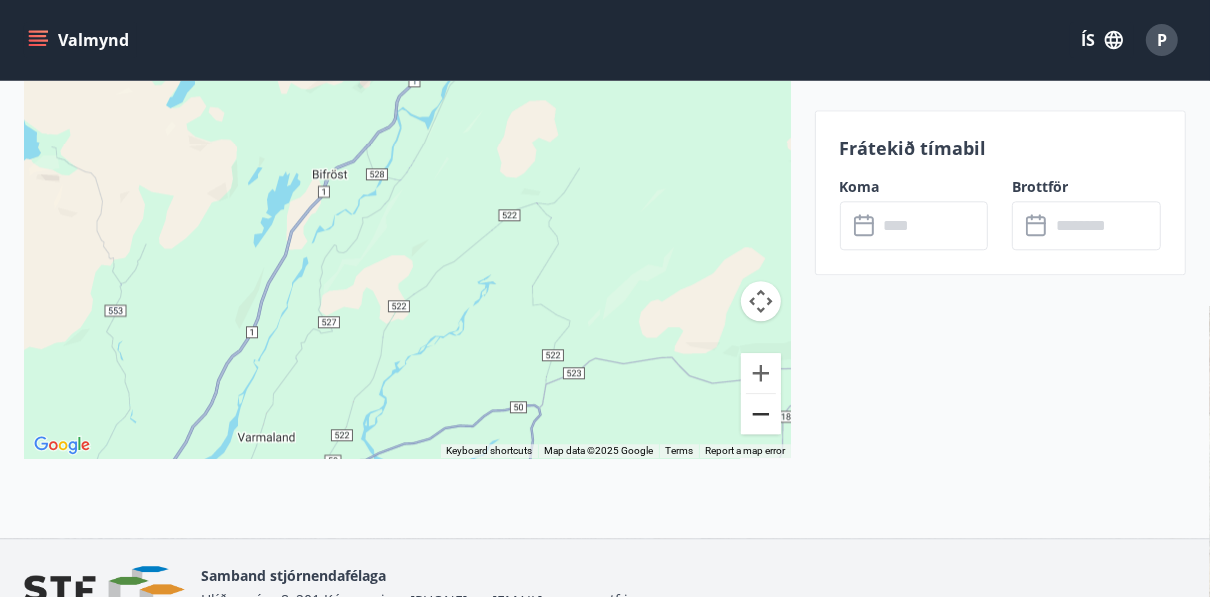 click at bounding box center [761, 414] 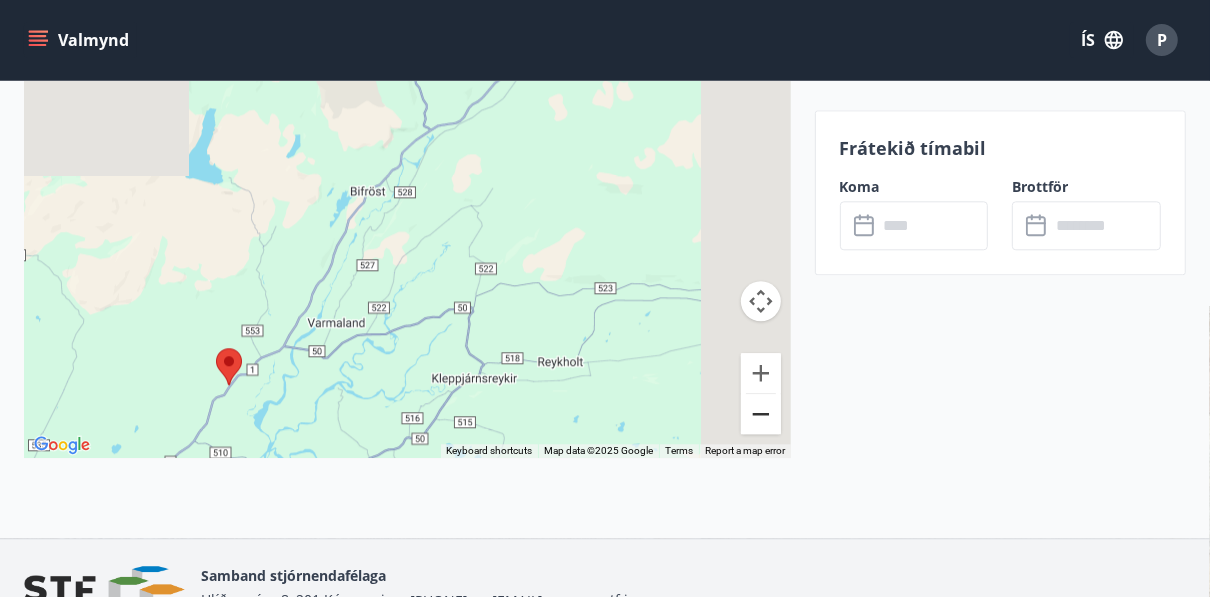 click at bounding box center [761, 414] 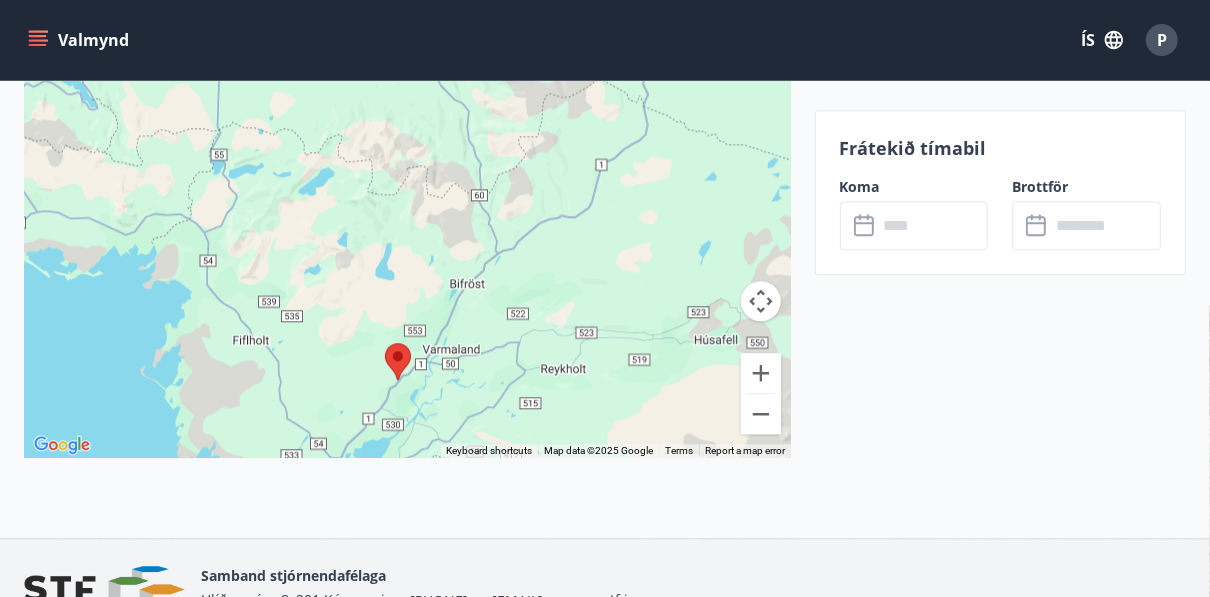 drag, startPoint x: 339, startPoint y: 312, endPoint x: 421, endPoint y: 399, distance: 119.55334 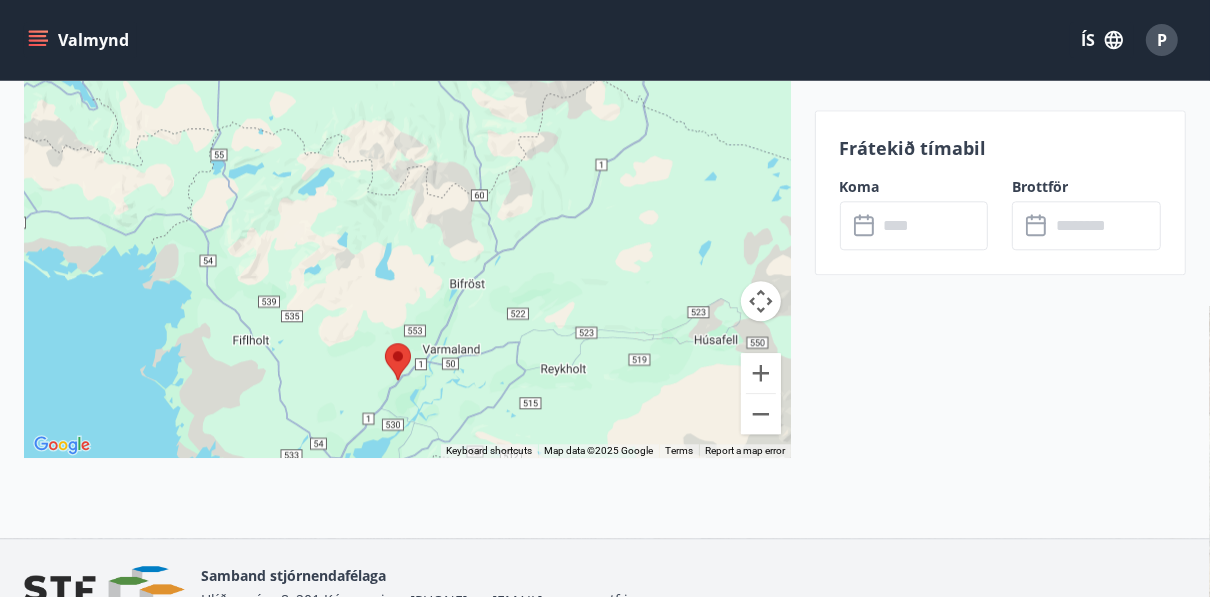 click at bounding box center [407, 208] 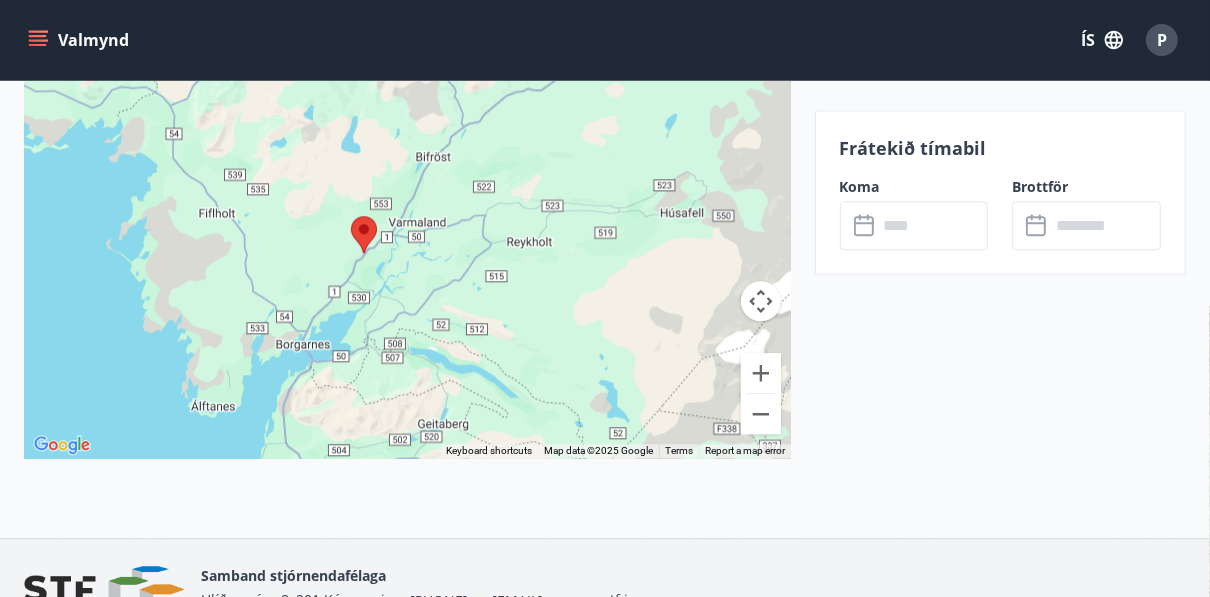 drag, startPoint x: 602, startPoint y: 392, endPoint x: 566, endPoint y: 265, distance: 132.00378 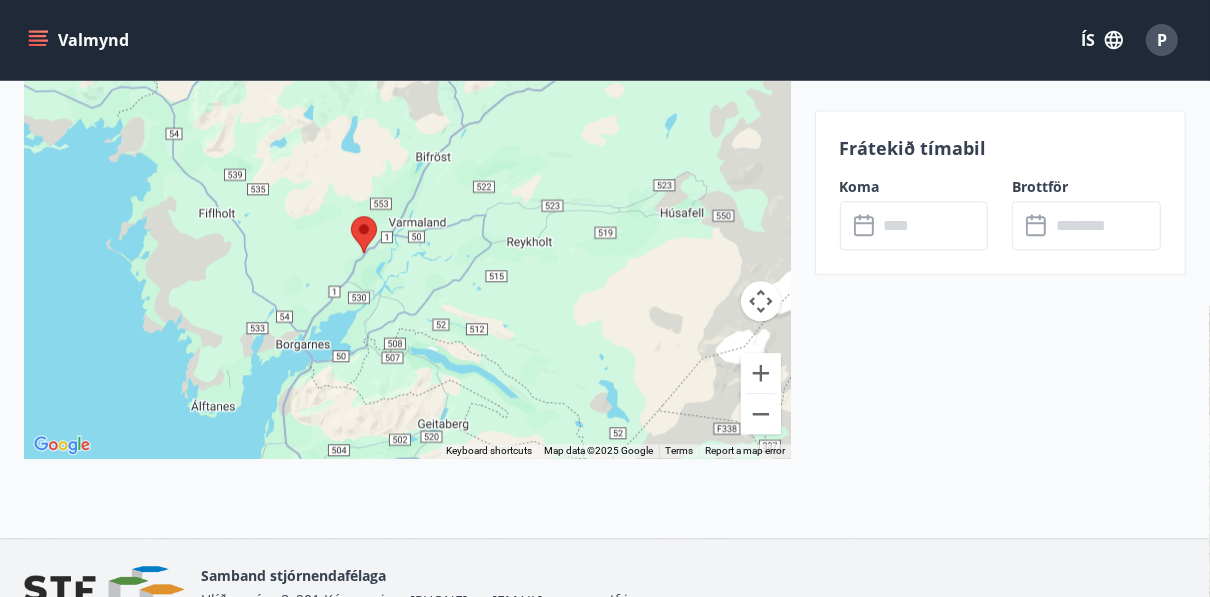 click at bounding box center [407, 208] 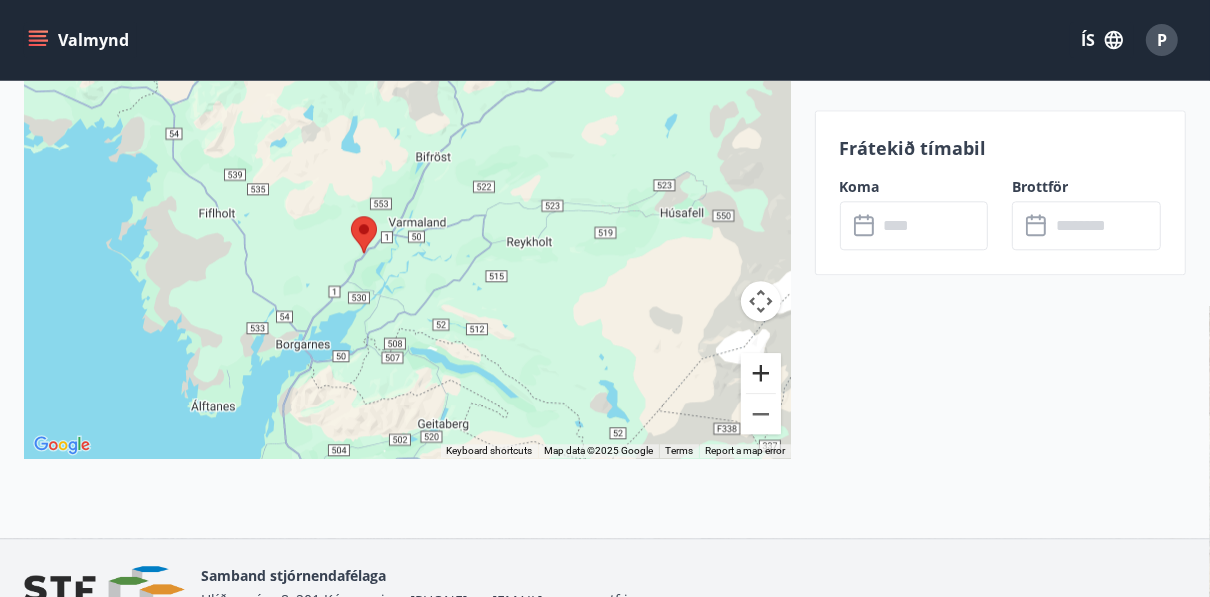 click at bounding box center (761, 373) 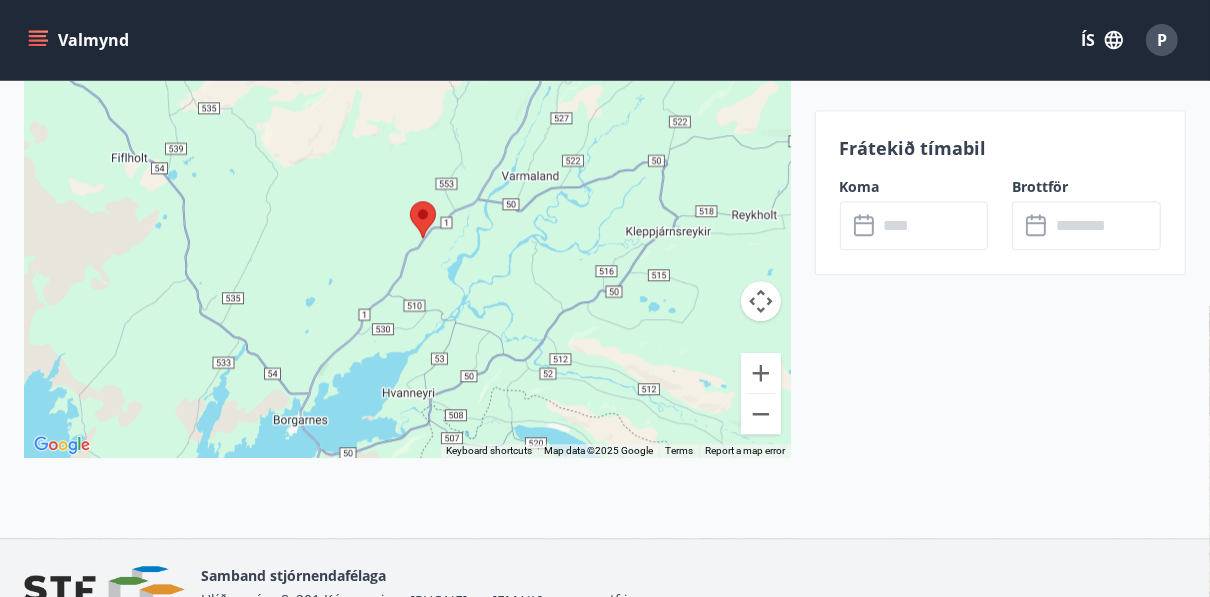drag, startPoint x: 696, startPoint y: 384, endPoint x: 798, endPoint y: 320, distance: 120.41595 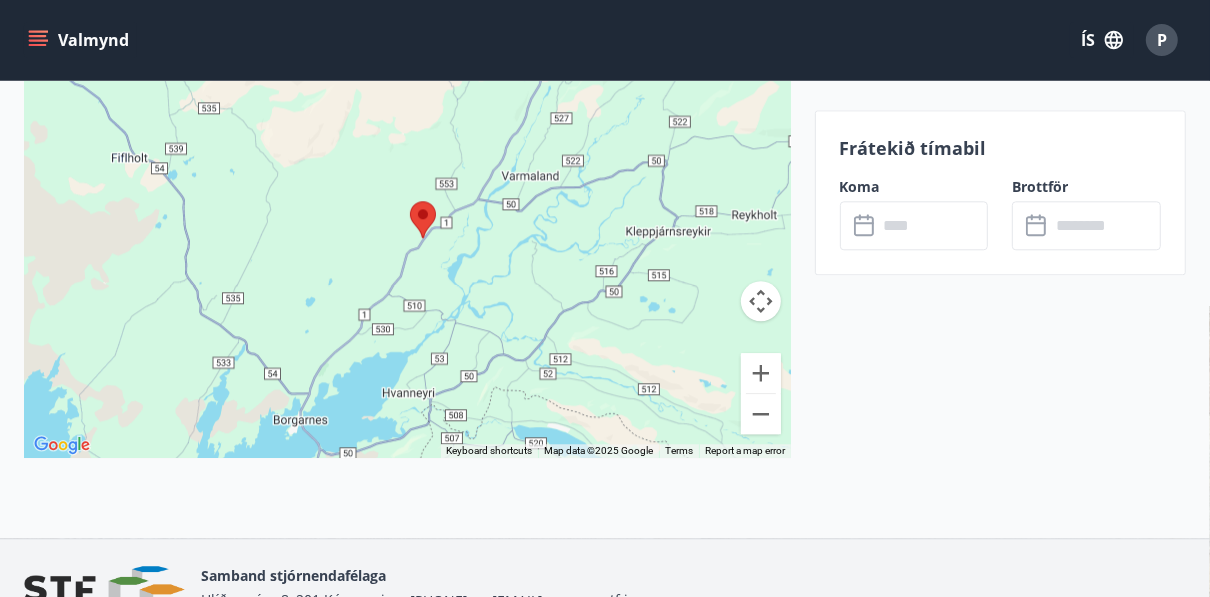 click on "+12 Myndir Upplýsingar
Húsið er 92m2 að stærð með þrjú rúmgóð herbergi. Í einu herbergi er hjónarúm 160 cm í hinum herbergjunum eru 2 rúm sem eru 80 cm í stofu er svefnsófi.
Barnarúm og barnastóll er í húsinu.
Svefnpláss og sængur eru  fyrir 8 manns.  Borðbúnaður er fyrir 12 manns.
Annar búnaður,ísskápur með frysti, uppþvottavél,örbylgjuofn, grill, brauðrist, kaffivél, samlokugrill,handþeytari, vöfflujárn og önnur eldhúsáhöld.
Þvottavél er í geymslu. Heitur pottur áverönd.(rafmagnspottur)
Leigutaki skaffar sjálfur sængurver, lök, handklæði, salernispappír, tuskur og viskustykki.
Svefnaðstaða Svefnherbergi : 3 Svefnstæði : 6 Rúm : 5 Barnarúm : Nei Svefnherbergi Tvíbreitt rúm 160x200 Svefnherbergi Einbreitt rúm 80x200 Einbreitt rúm 80x200 Svefnherbergi Einbreitt rúm 80x200 Einbreitt rúm 80x200 Búnaður Gasgrill Barnastóll Þurrkari Útvarp Sjónvarp Þvottavél Sófi Eldhús Borðbúnaður: 12 Uppþvottavél +" at bounding box center (593, -1057) 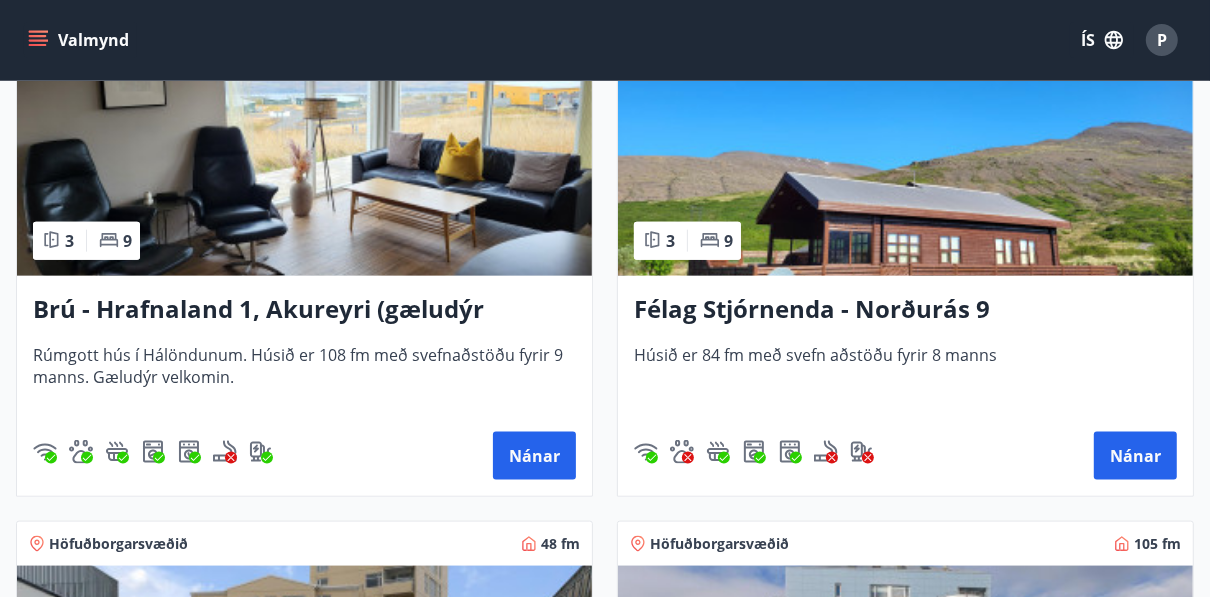 scroll, scrollTop: 1600, scrollLeft: 0, axis: vertical 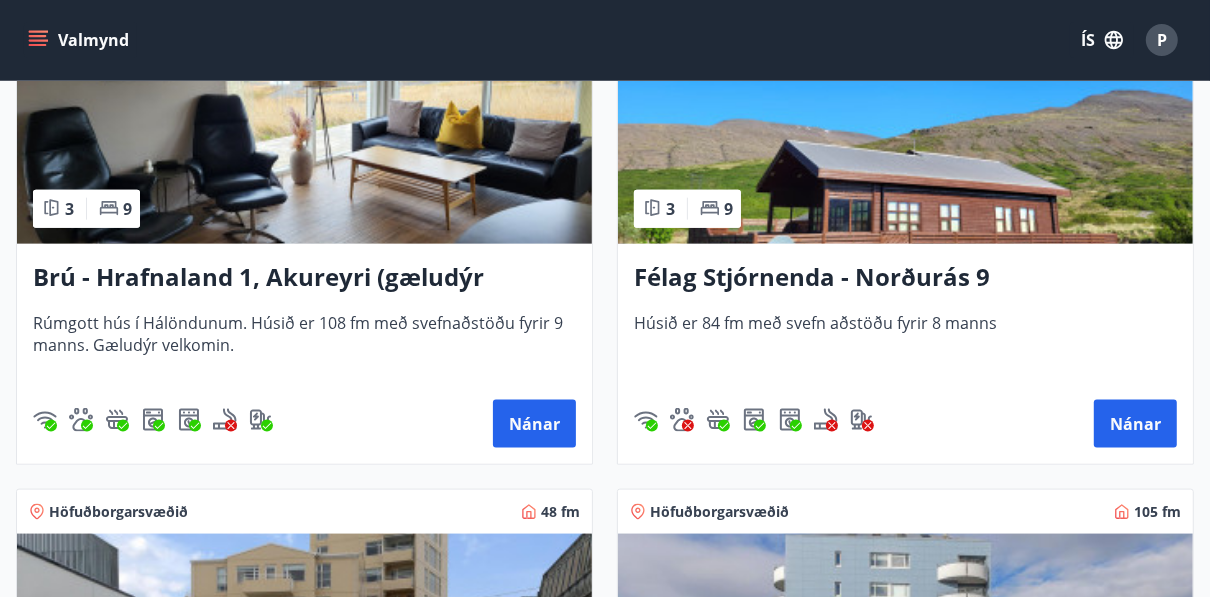 click at bounding box center [905, 118] 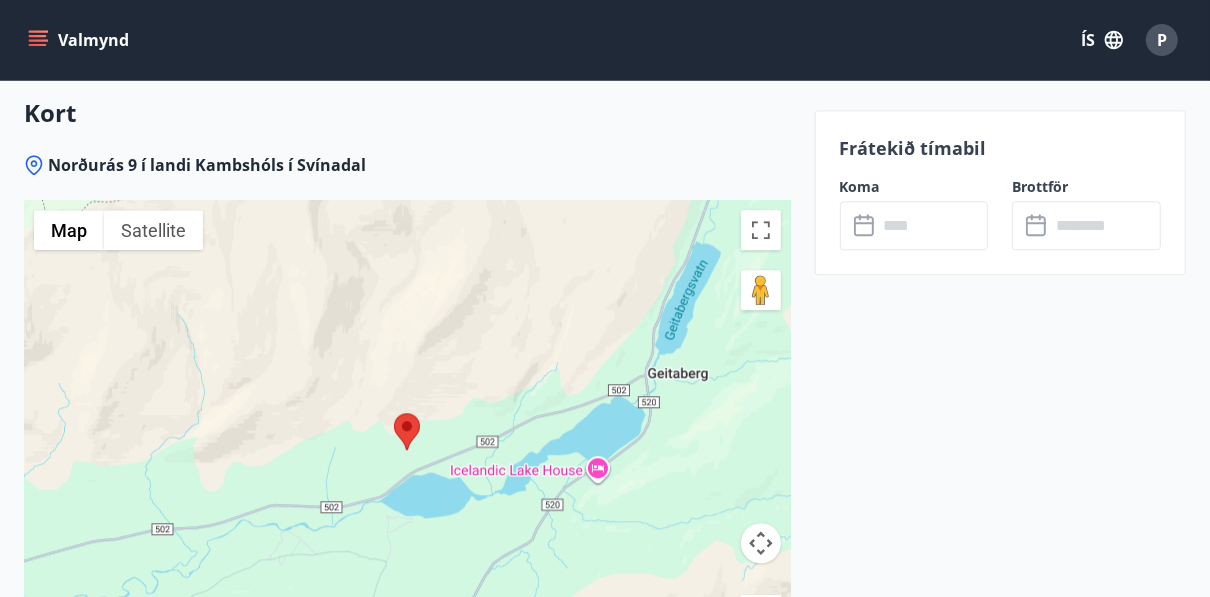 scroll, scrollTop: 3348, scrollLeft: 0, axis: vertical 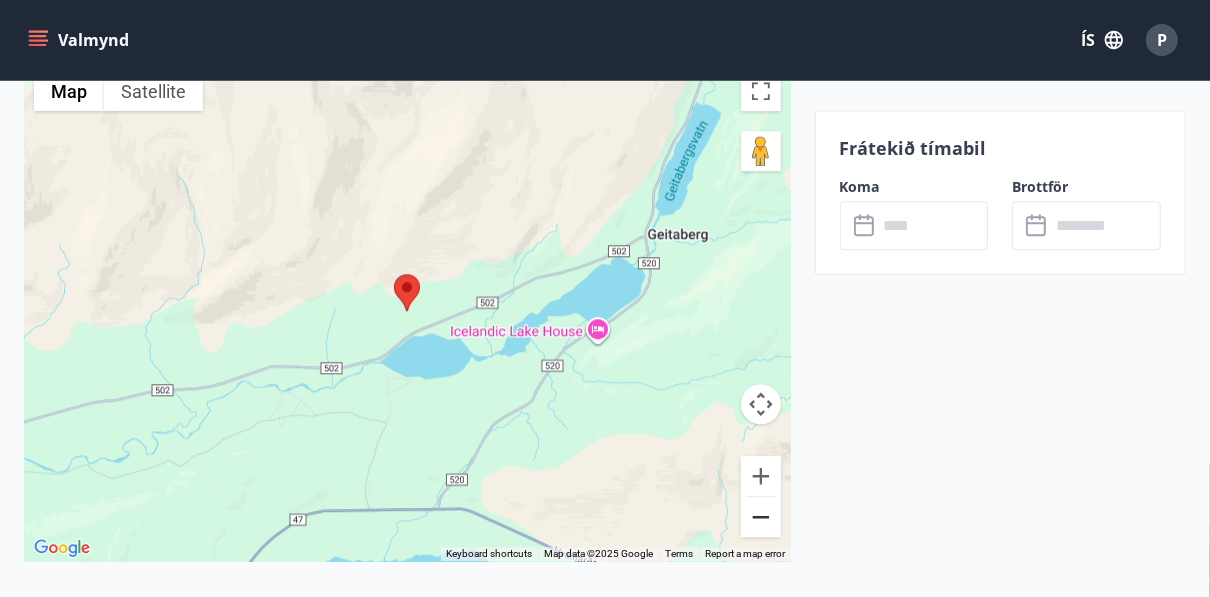 click at bounding box center (761, 517) 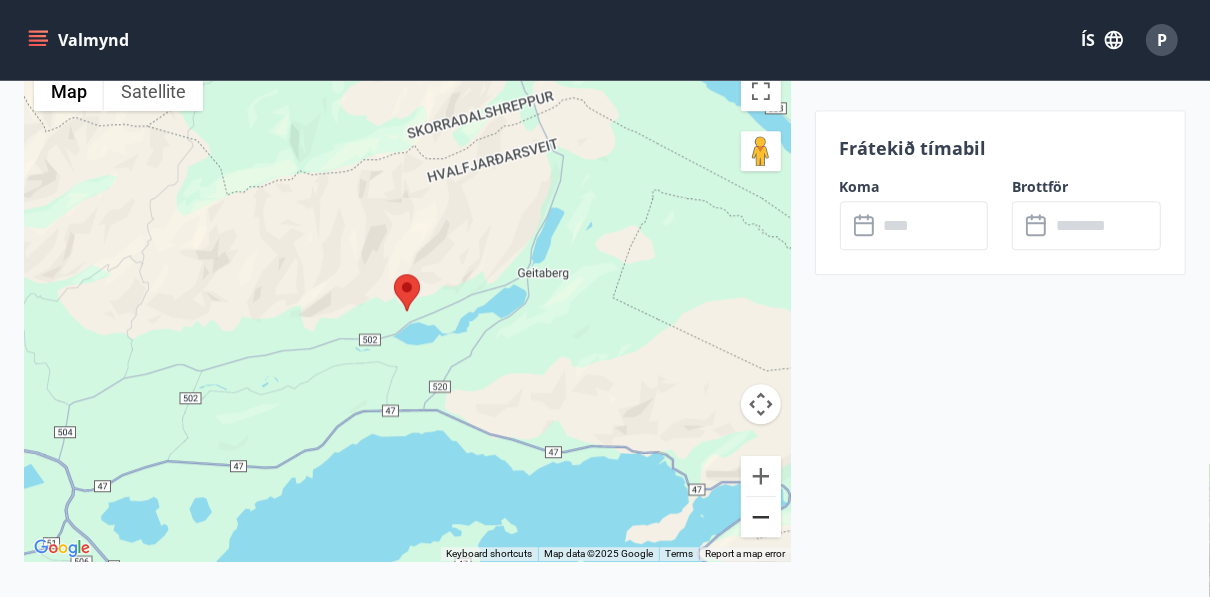 click at bounding box center [761, 517] 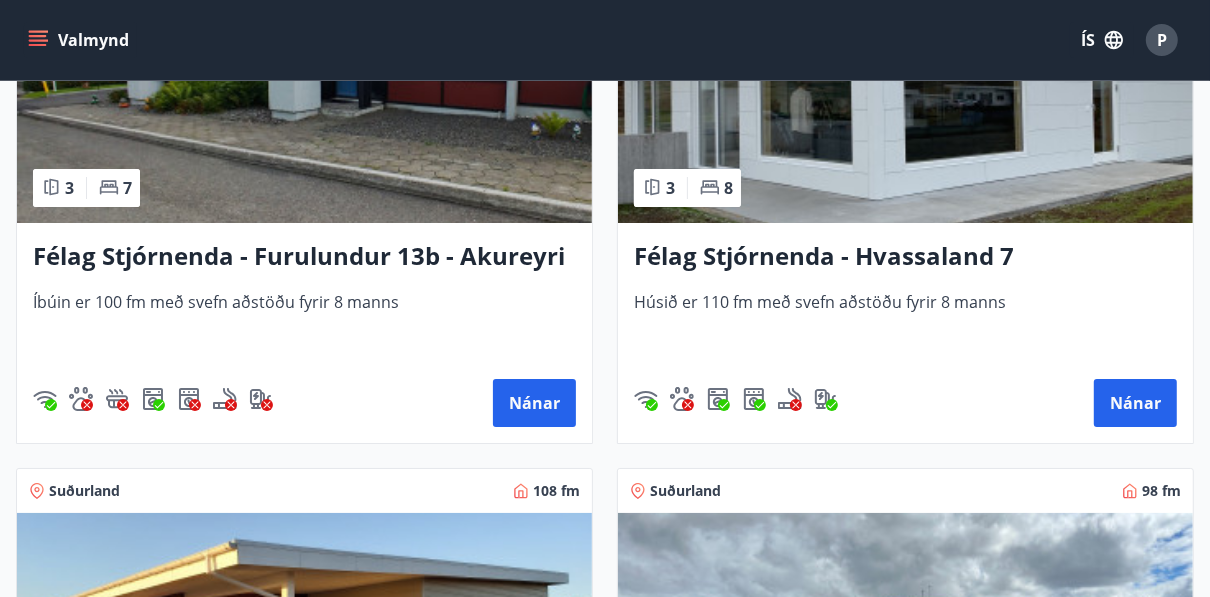 scroll, scrollTop: 4905, scrollLeft: 0, axis: vertical 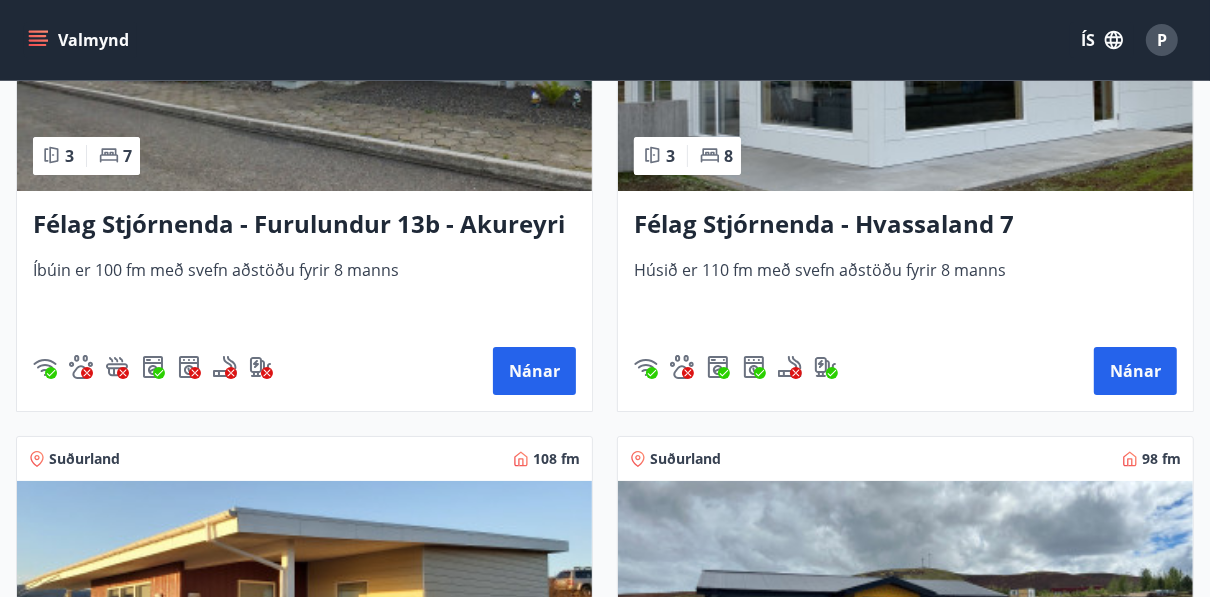 click at bounding box center (905, 65) 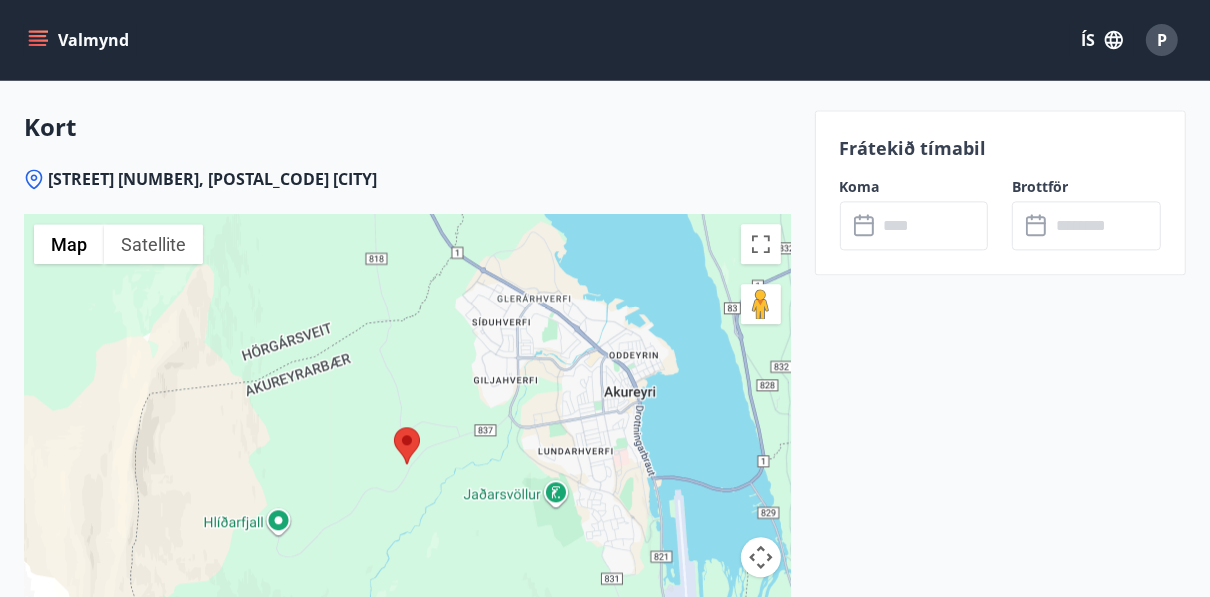 scroll, scrollTop: 2975, scrollLeft: 0, axis: vertical 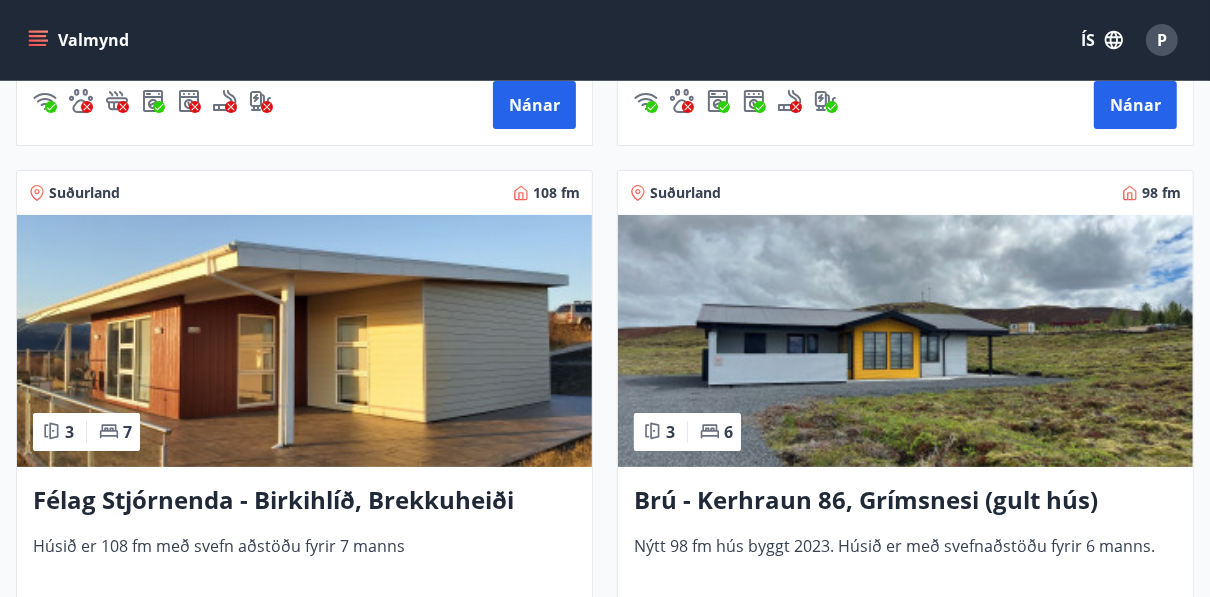 click at bounding box center (304, 341) 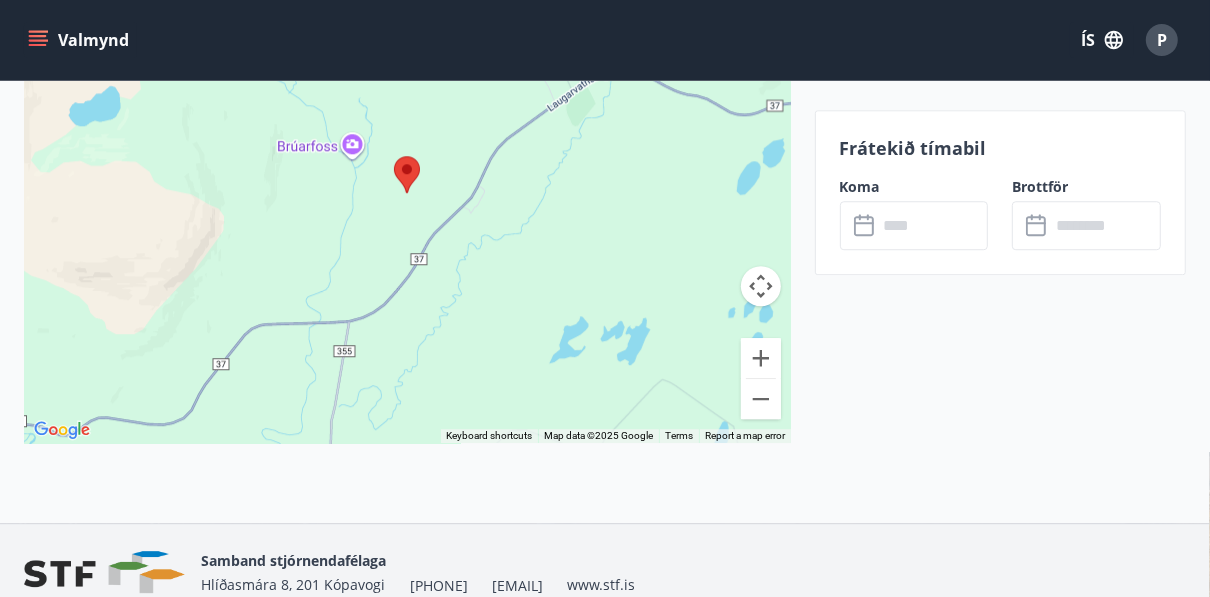 scroll, scrollTop: 3635, scrollLeft: 0, axis: vertical 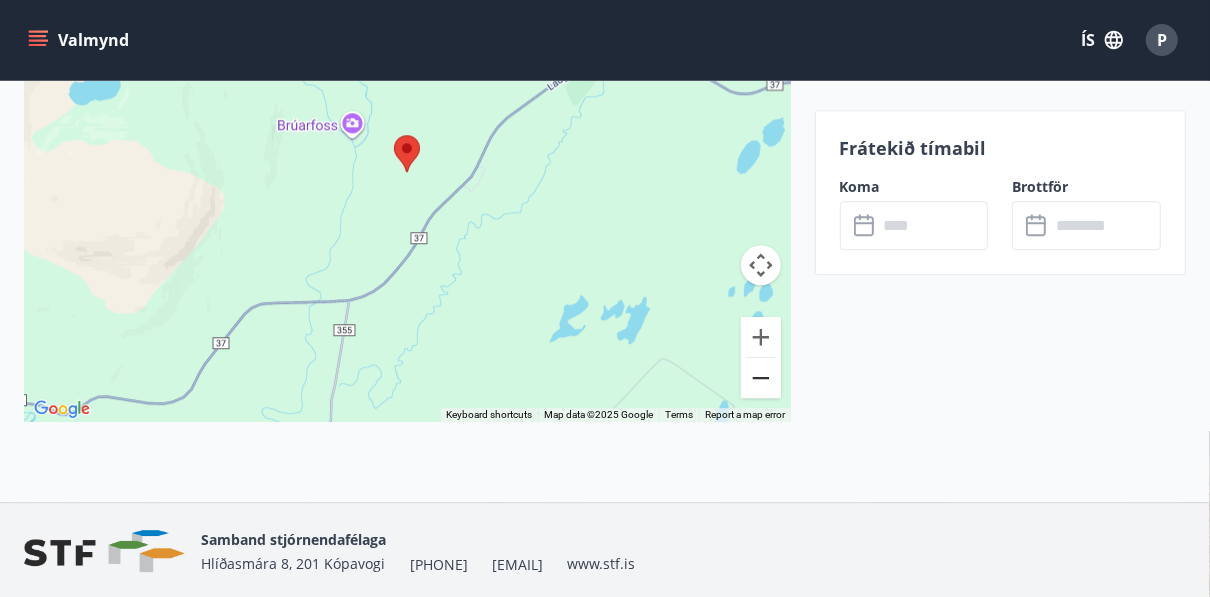 click at bounding box center (761, 378) 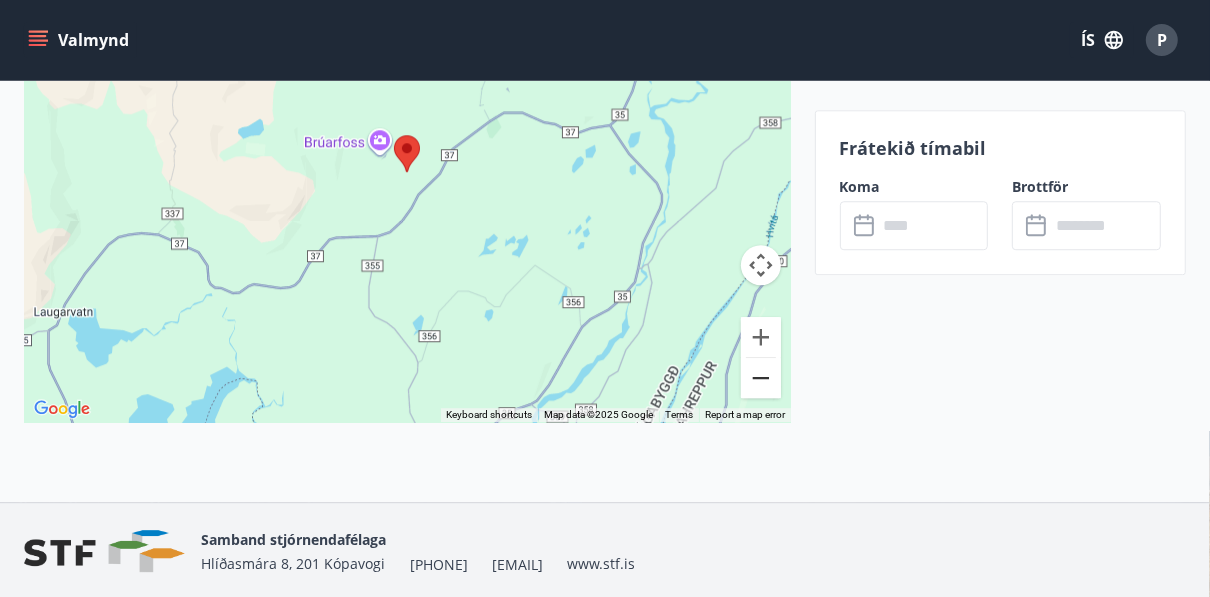 click at bounding box center (761, 378) 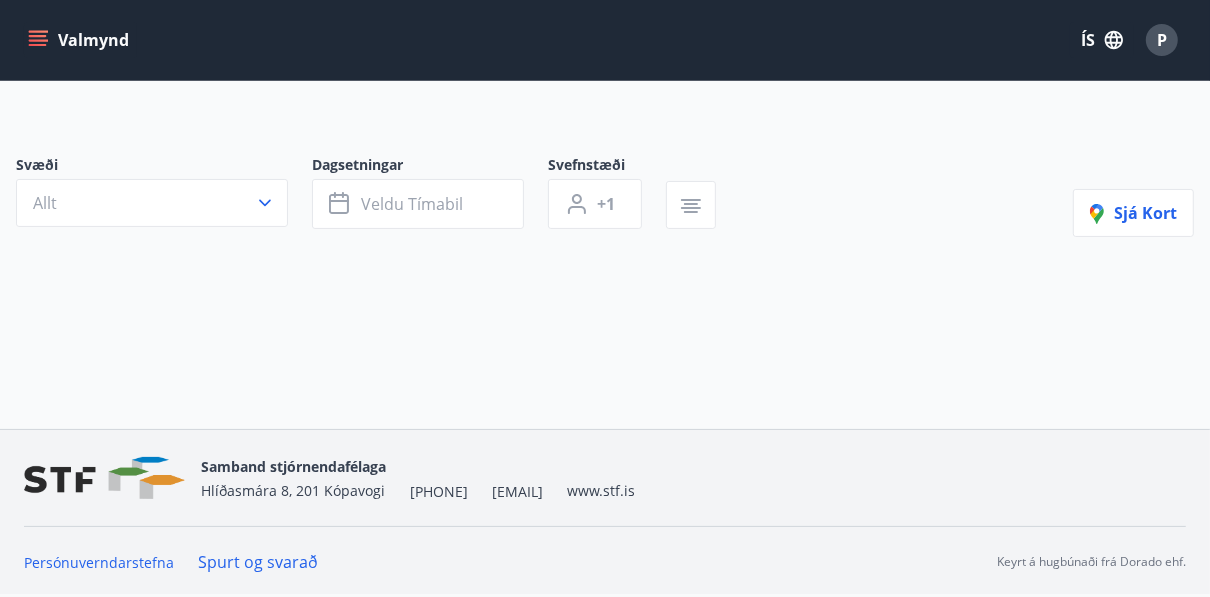 scroll, scrollTop: 0, scrollLeft: 0, axis: both 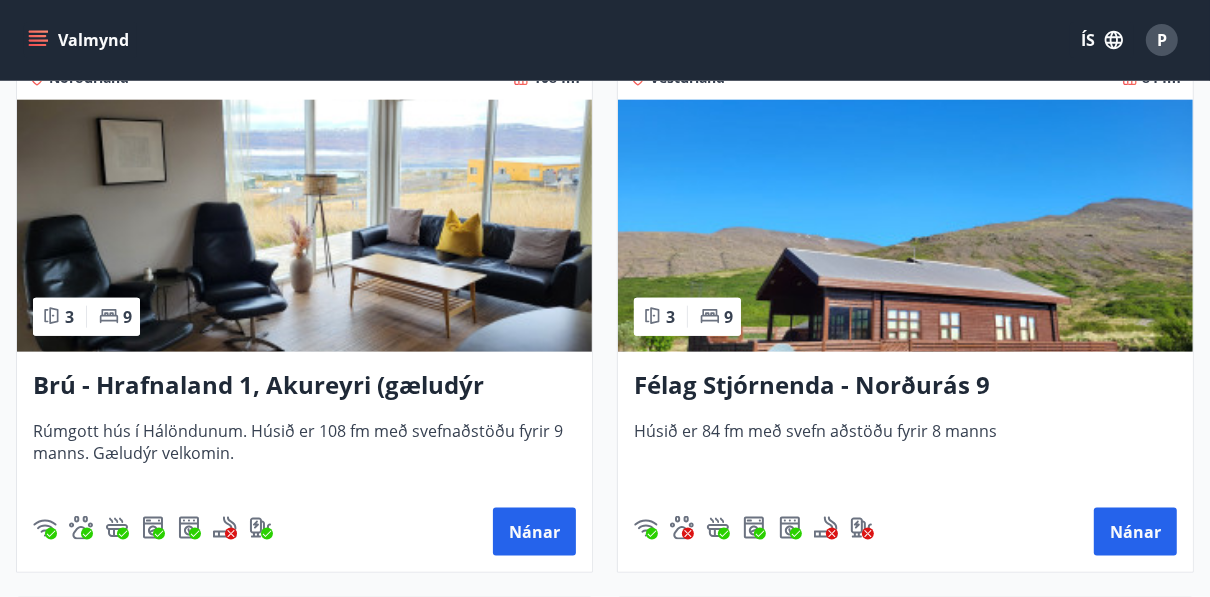 click at bounding box center (905, 226) 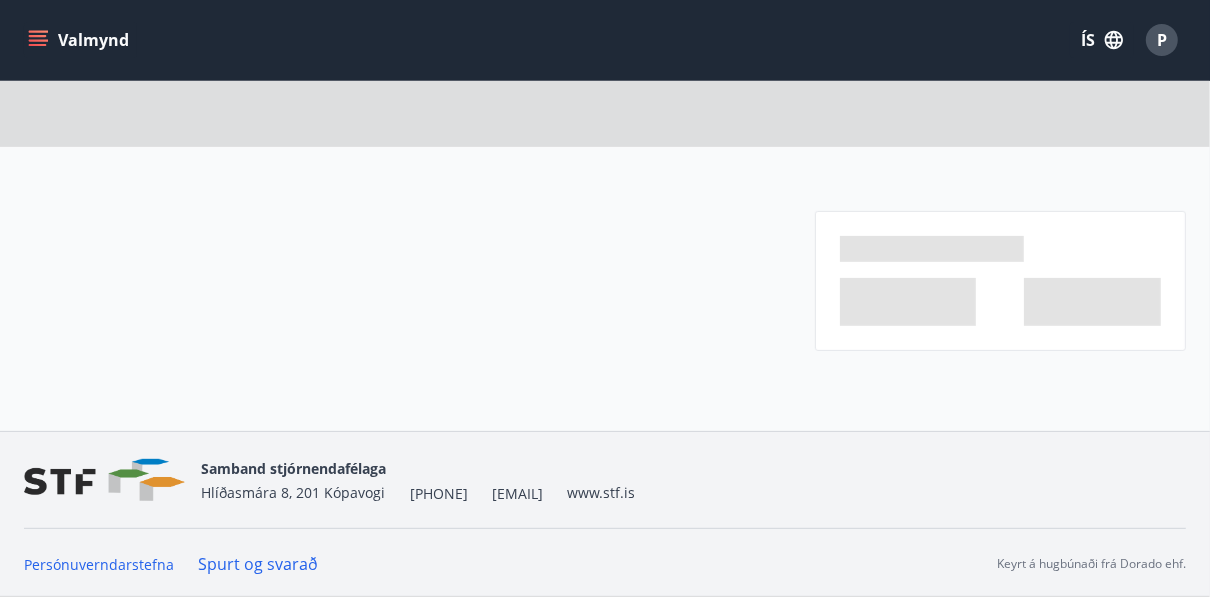 scroll, scrollTop: 0, scrollLeft: 0, axis: both 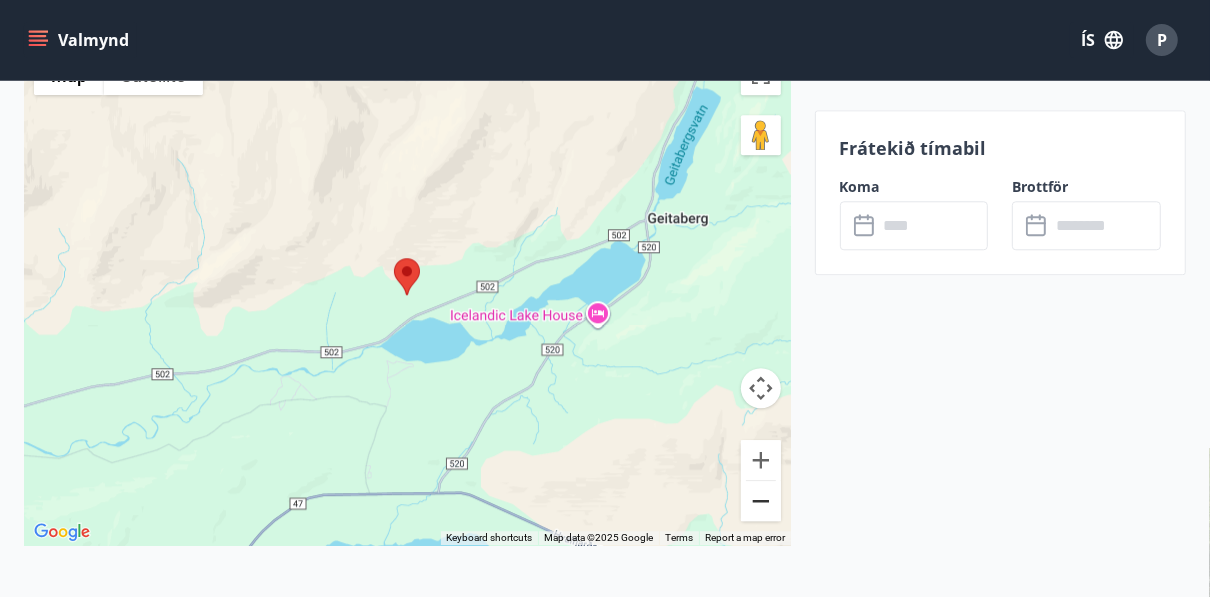 click at bounding box center [761, 501] 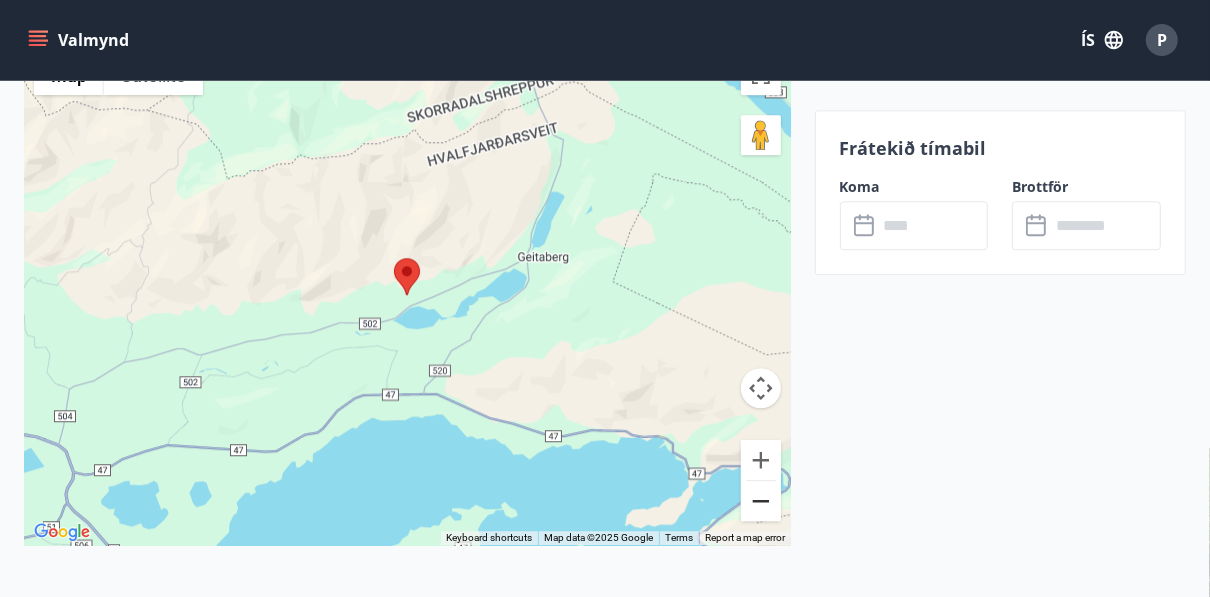 click at bounding box center [761, 501] 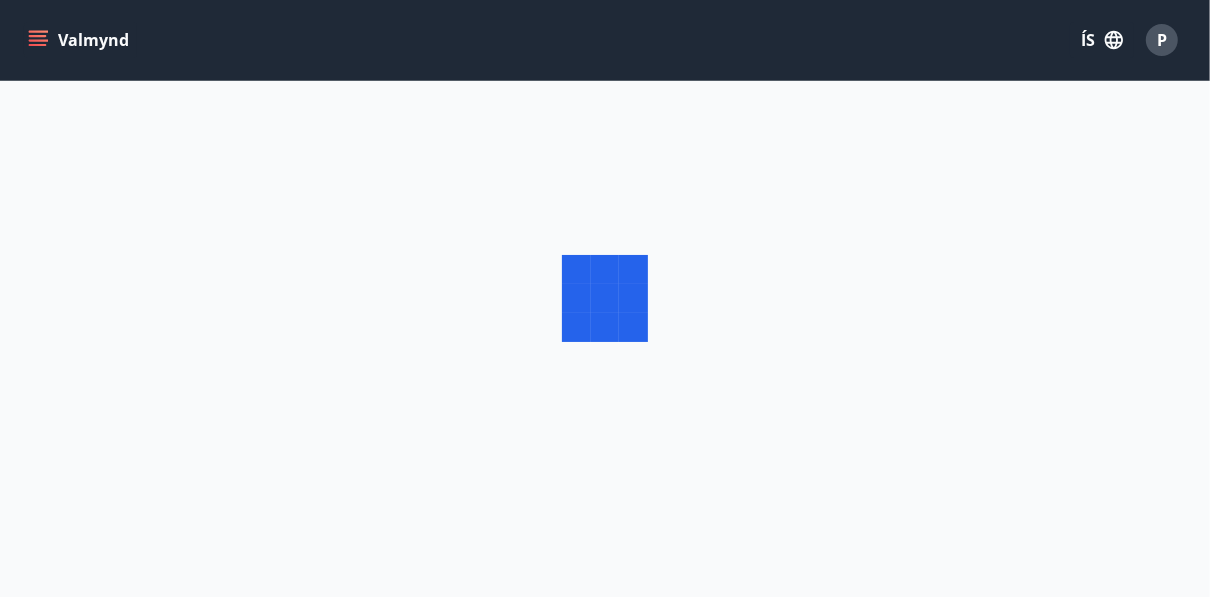 scroll, scrollTop: 0, scrollLeft: 0, axis: both 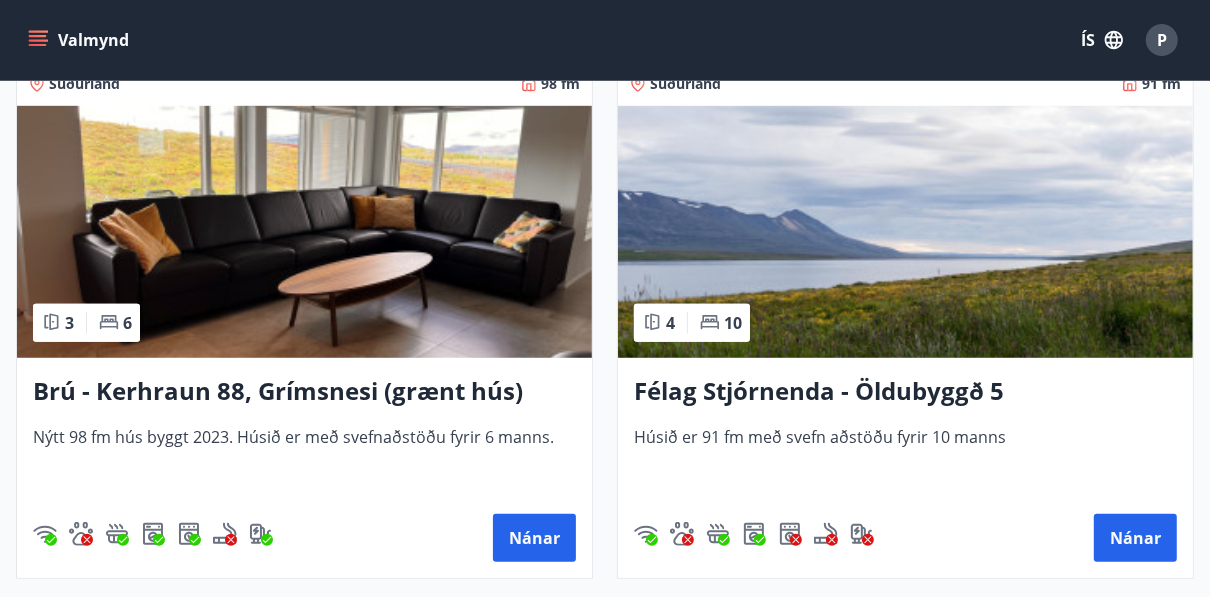 click at bounding box center [304, 232] 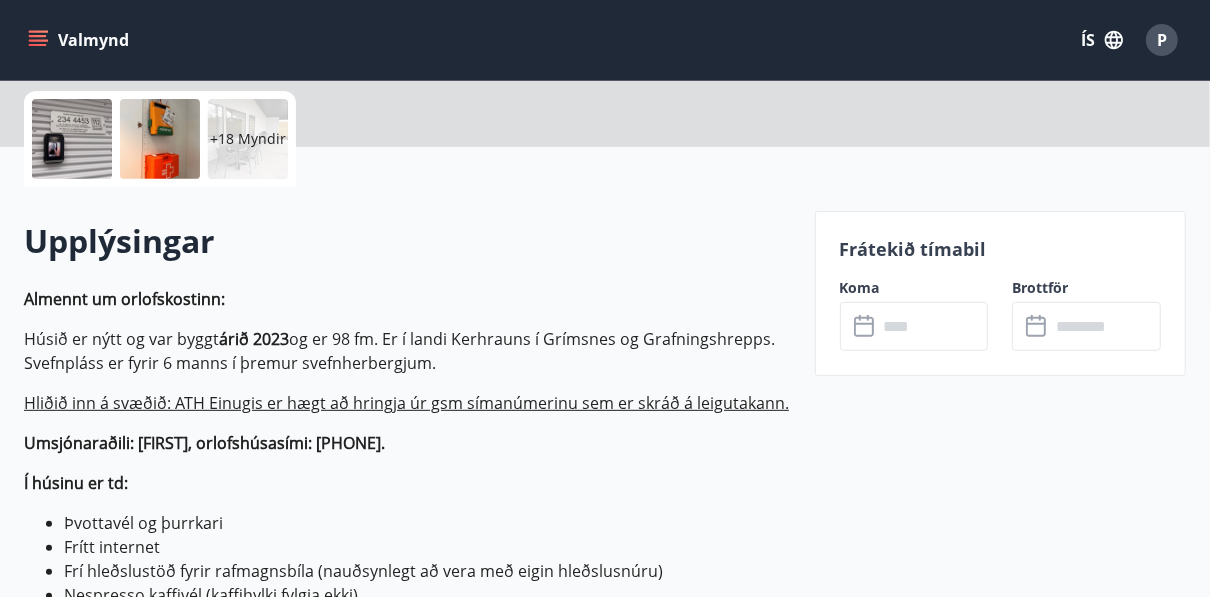 scroll, scrollTop: 0, scrollLeft: 0, axis: both 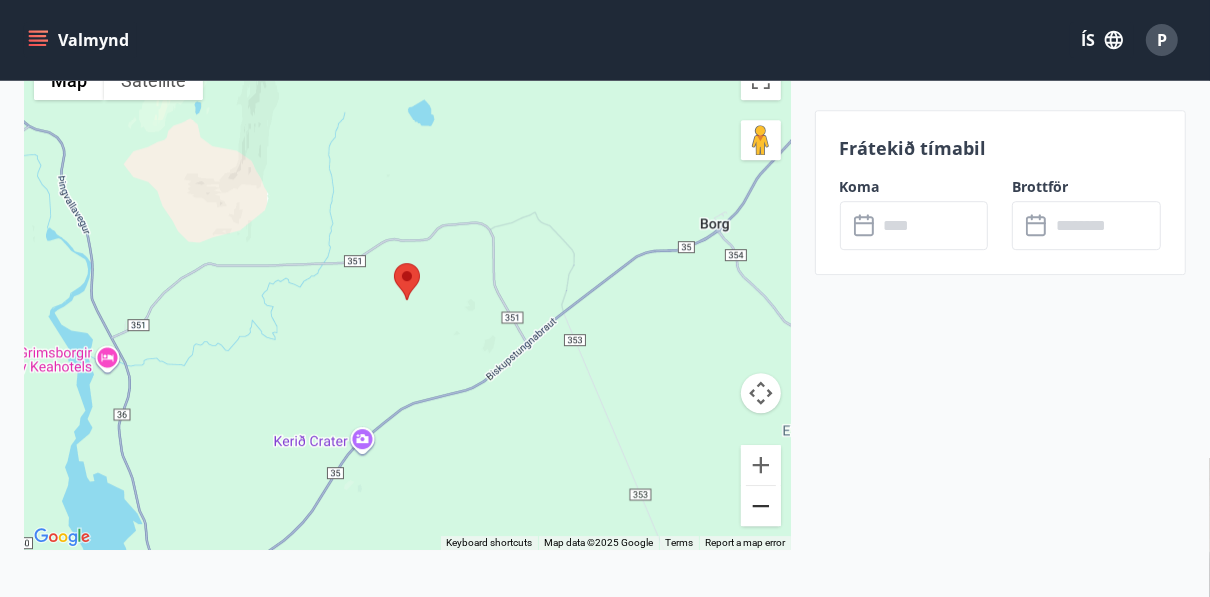click at bounding box center [761, 506] 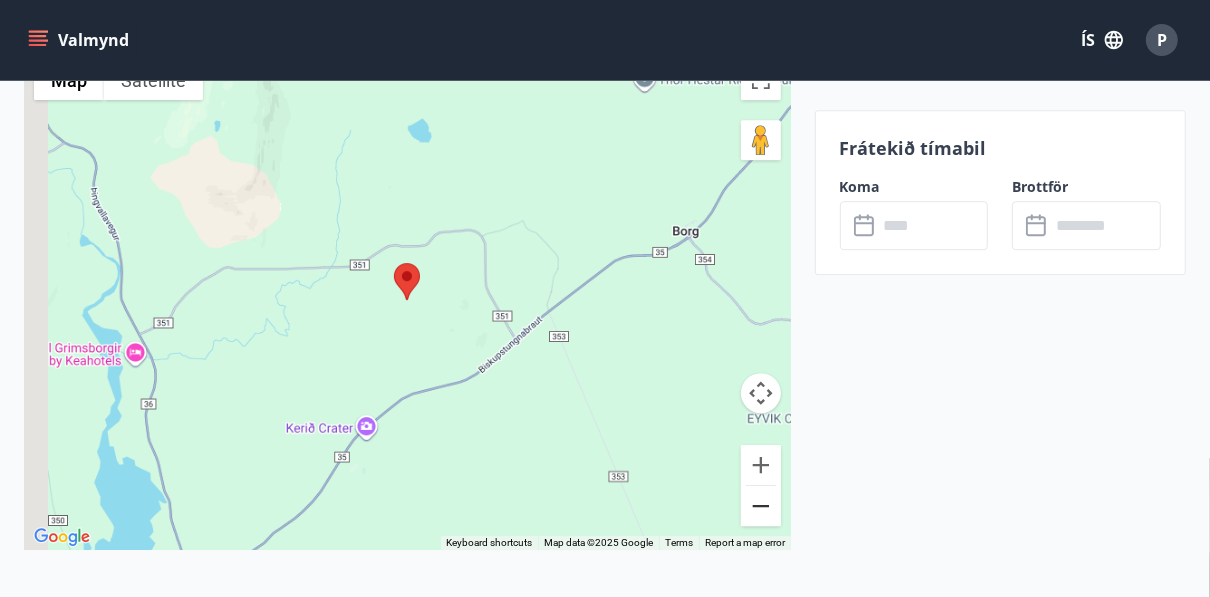 click at bounding box center [761, 506] 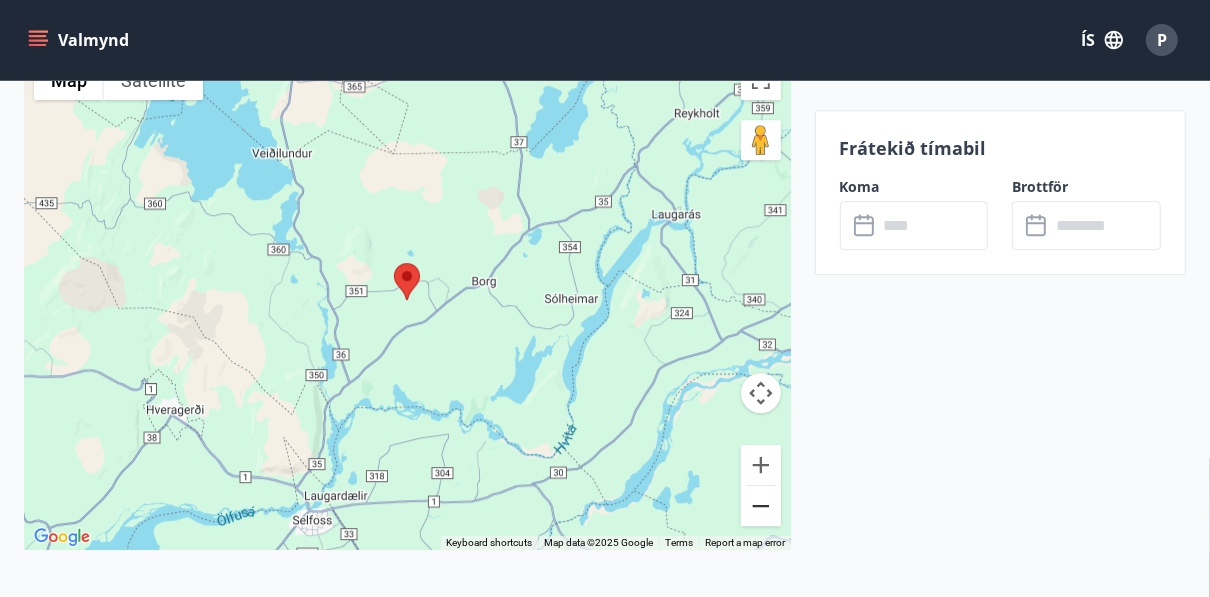 click at bounding box center (761, 506) 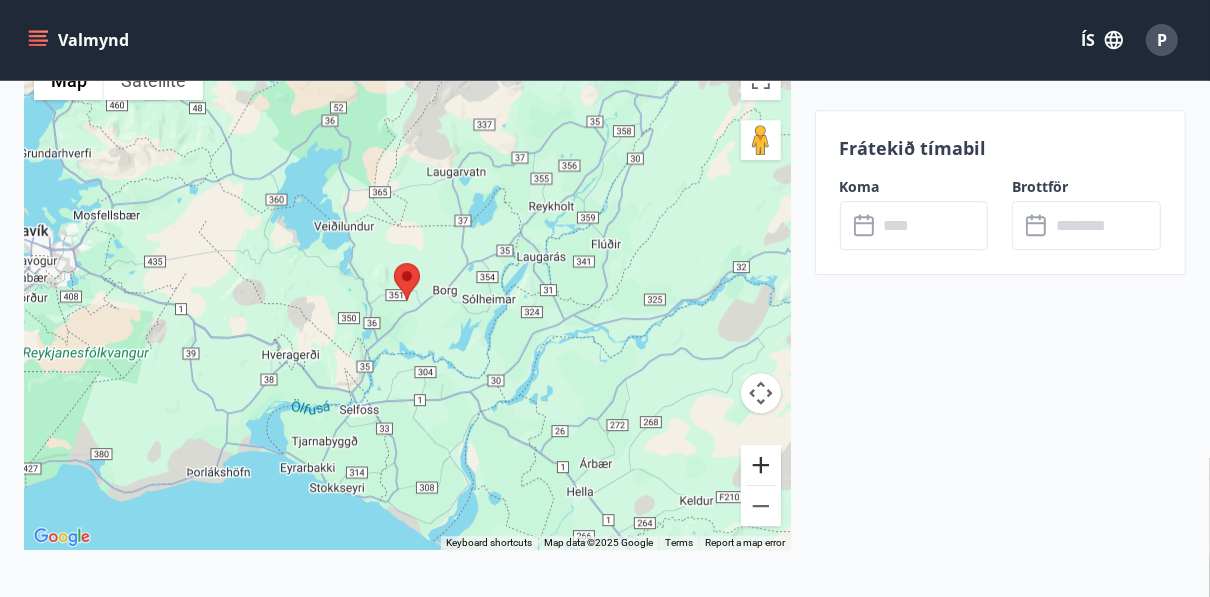 click at bounding box center (761, 465) 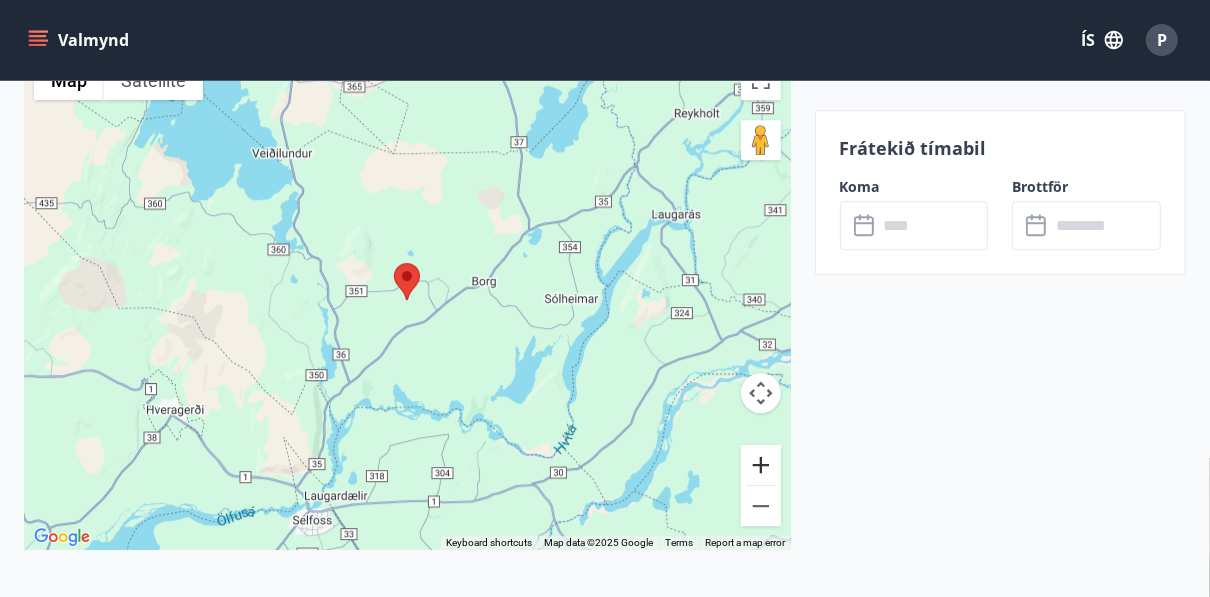click at bounding box center [761, 465] 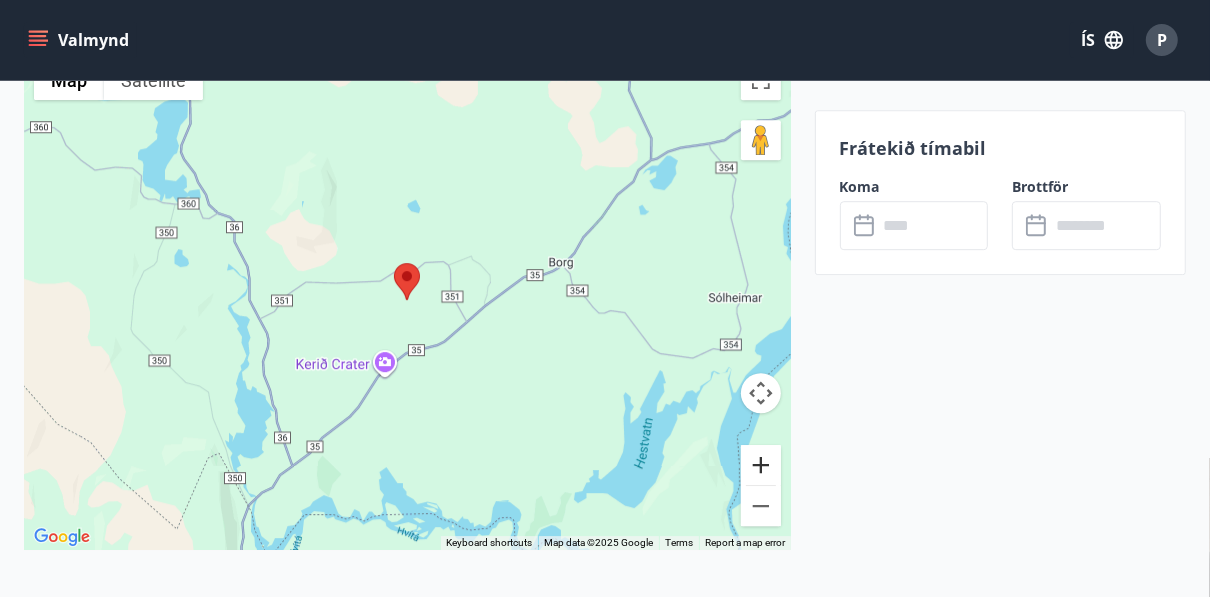 click at bounding box center (761, 465) 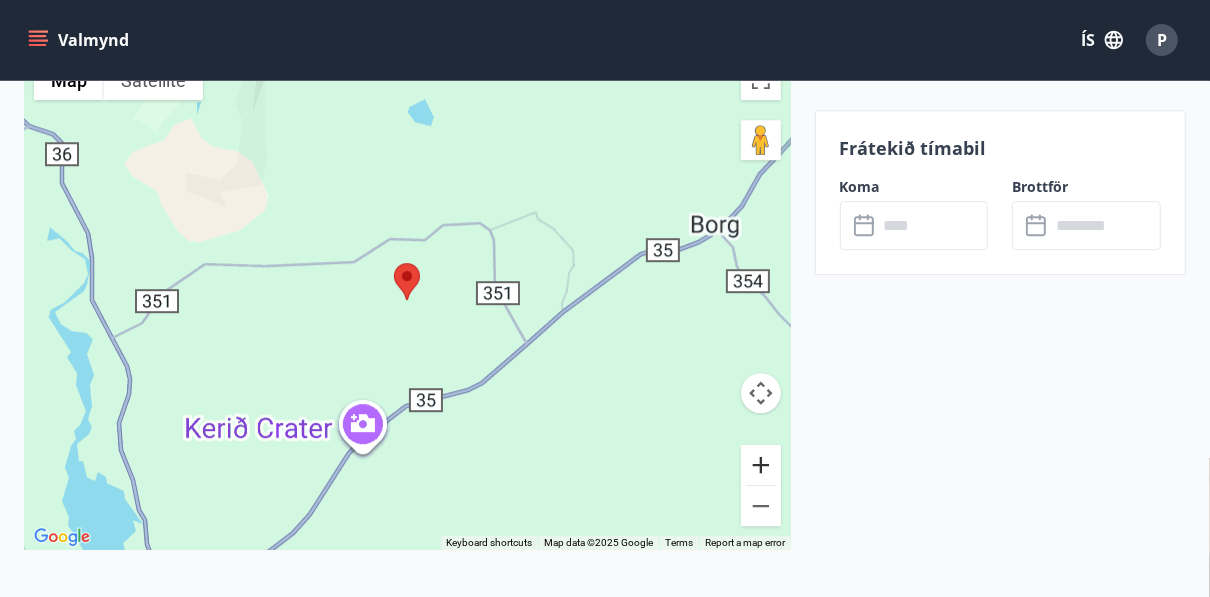 click at bounding box center [761, 465] 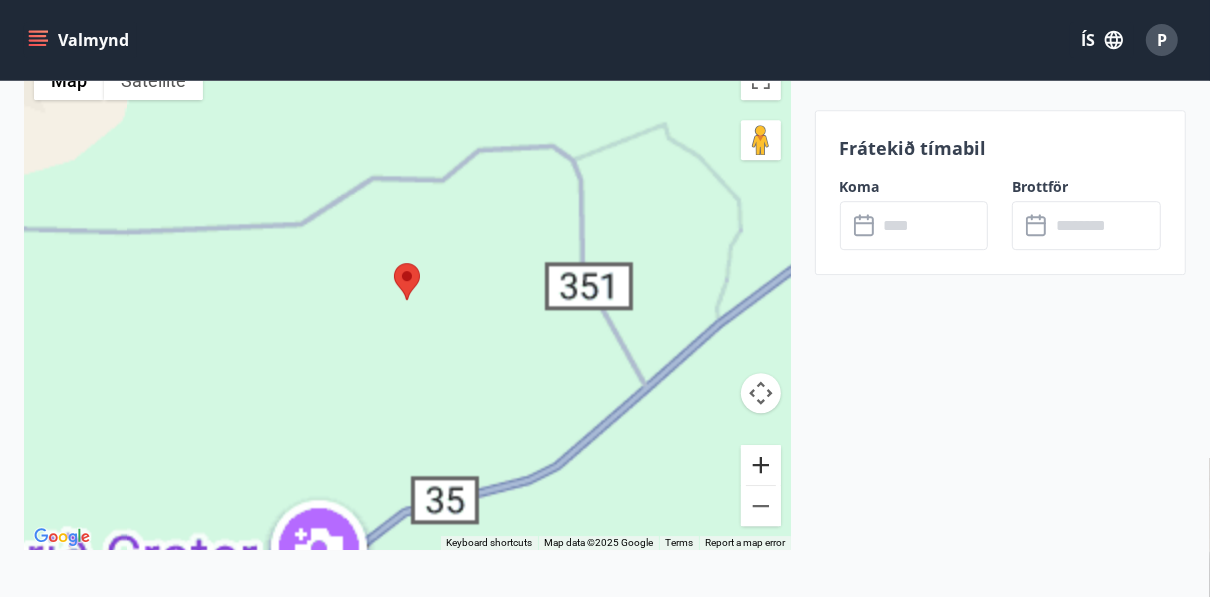 click at bounding box center (761, 465) 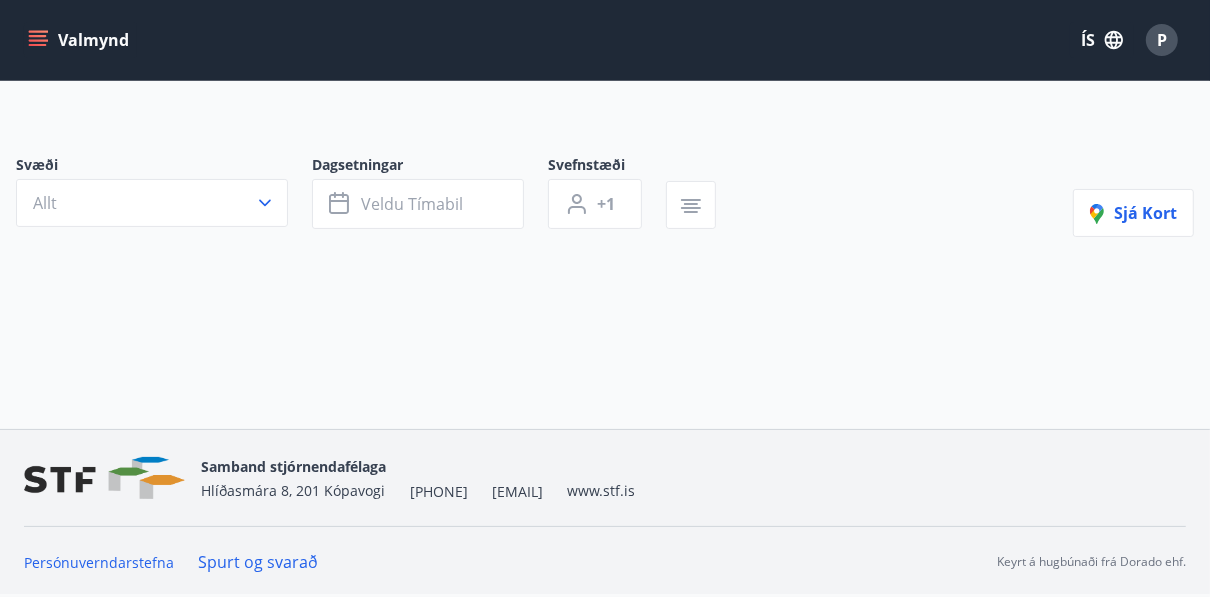 scroll, scrollTop: 0, scrollLeft: 0, axis: both 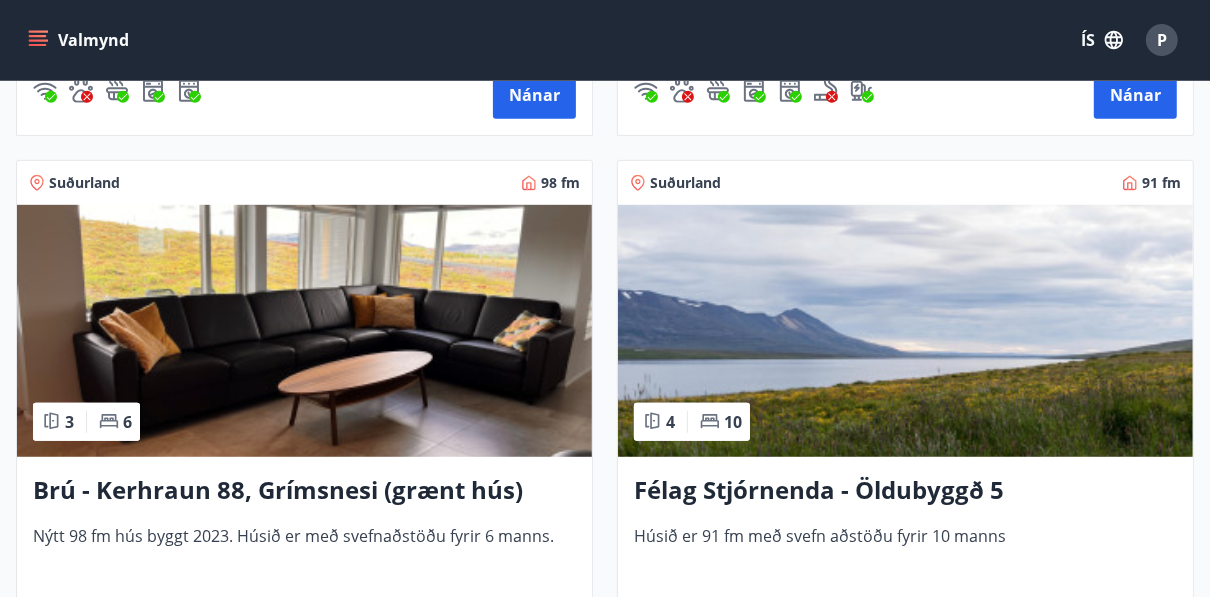 click at bounding box center (905, 331) 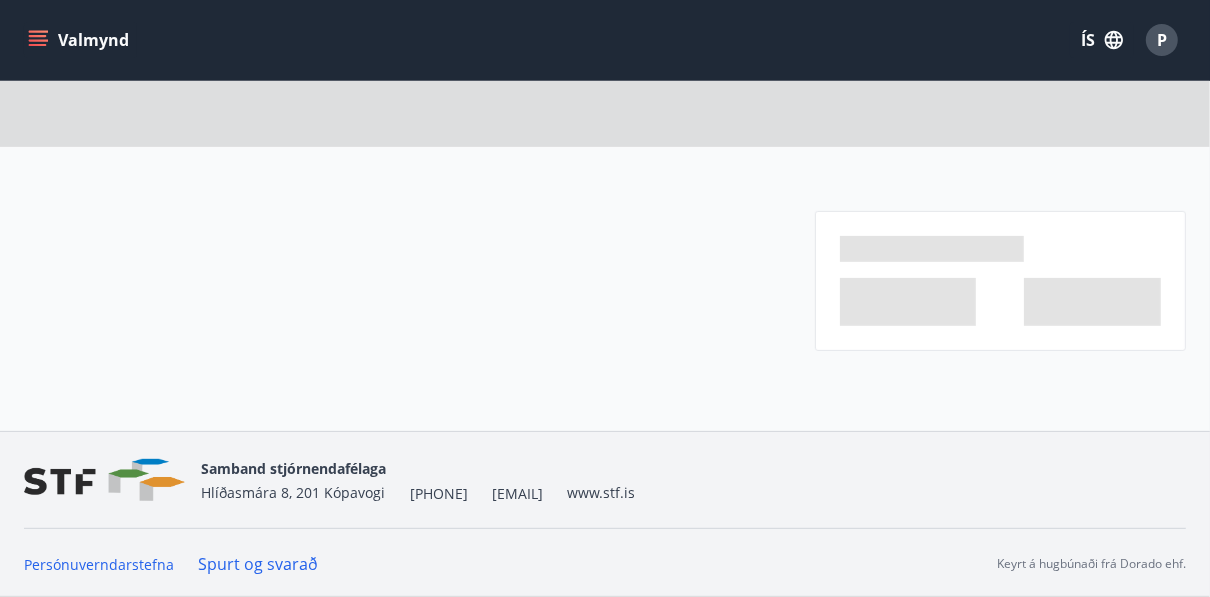 scroll, scrollTop: 0, scrollLeft: 0, axis: both 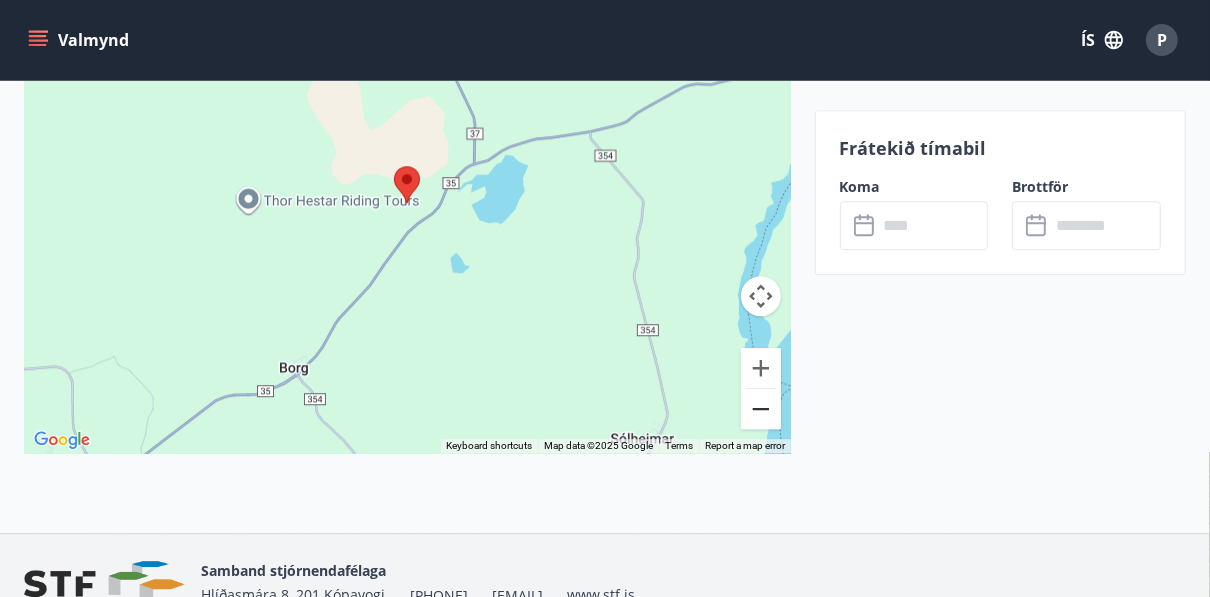 click at bounding box center (761, 409) 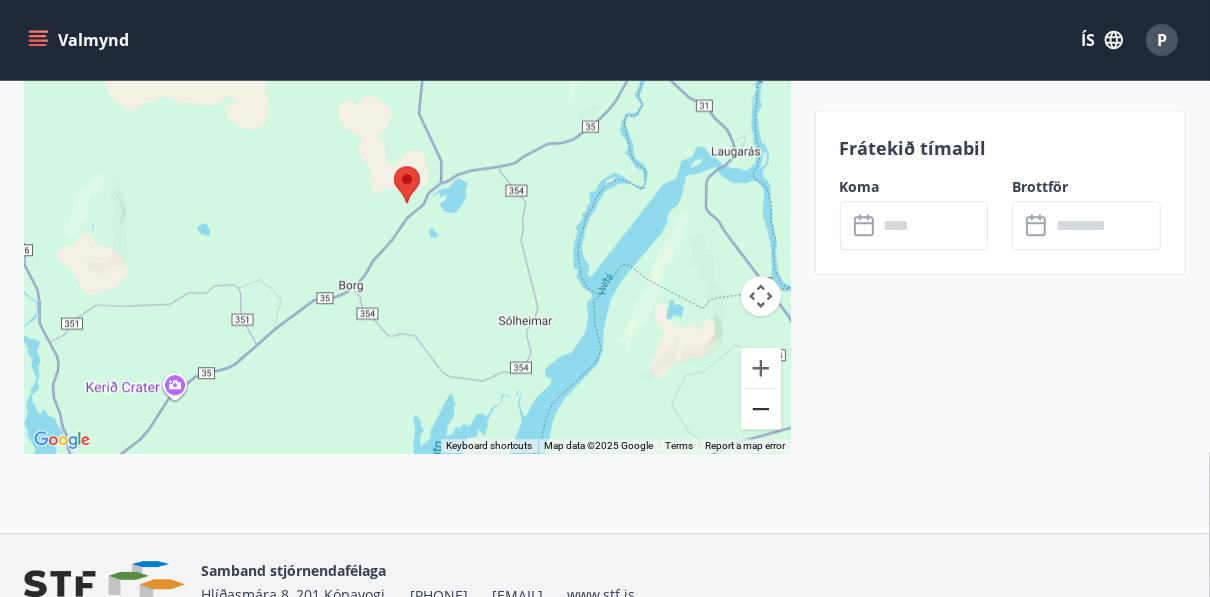 click at bounding box center [761, 409] 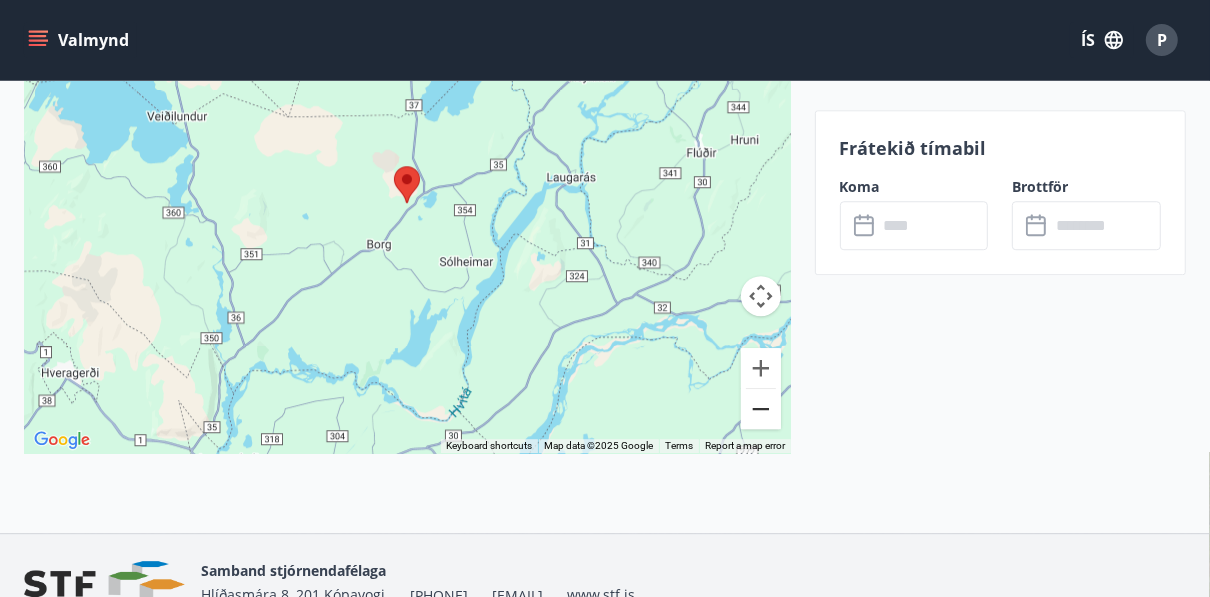 click at bounding box center [761, 409] 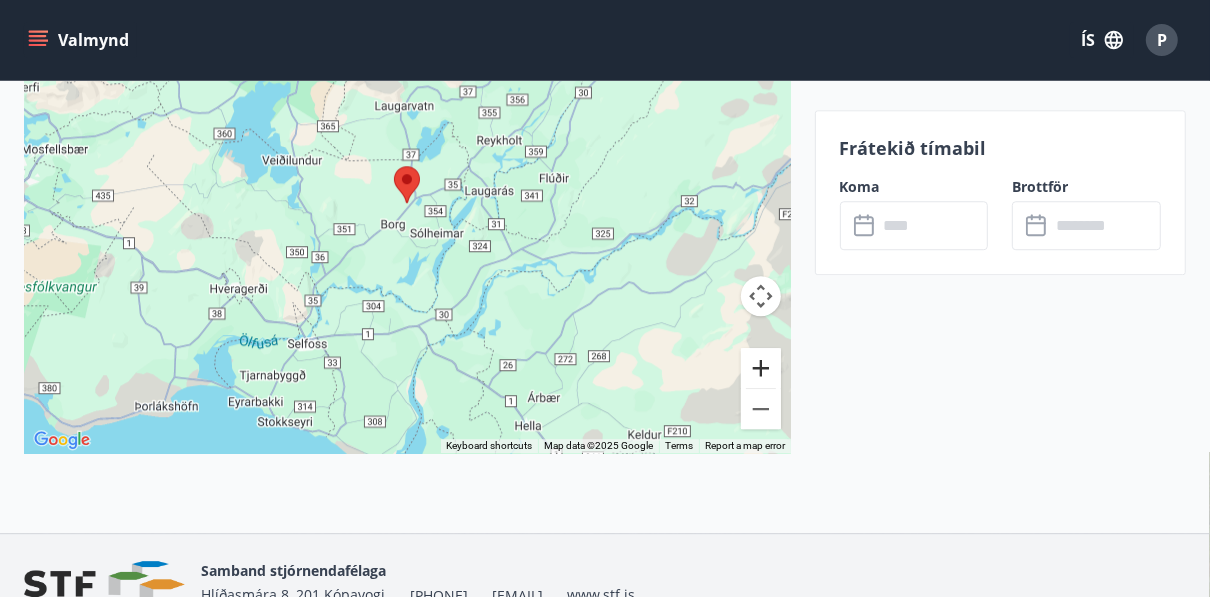 click at bounding box center (761, 368) 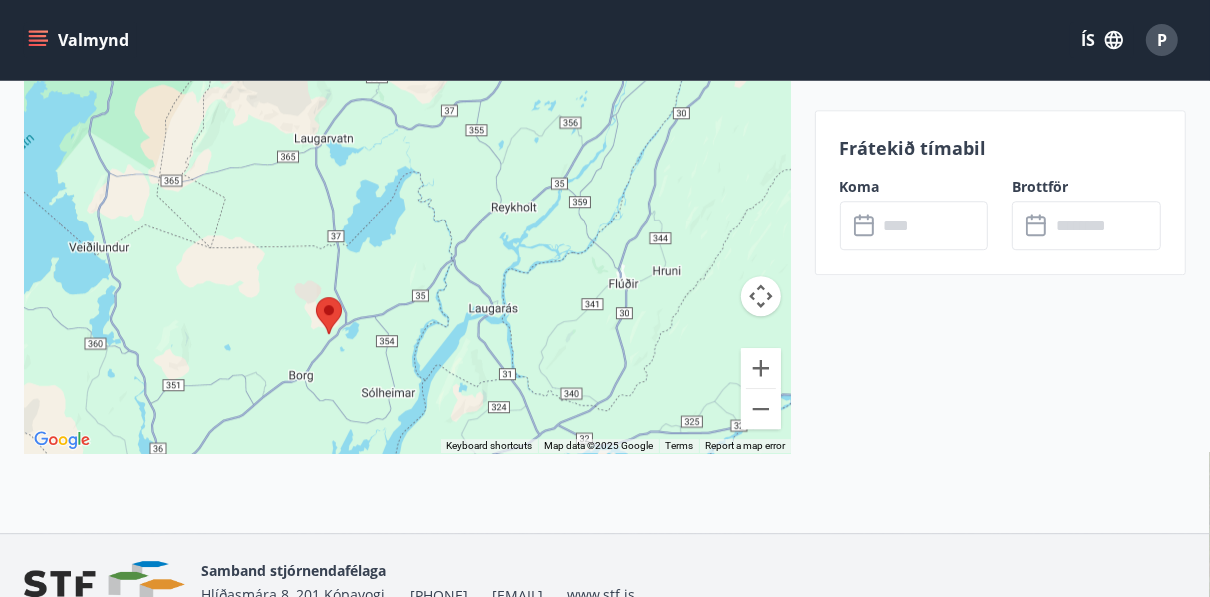 drag, startPoint x: 357, startPoint y: 238, endPoint x: 276, endPoint y: 371, distance: 155.72412 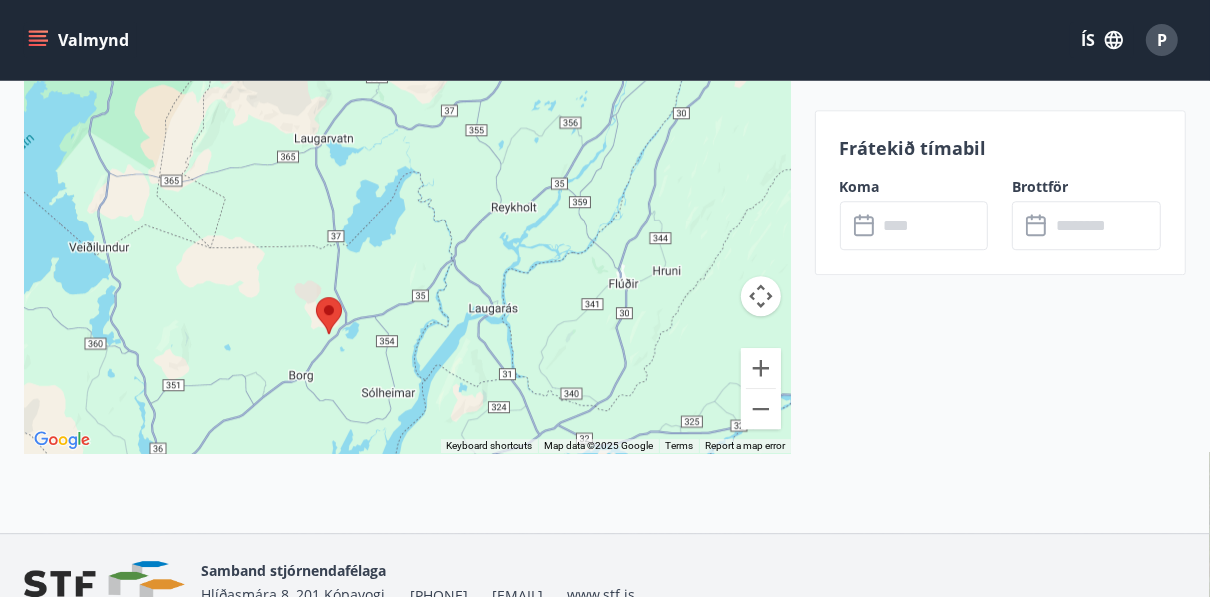 click at bounding box center [407, 203] 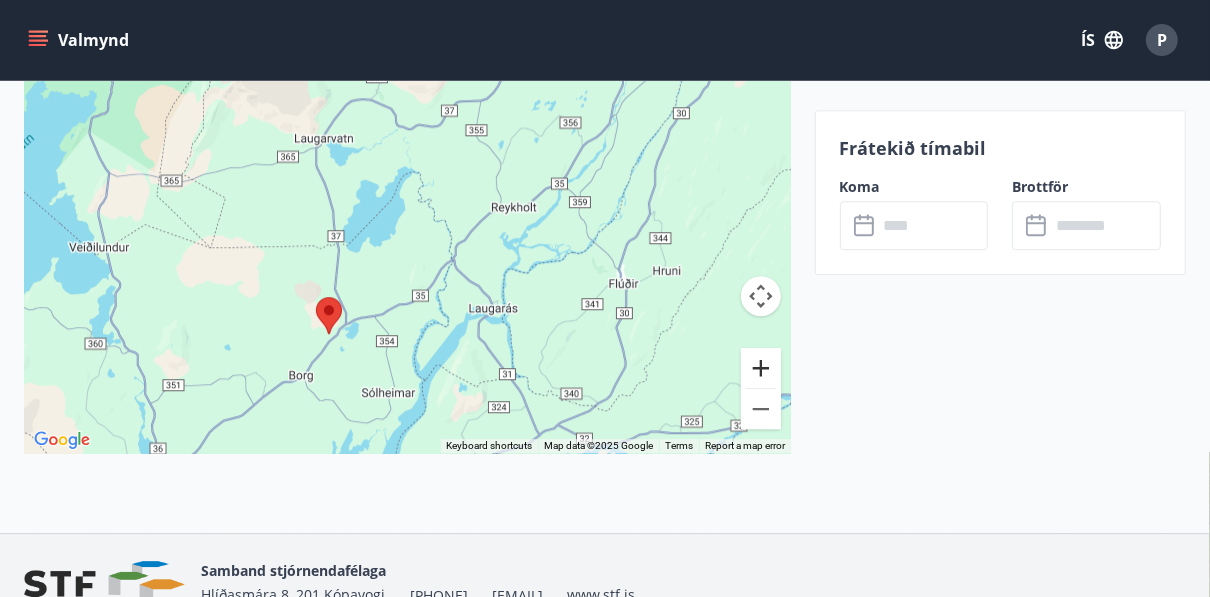click at bounding box center [761, 368] 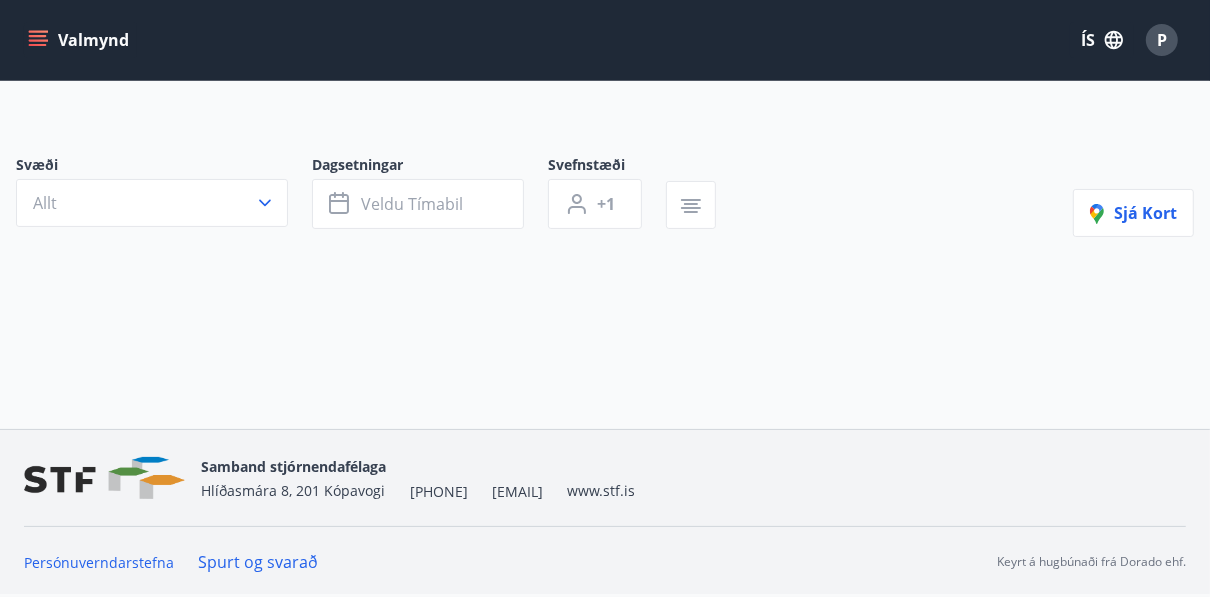 scroll, scrollTop: 0, scrollLeft: 0, axis: both 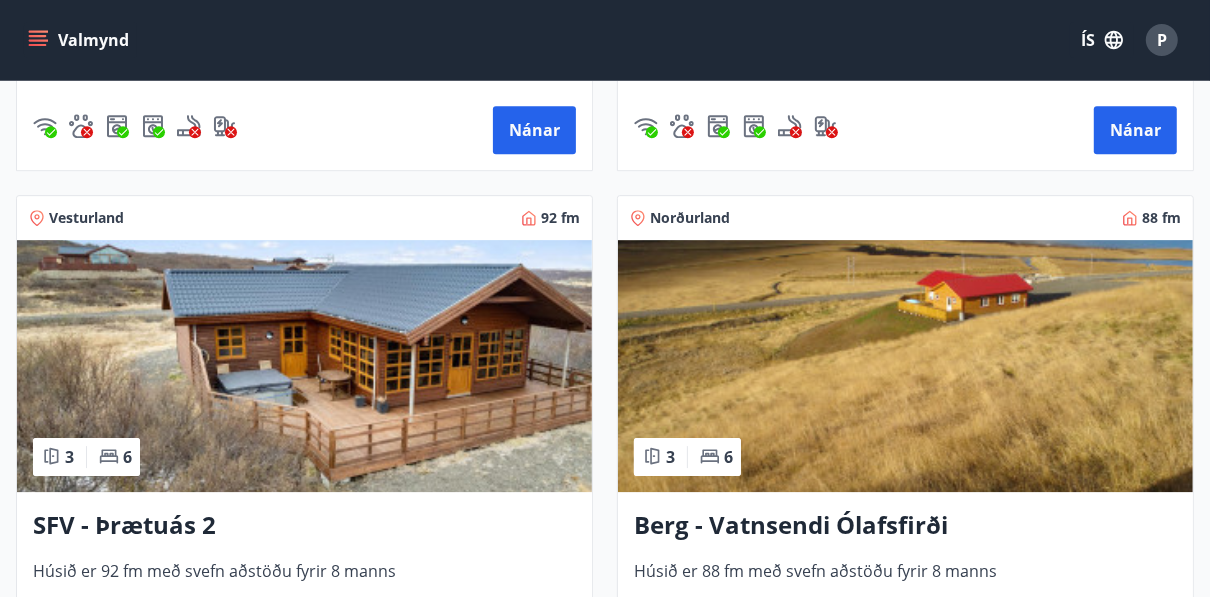 click at bounding box center [304, 366] 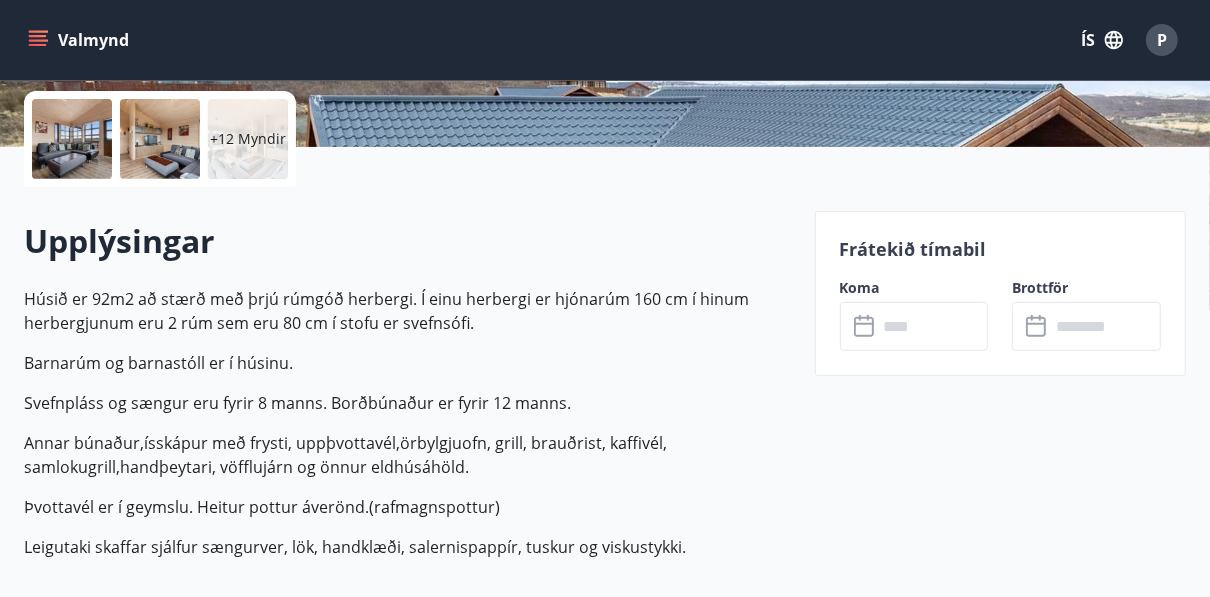 scroll, scrollTop: 0, scrollLeft: 0, axis: both 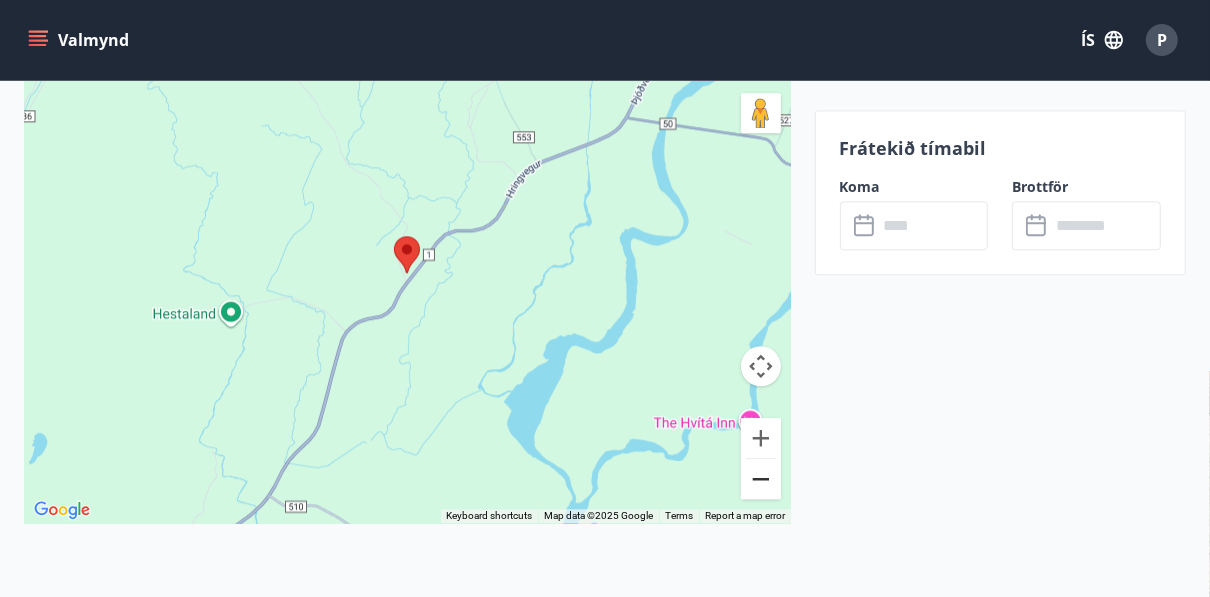 click at bounding box center [761, 479] 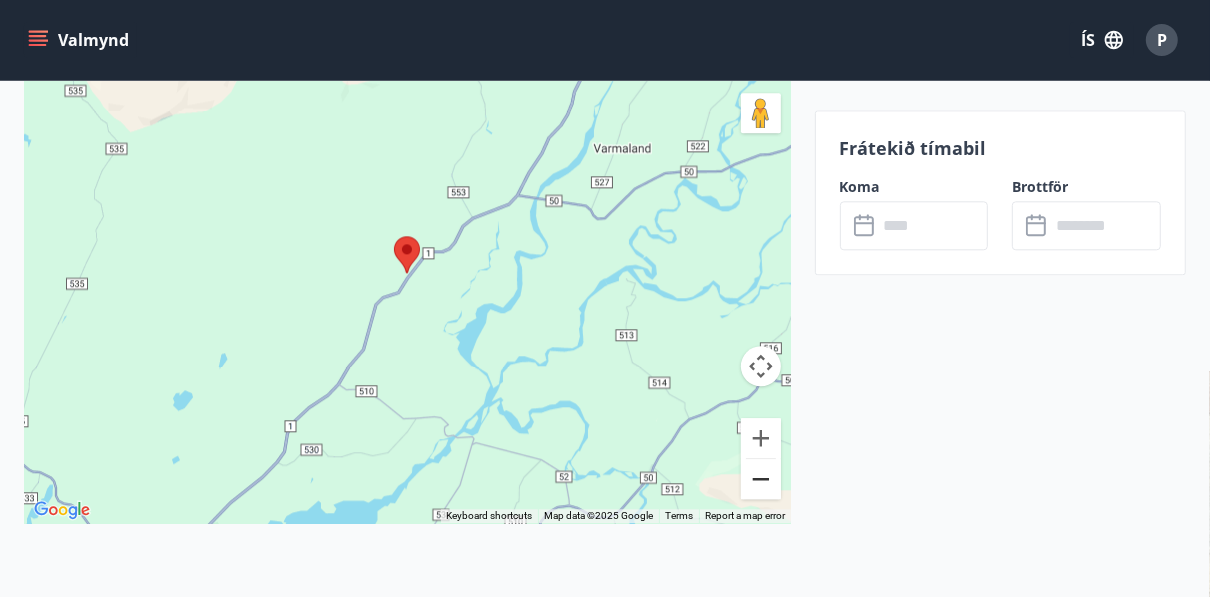 click at bounding box center [761, 479] 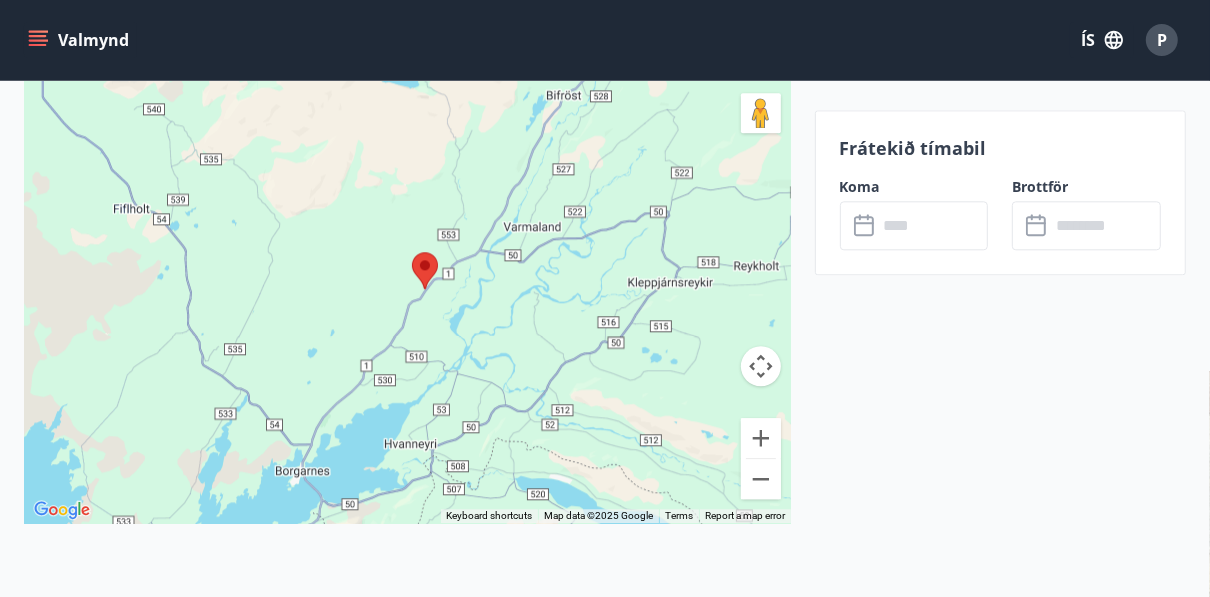 drag, startPoint x: 527, startPoint y: 429, endPoint x: 551, endPoint y: 446, distance: 29.410883 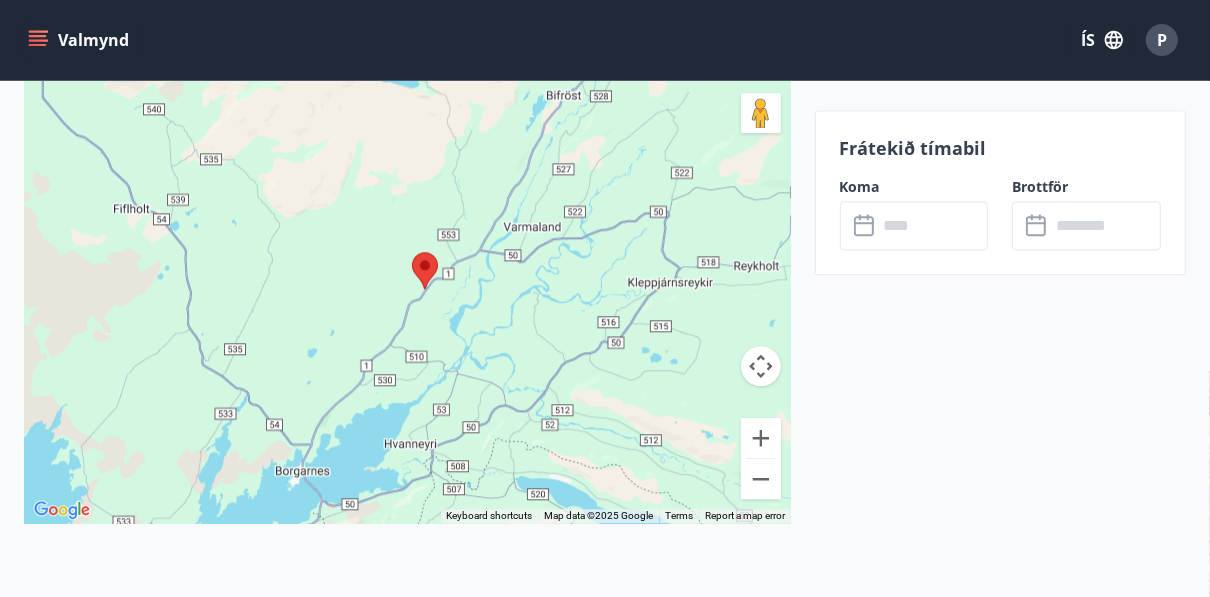 click at bounding box center [407, 273] 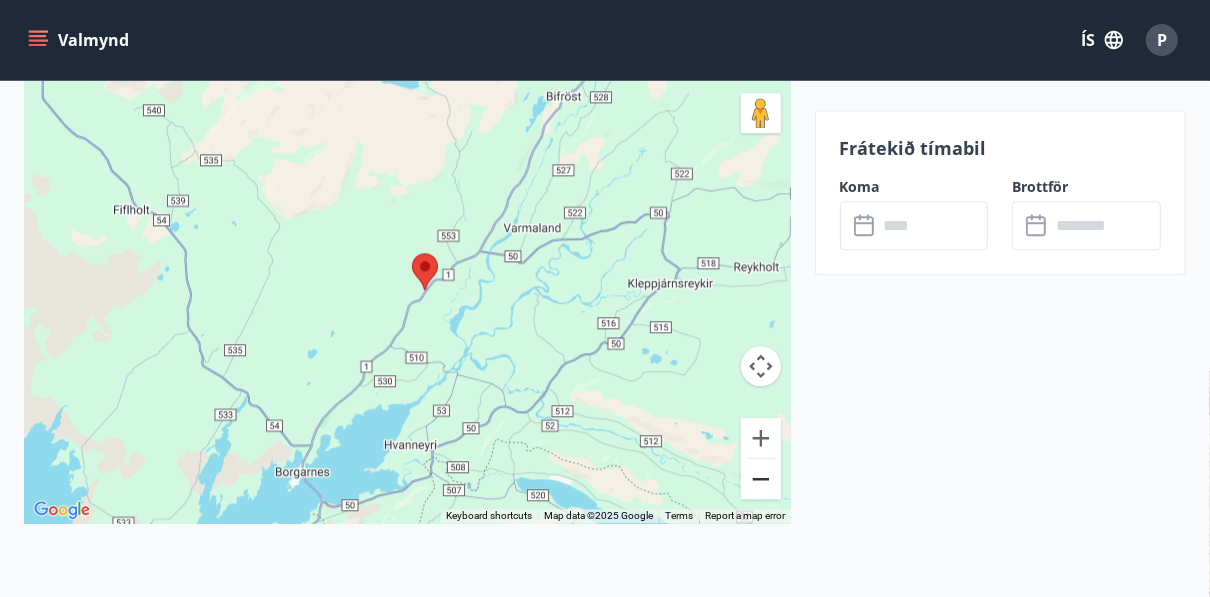 click at bounding box center [761, 479] 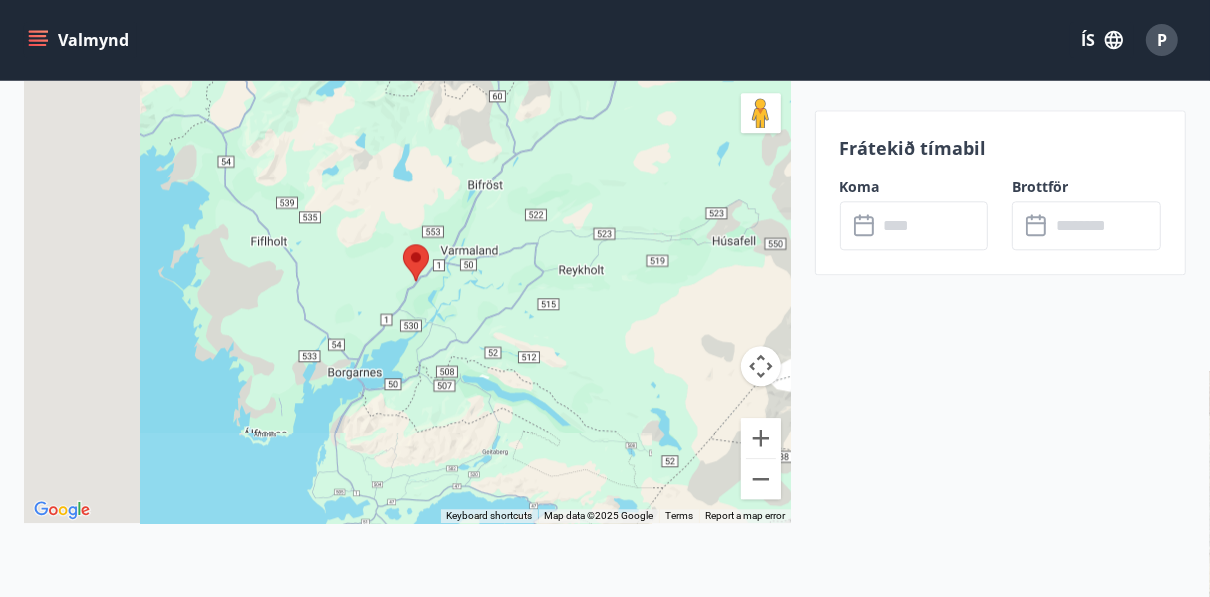 click at bounding box center [407, 273] 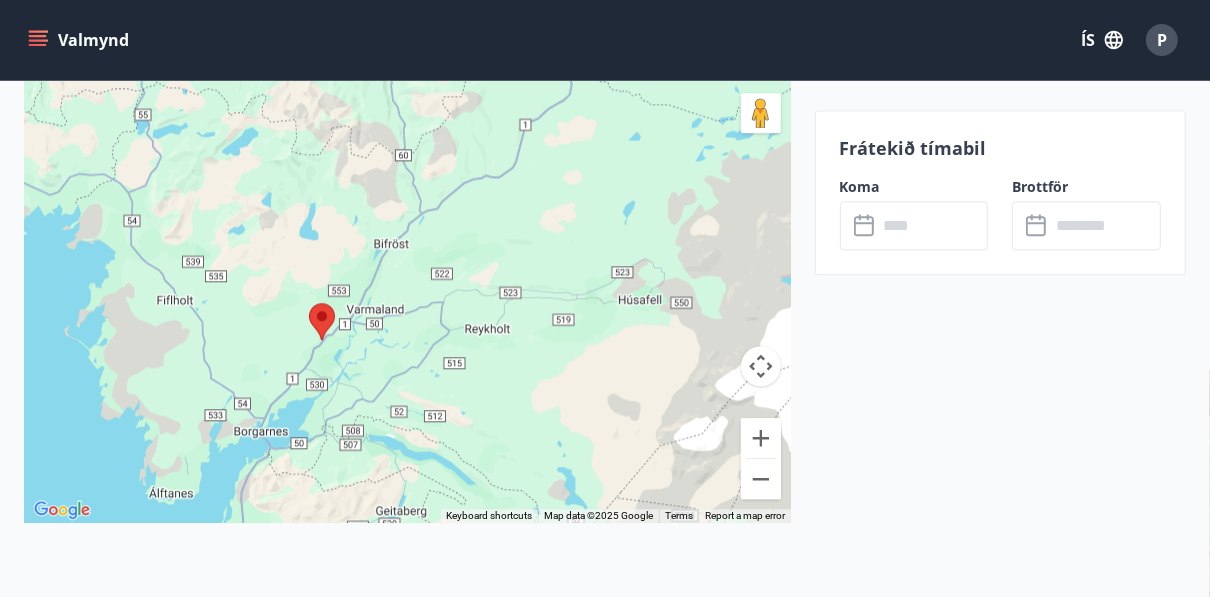 drag, startPoint x: 652, startPoint y: 289, endPoint x: 556, endPoint y: 349, distance: 113.20777 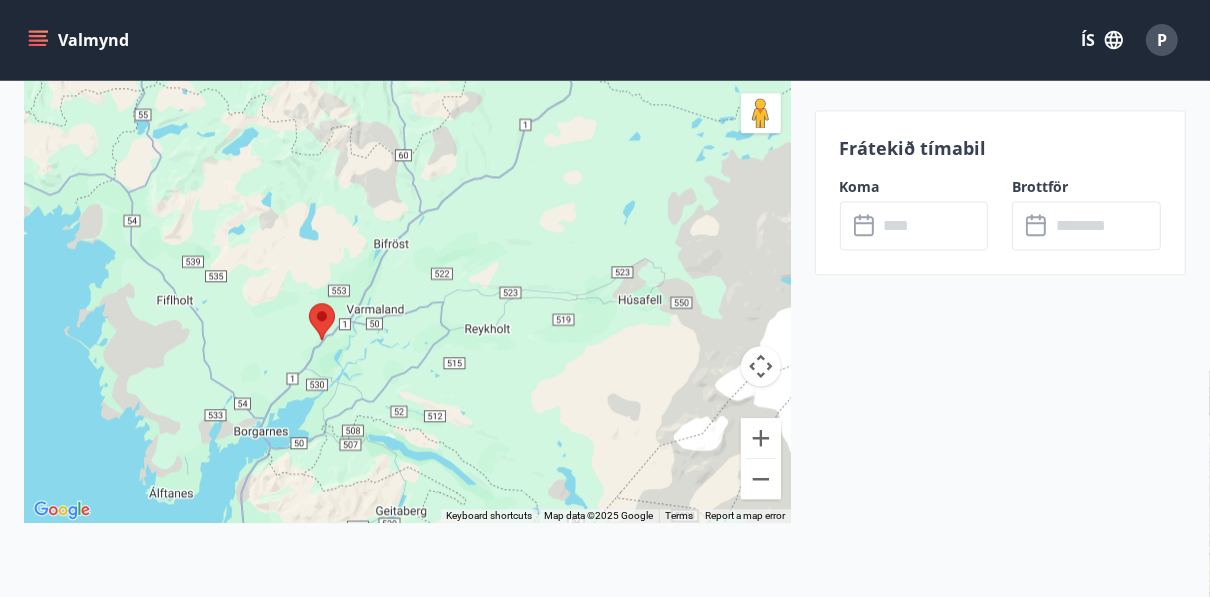 click at bounding box center (407, 273) 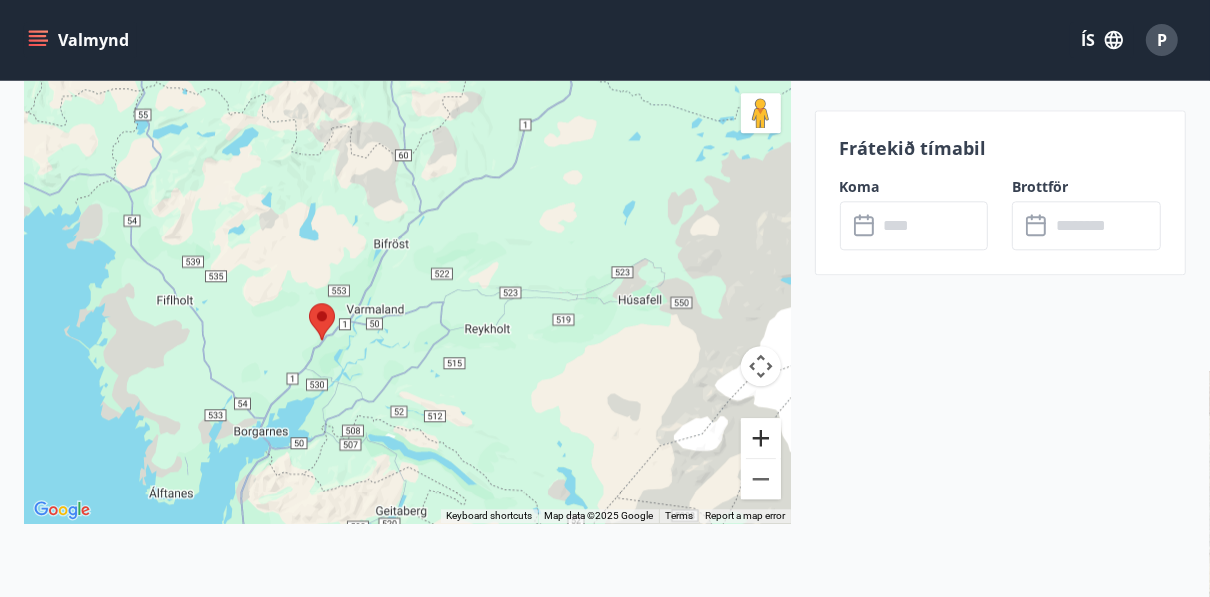click at bounding box center (761, 438) 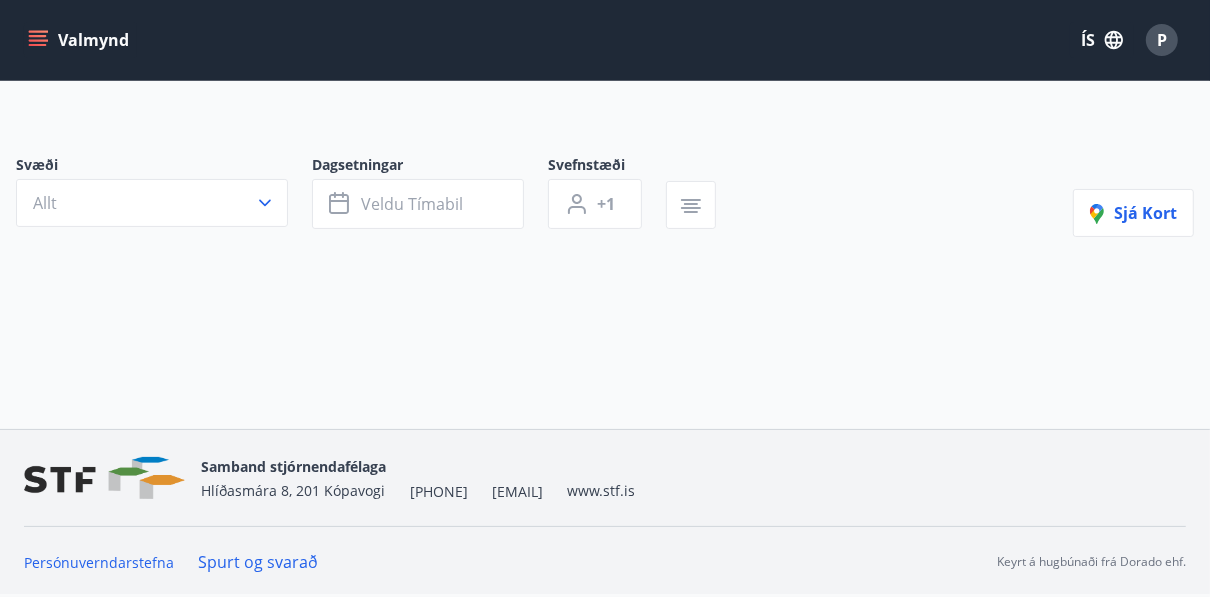 scroll, scrollTop: 0, scrollLeft: 0, axis: both 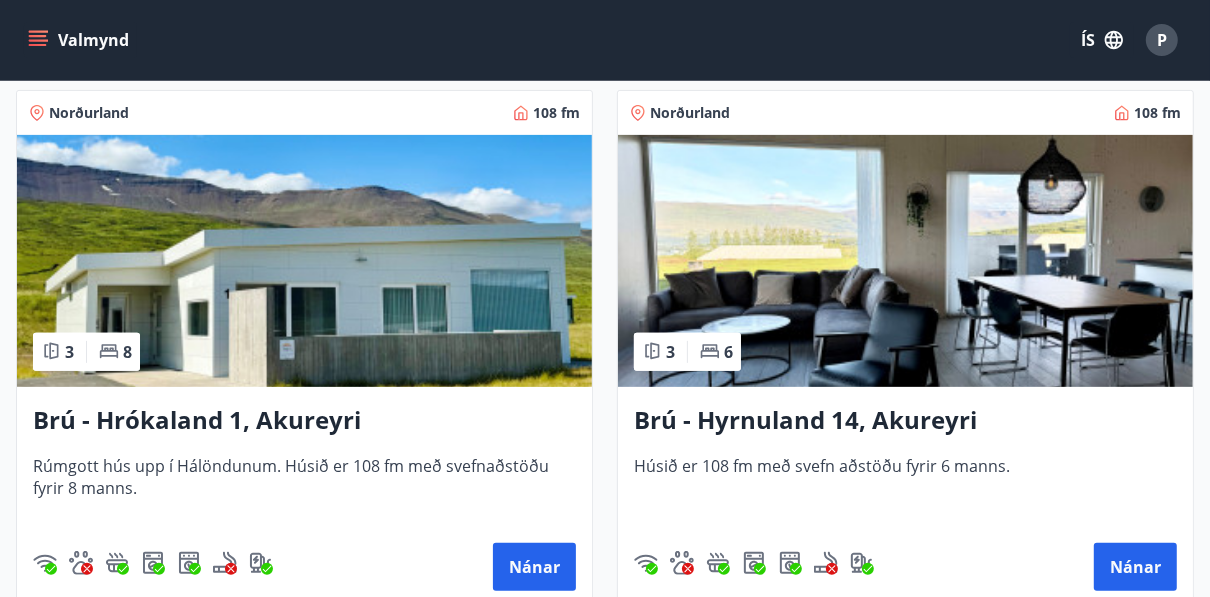 click at bounding box center [304, 261] 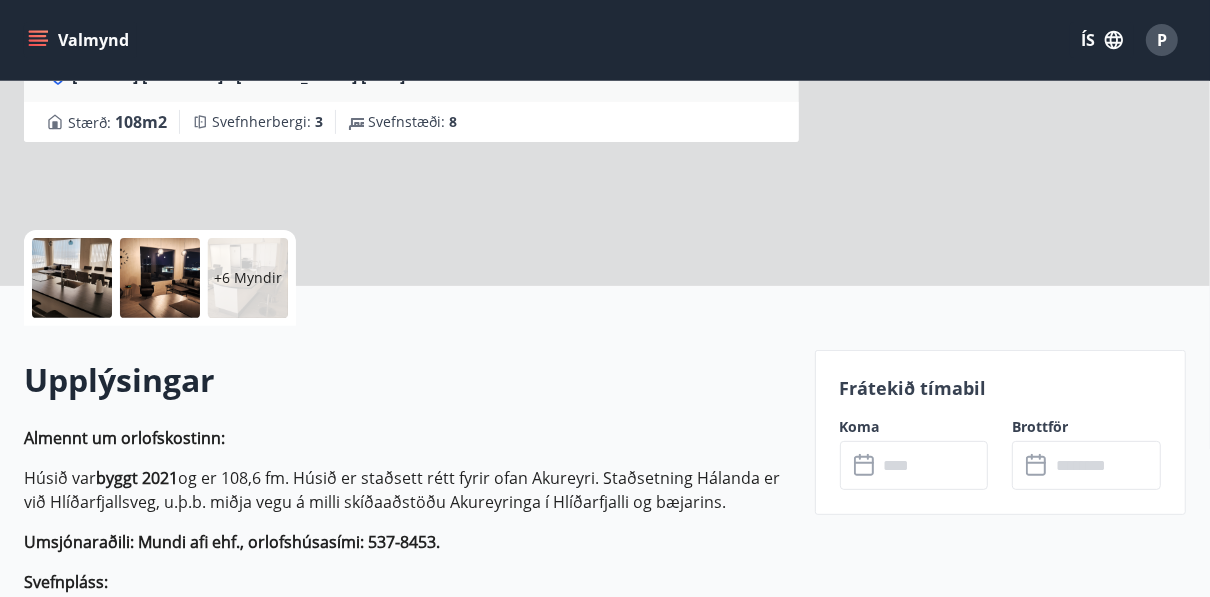 scroll, scrollTop: 0, scrollLeft: 0, axis: both 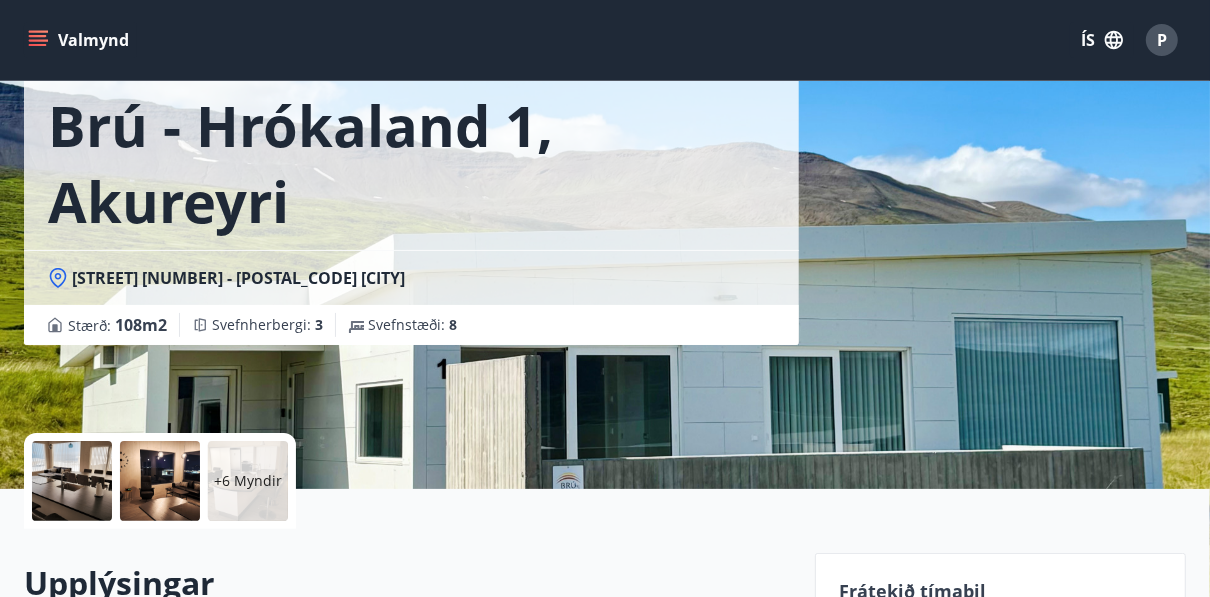 click at bounding box center (72, 481) 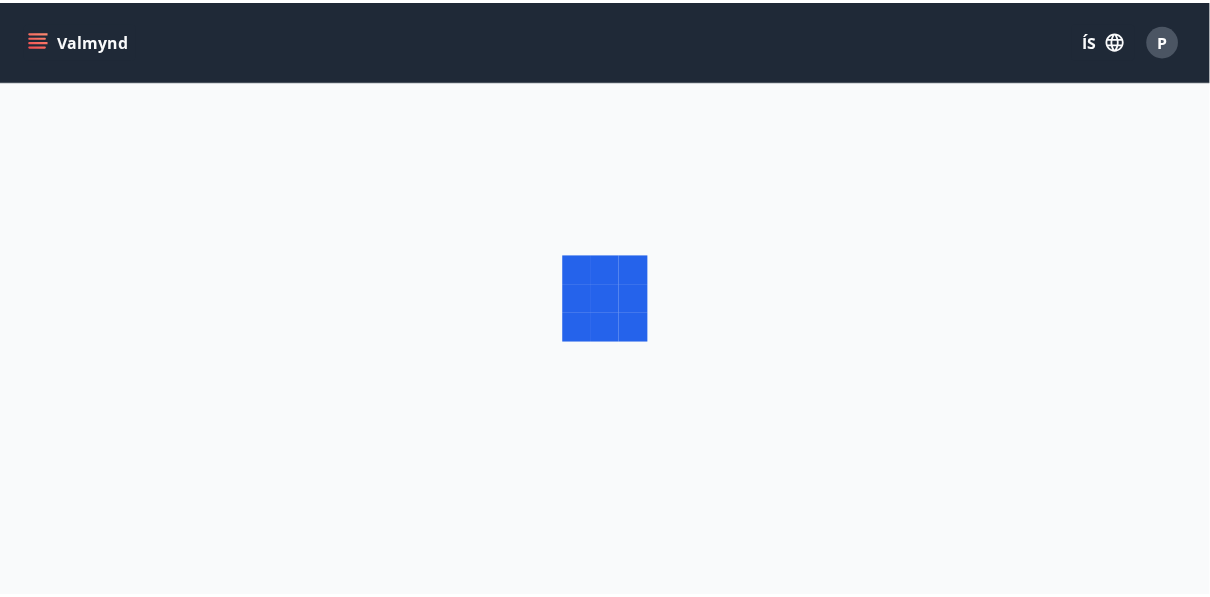 scroll, scrollTop: 0, scrollLeft: 0, axis: both 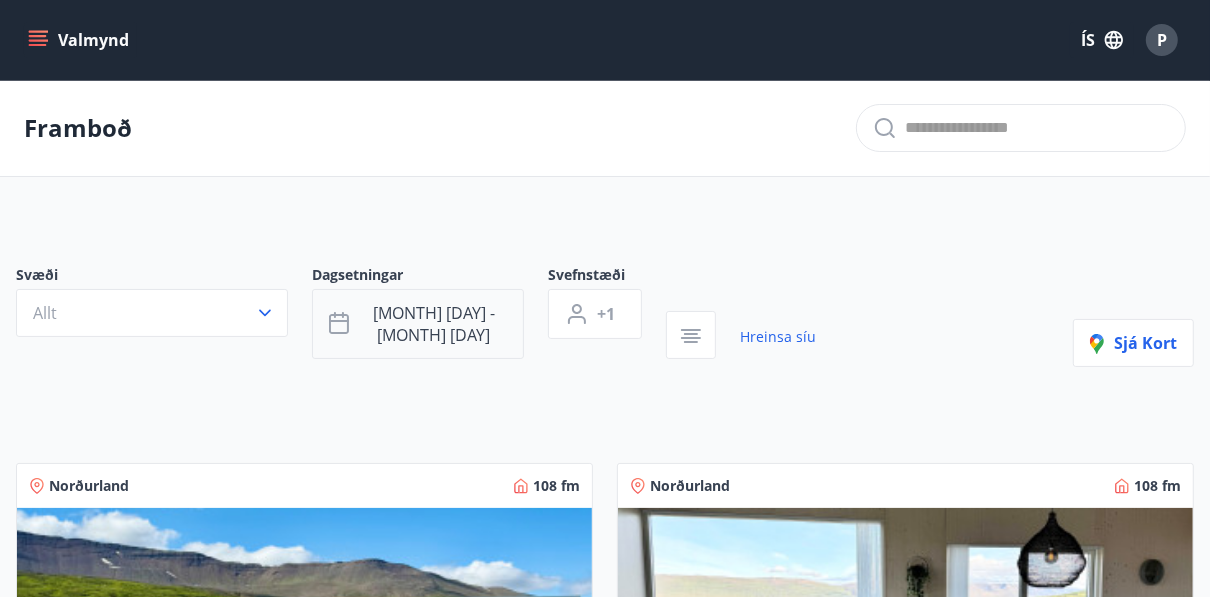 click on "[MONTH] [DAY] - [MONTH] [DAY]" at bounding box center (434, 324) 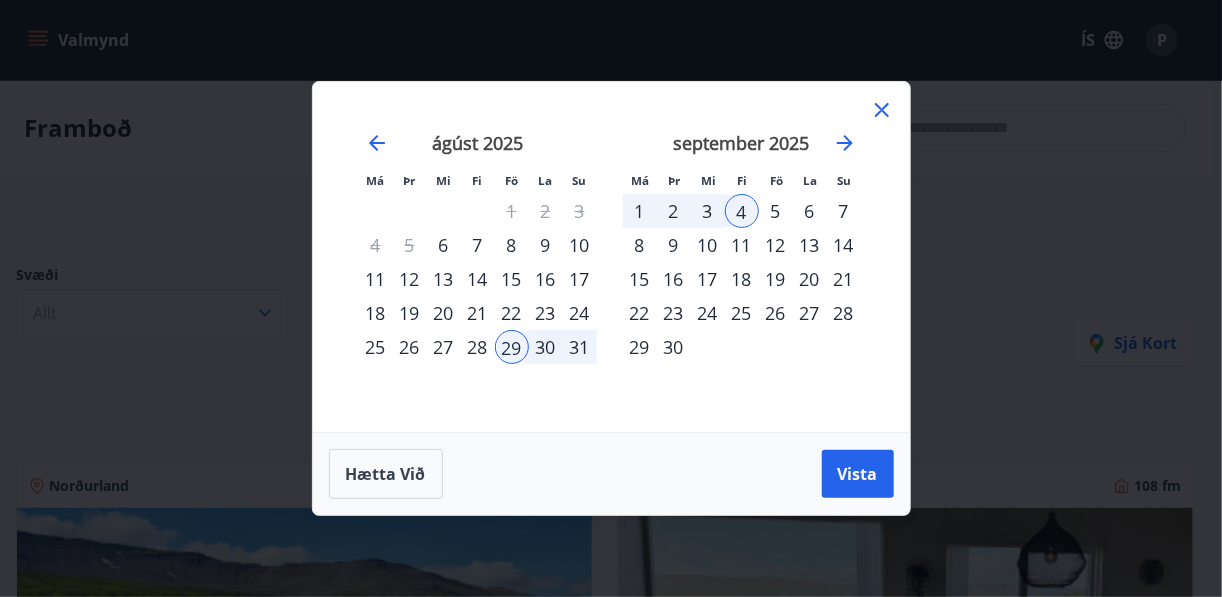 click on "29" at bounding box center [512, 347] 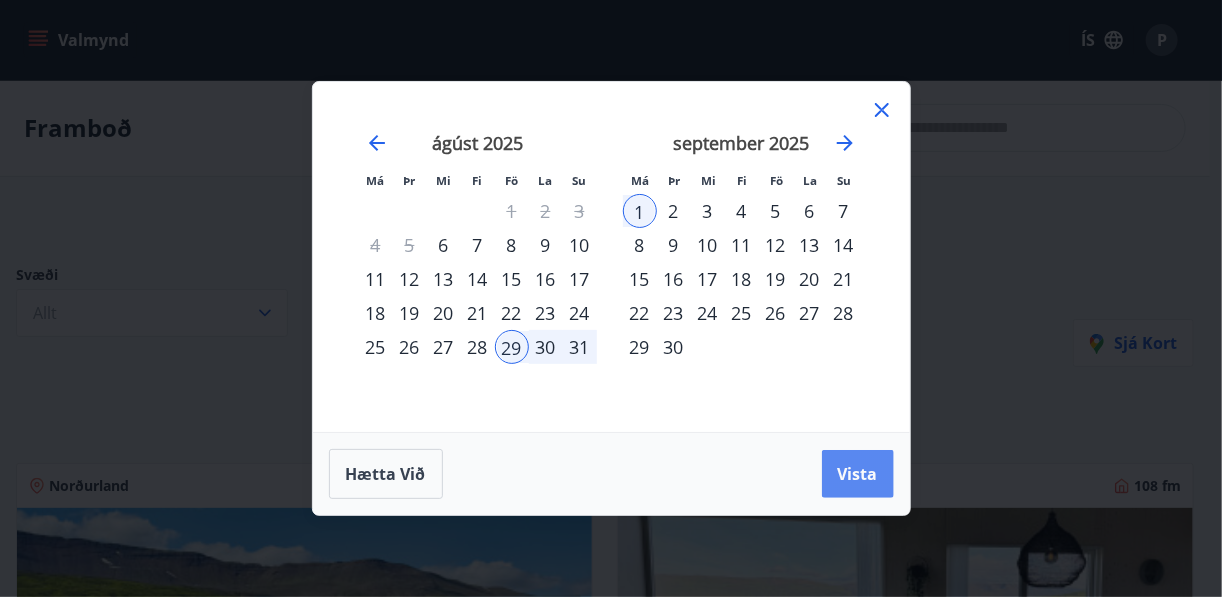 click on "Vista" at bounding box center (858, 474) 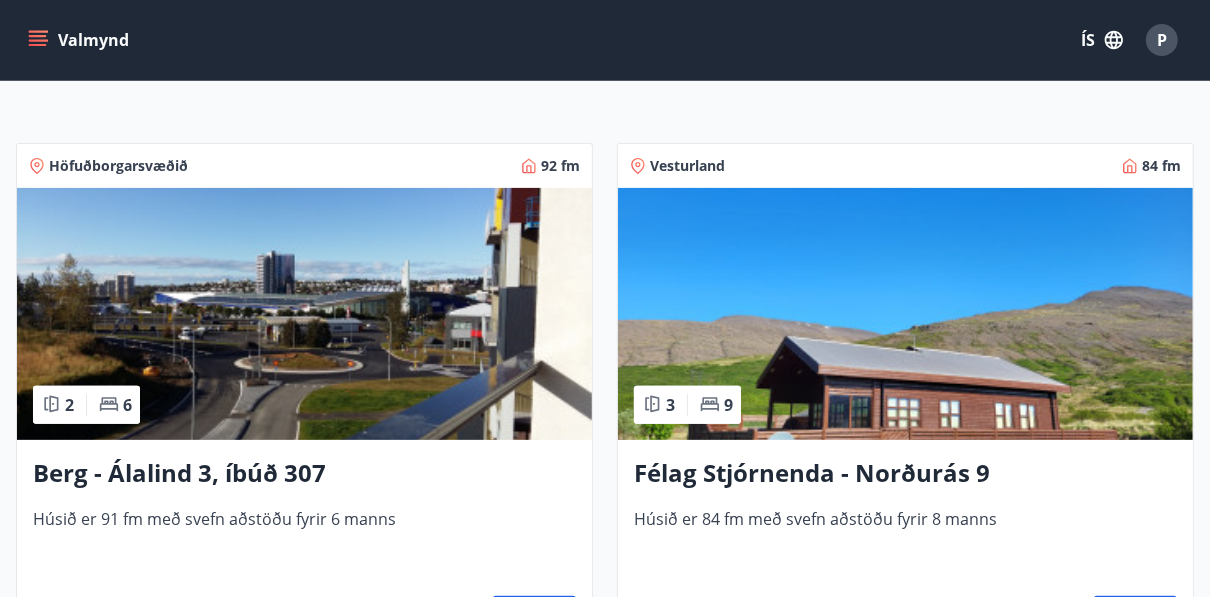 scroll, scrollTop: 394, scrollLeft: 0, axis: vertical 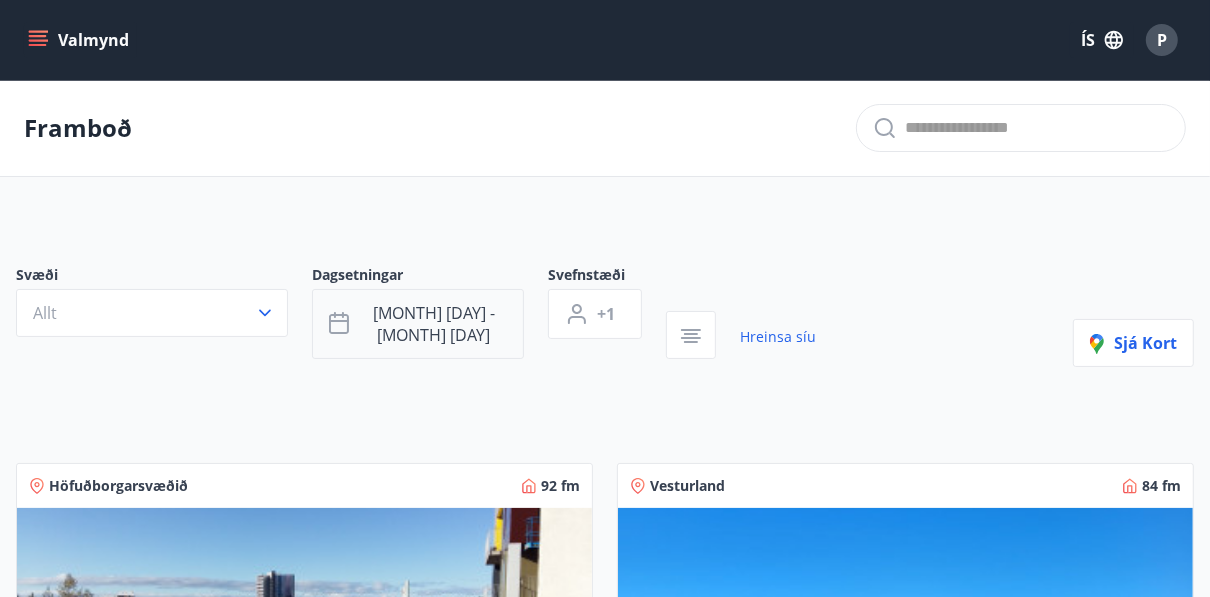 click on "[MONTH] [DAY] - [MONTH] [DAY]" at bounding box center (434, 324) 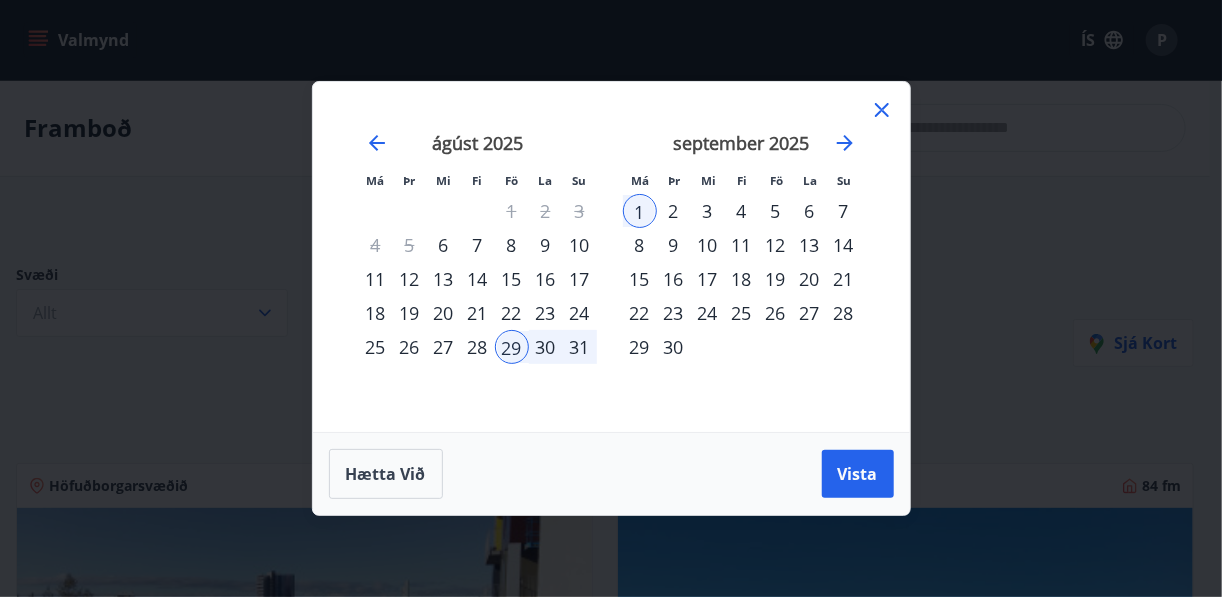 click on "1" at bounding box center [640, 211] 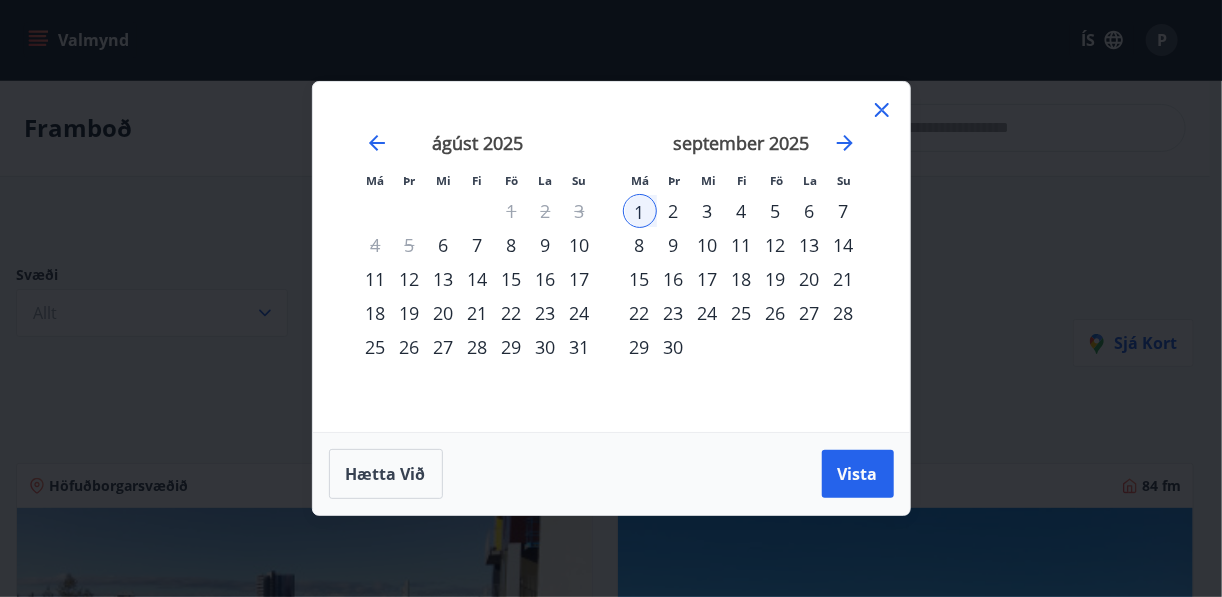 click on "4" at bounding box center (742, 211) 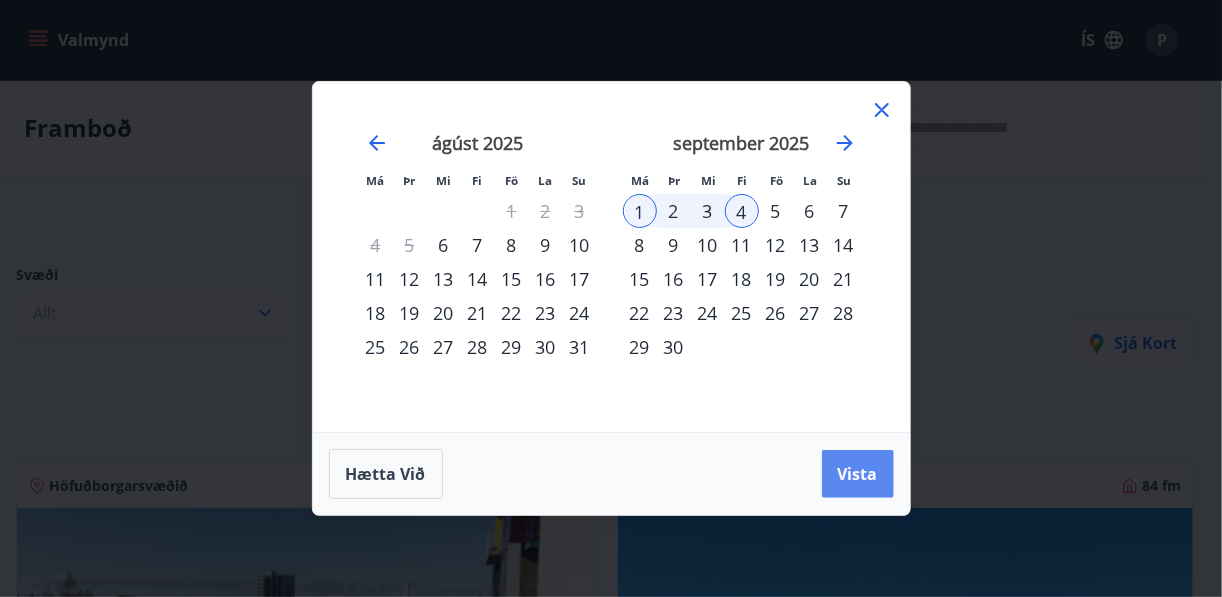 click on "Vista" at bounding box center (858, 474) 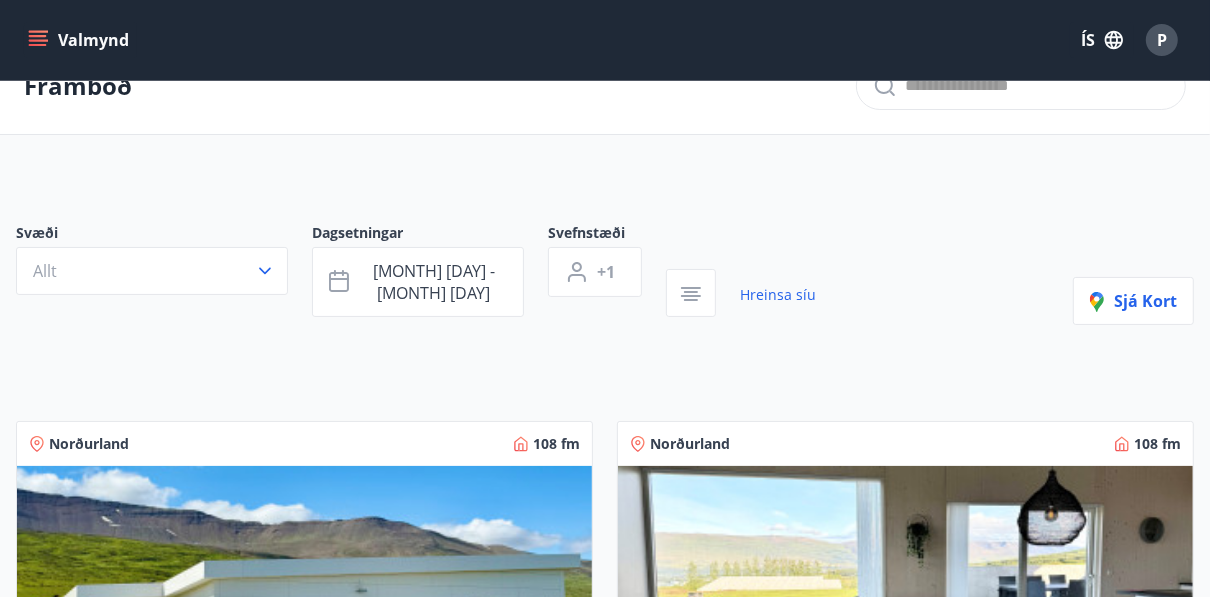 scroll, scrollTop: 0, scrollLeft: 0, axis: both 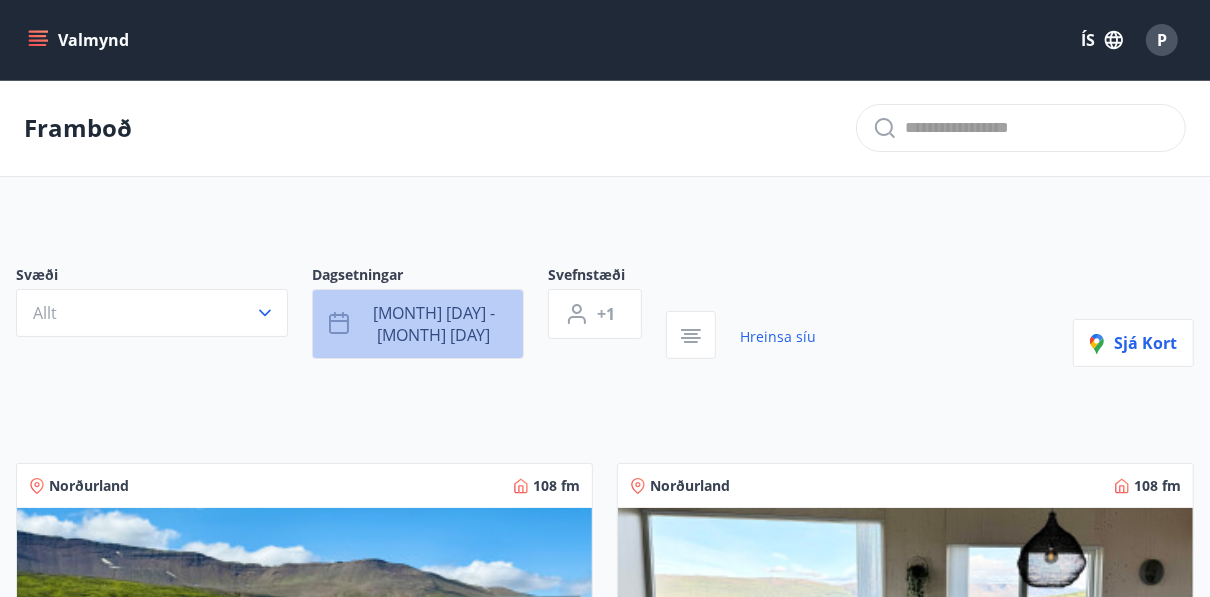 click on "[MONTH] [DAY] - [MONTH] [DAY]" at bounding box center (434, 324) 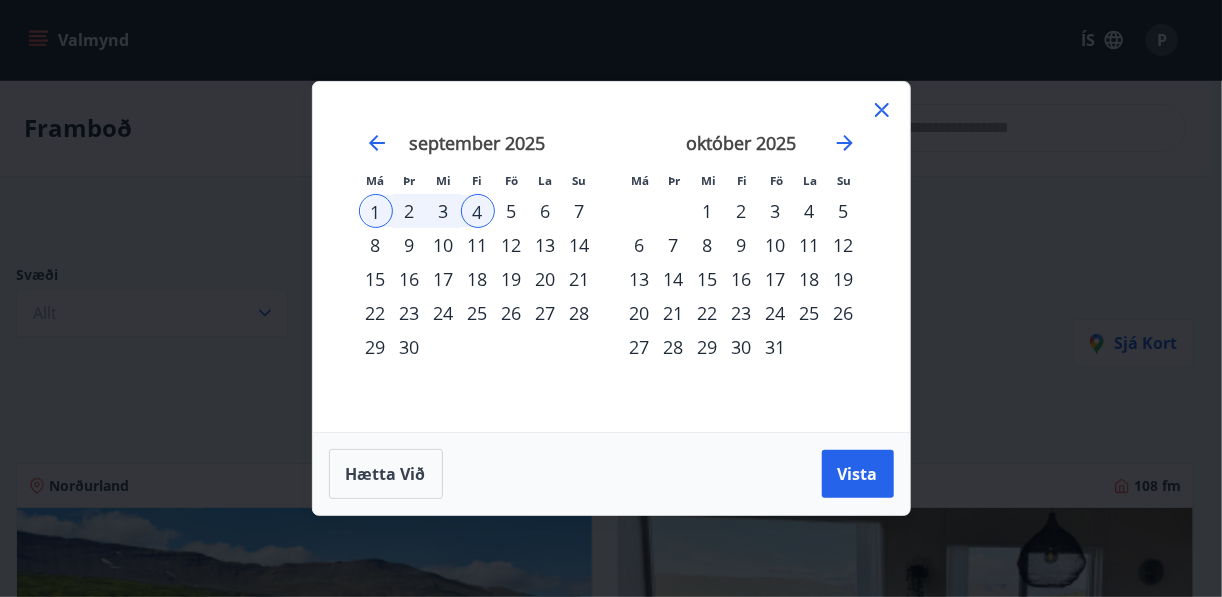 click on "8" at bounding box center [376, 245] 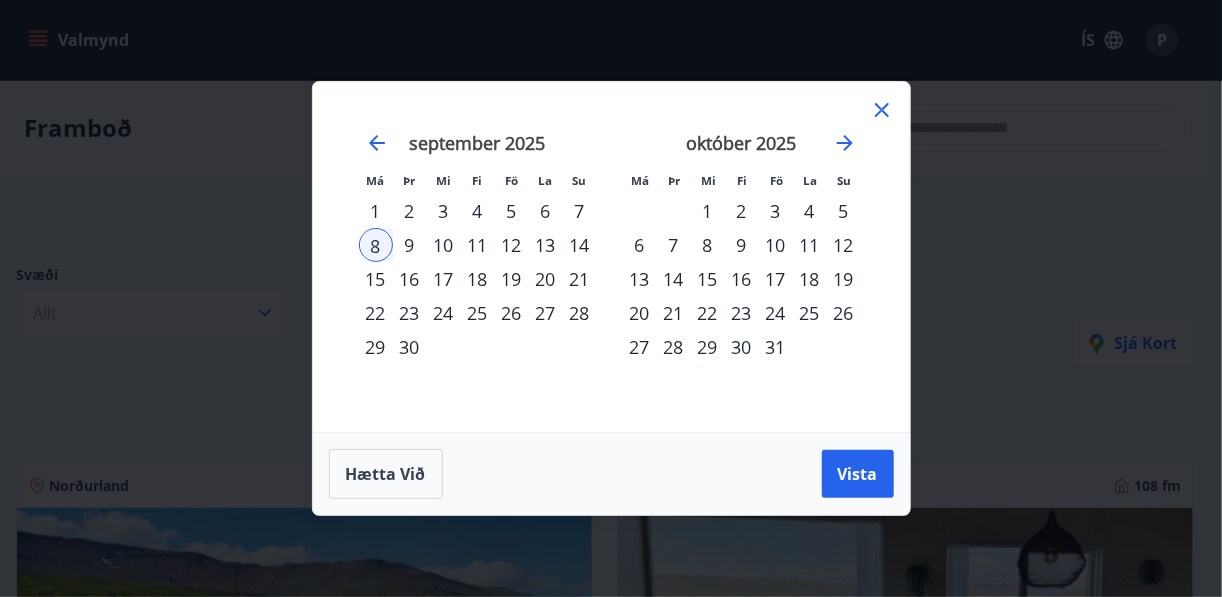 click on "9" at bounding box center (410, 245) 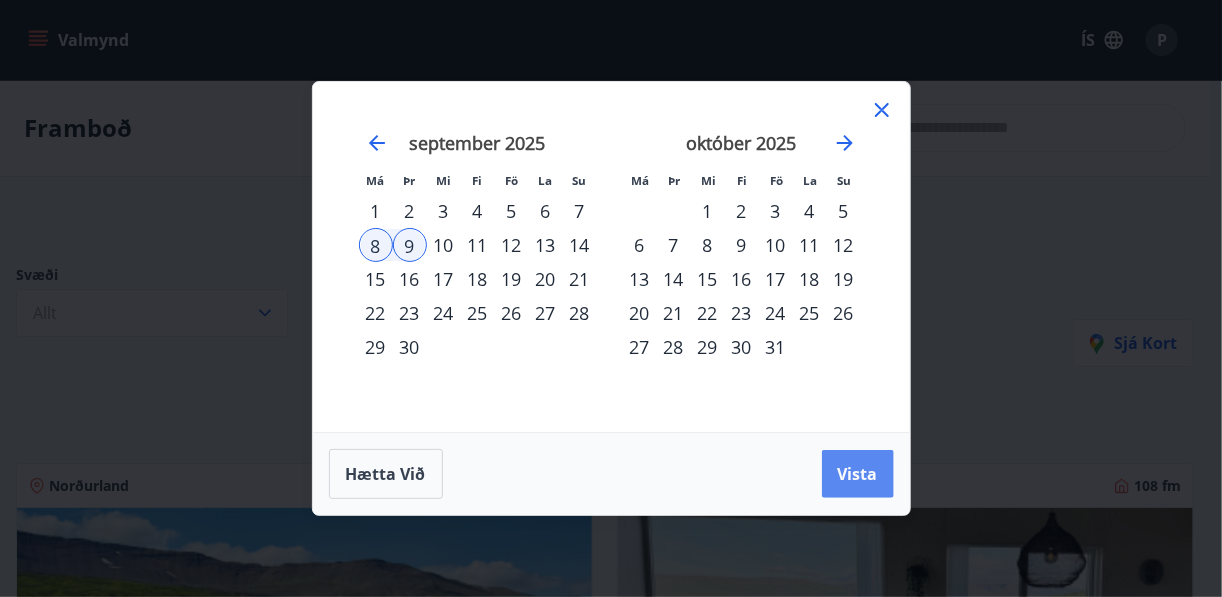 click on "Vista" at bounding box center (858, 474) 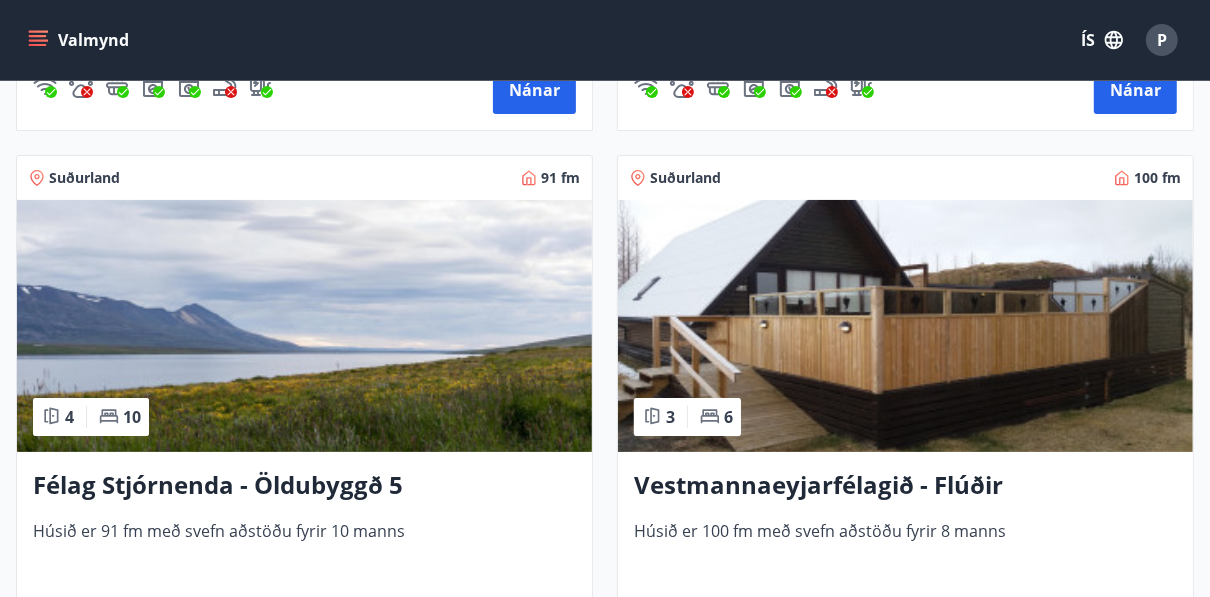 scroll, scrollTop: 5152, scrollLeft: 0, axis: vertical 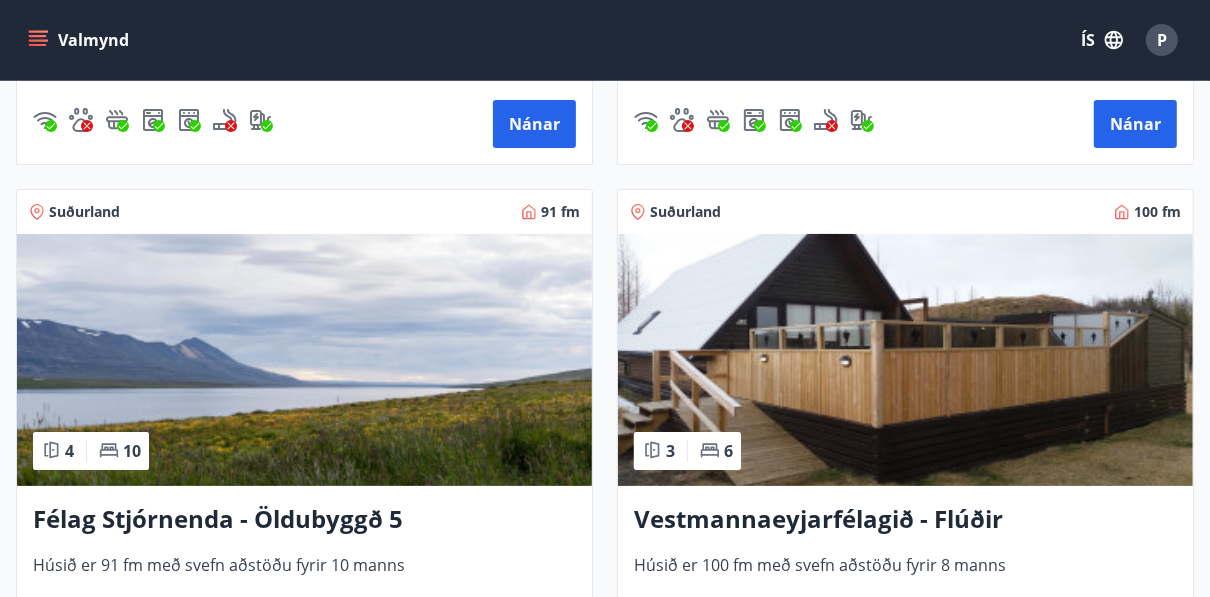 click at bounding box center (905, 360) 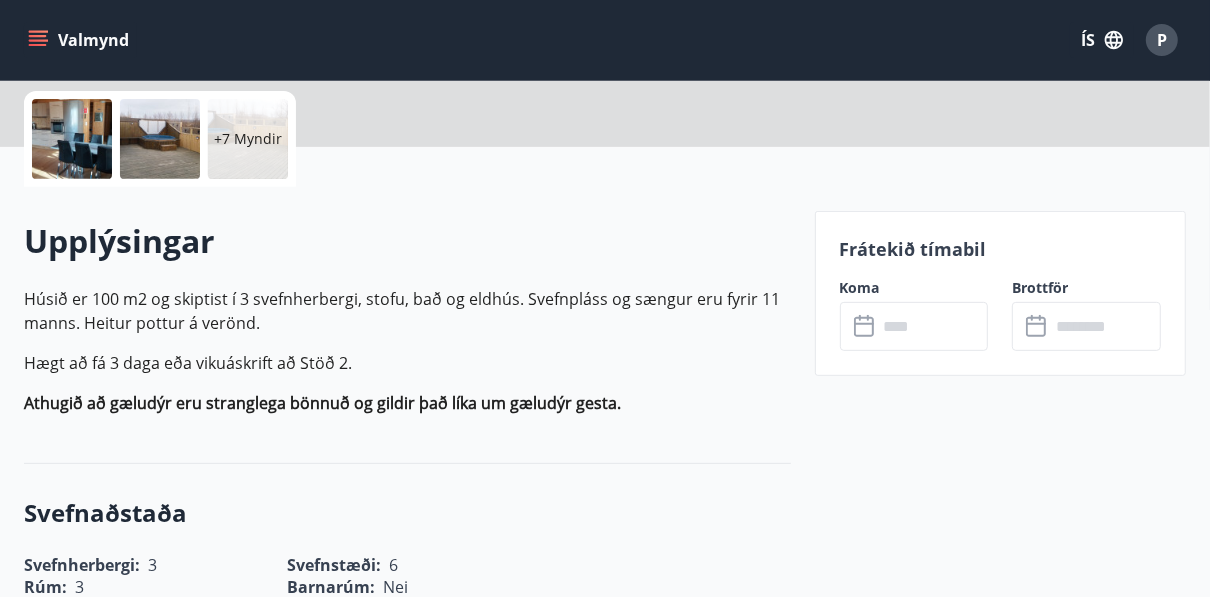 scroll, scrollTop: 0, scrollLeft: 0, axis: both 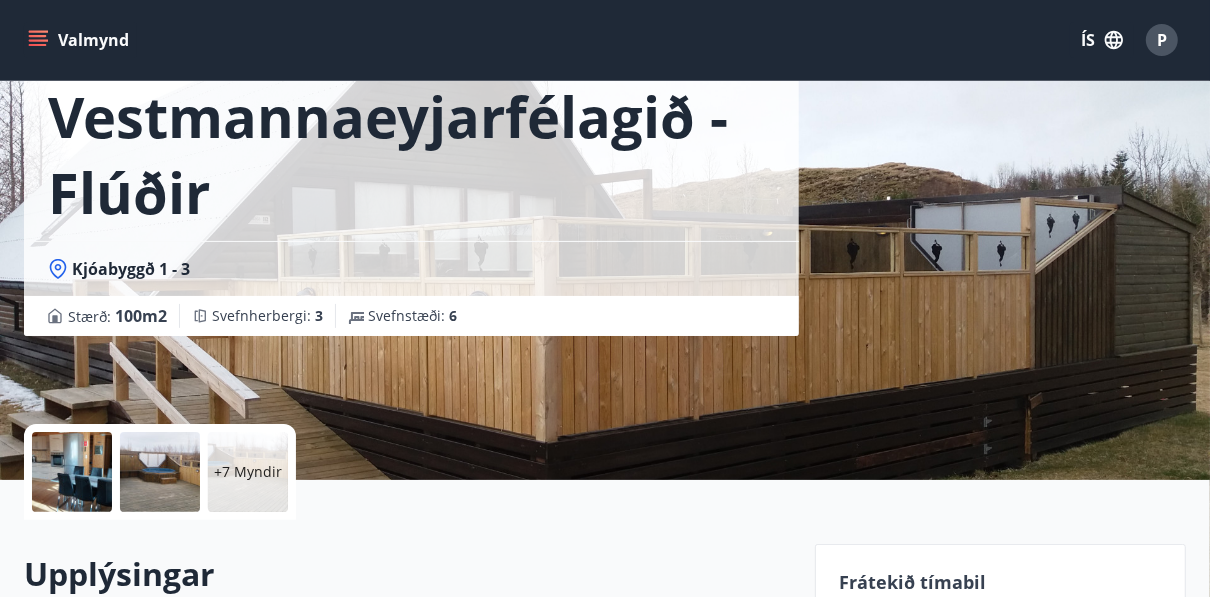 click at bounding box center (72, 472) 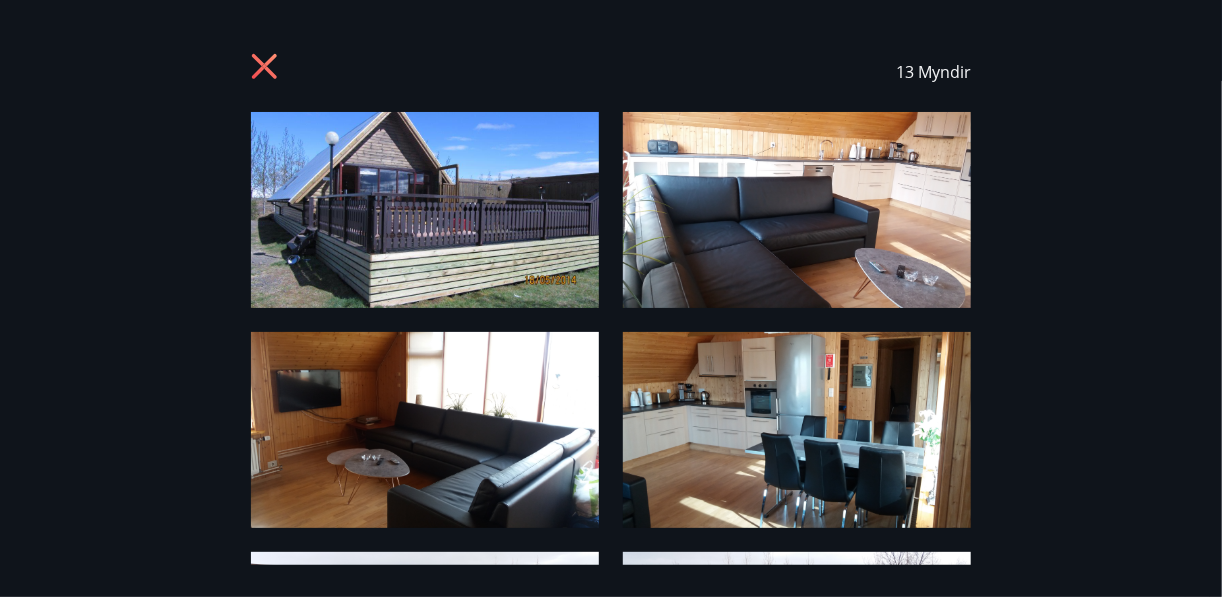 click at bounding box center [797, 430] 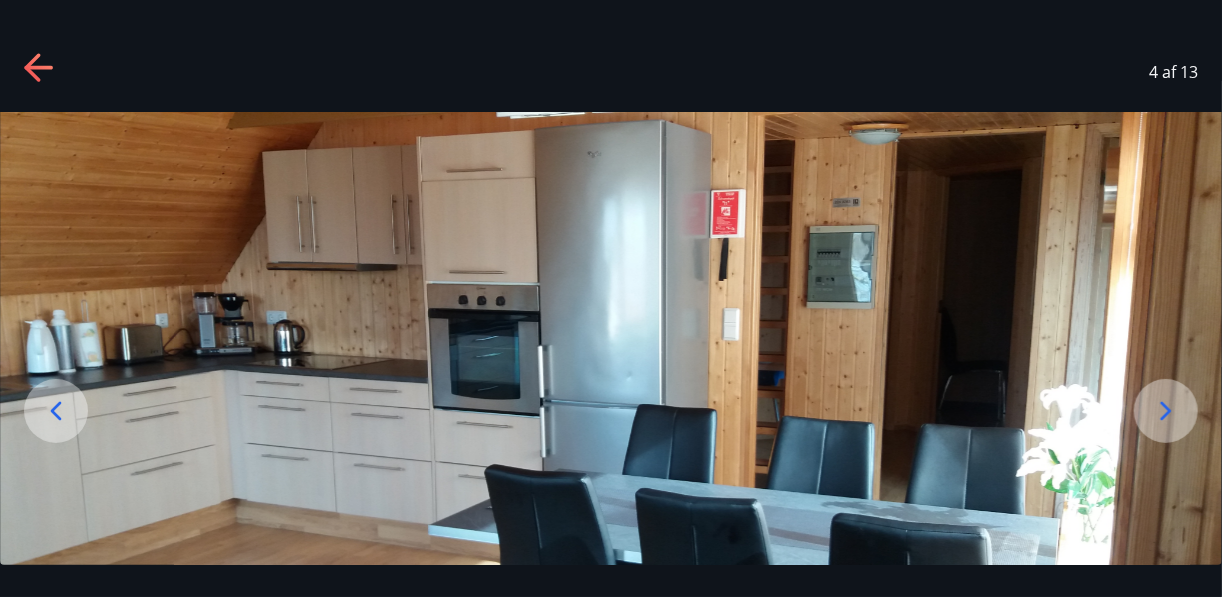 click 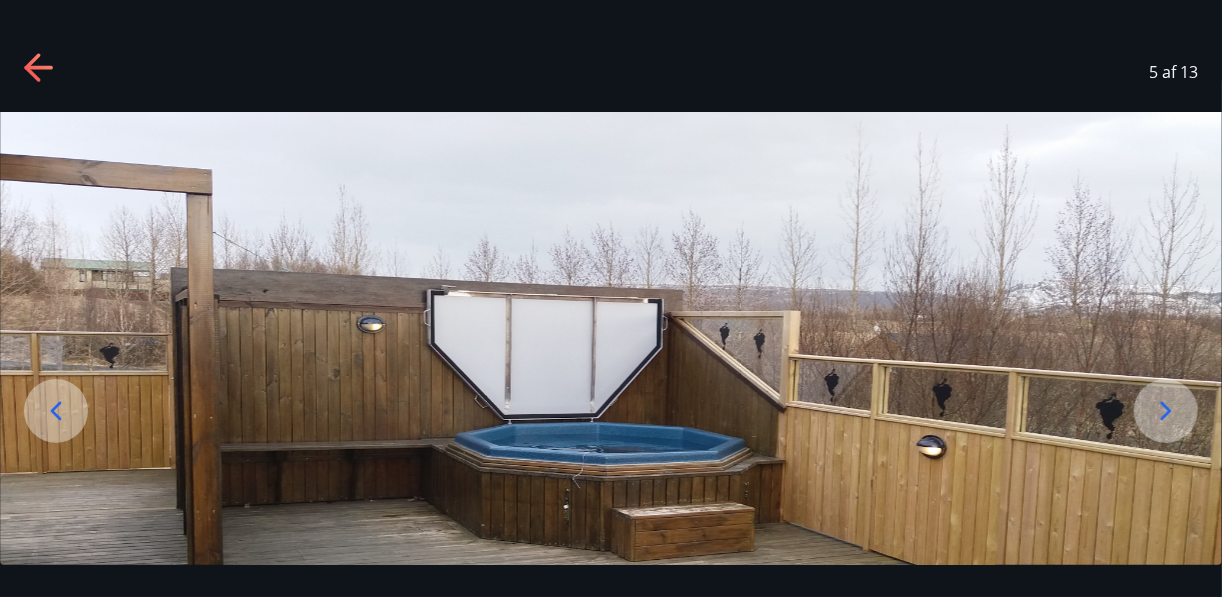 click 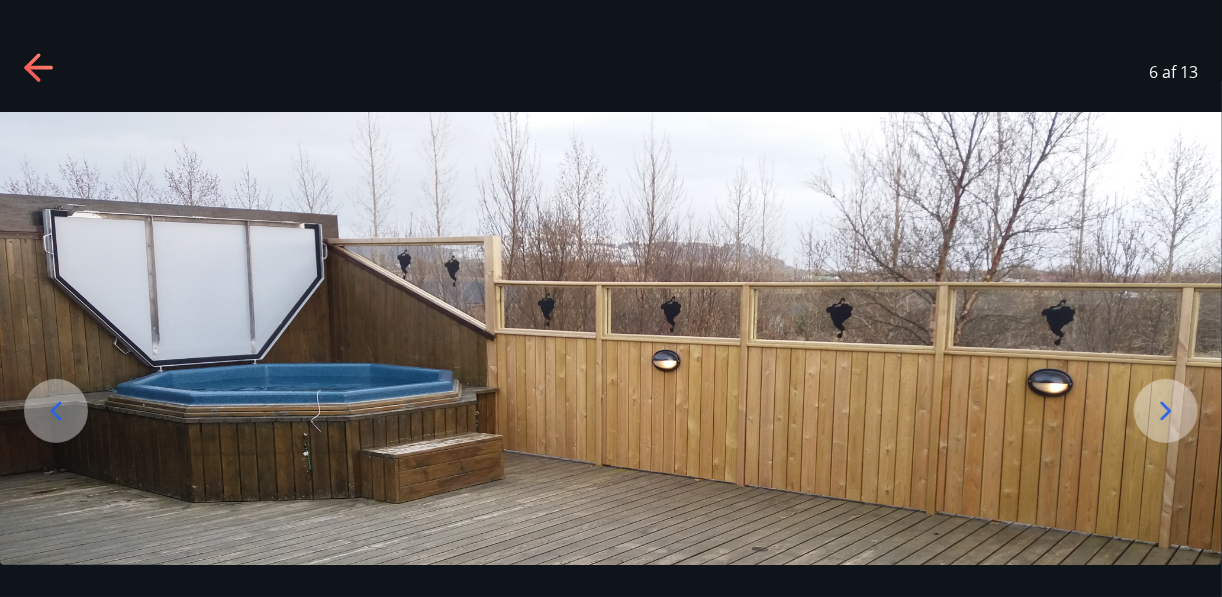 click 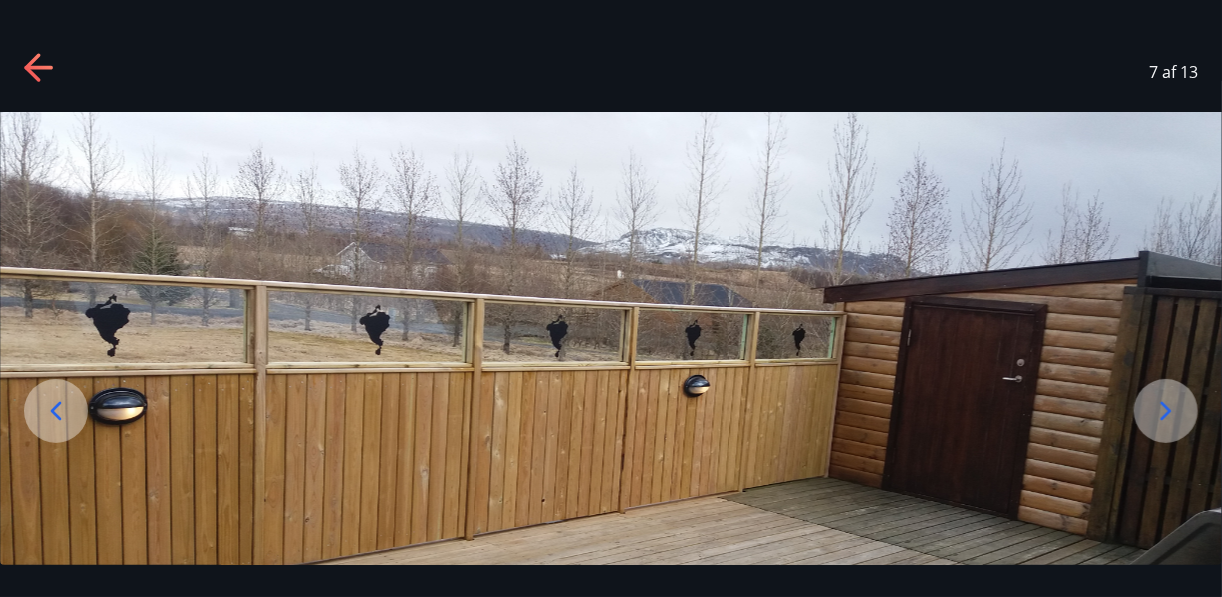 click 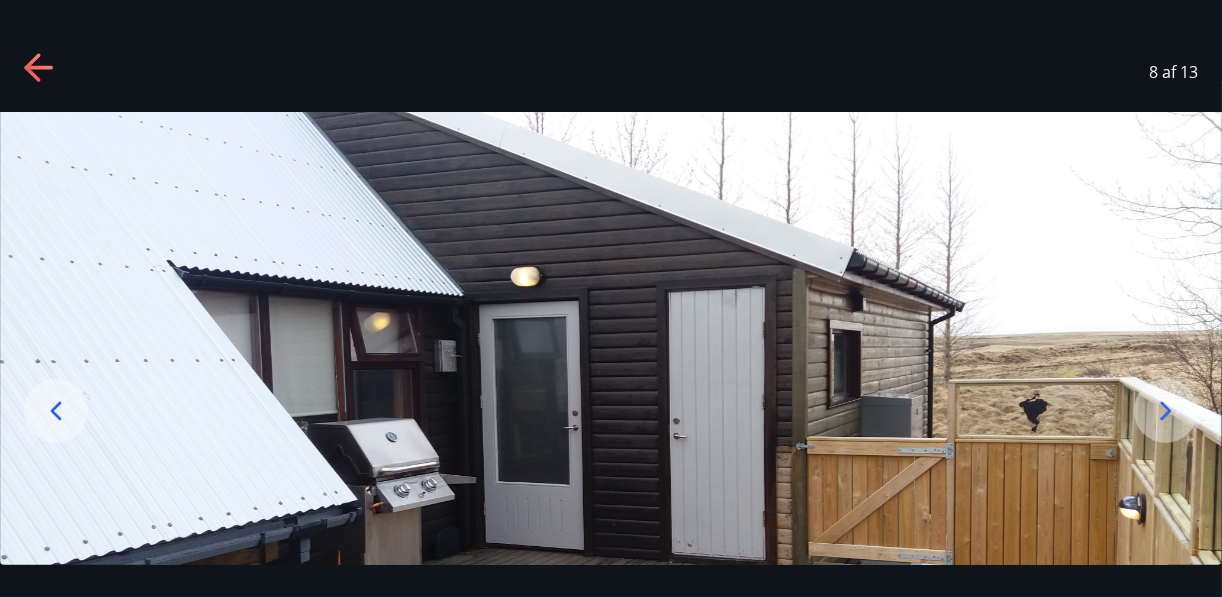 click 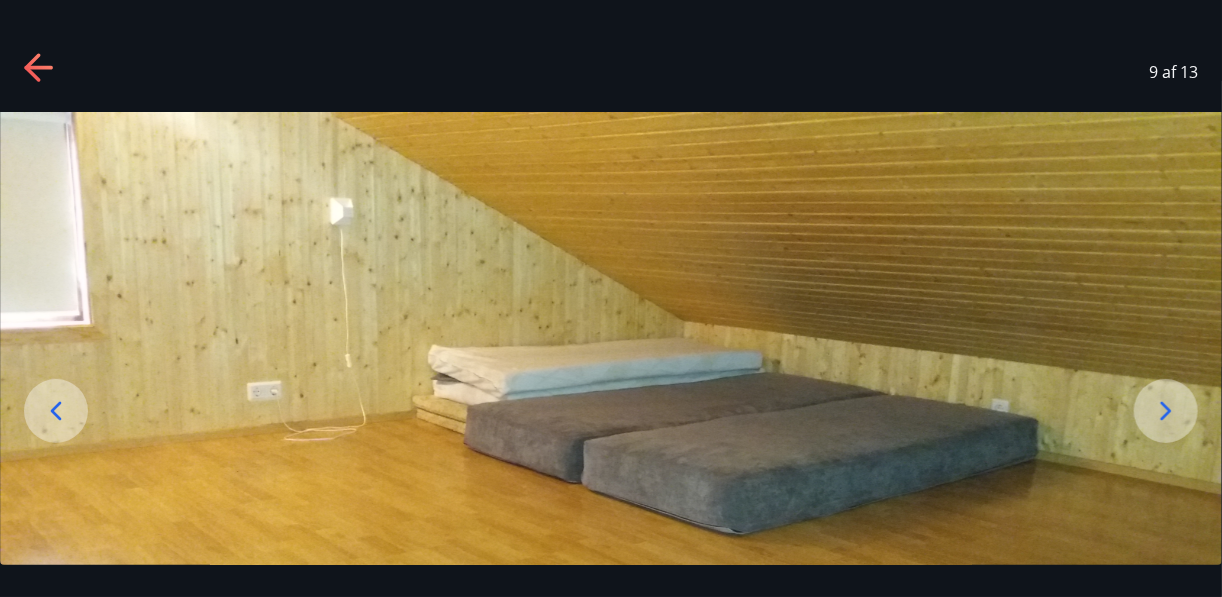 click 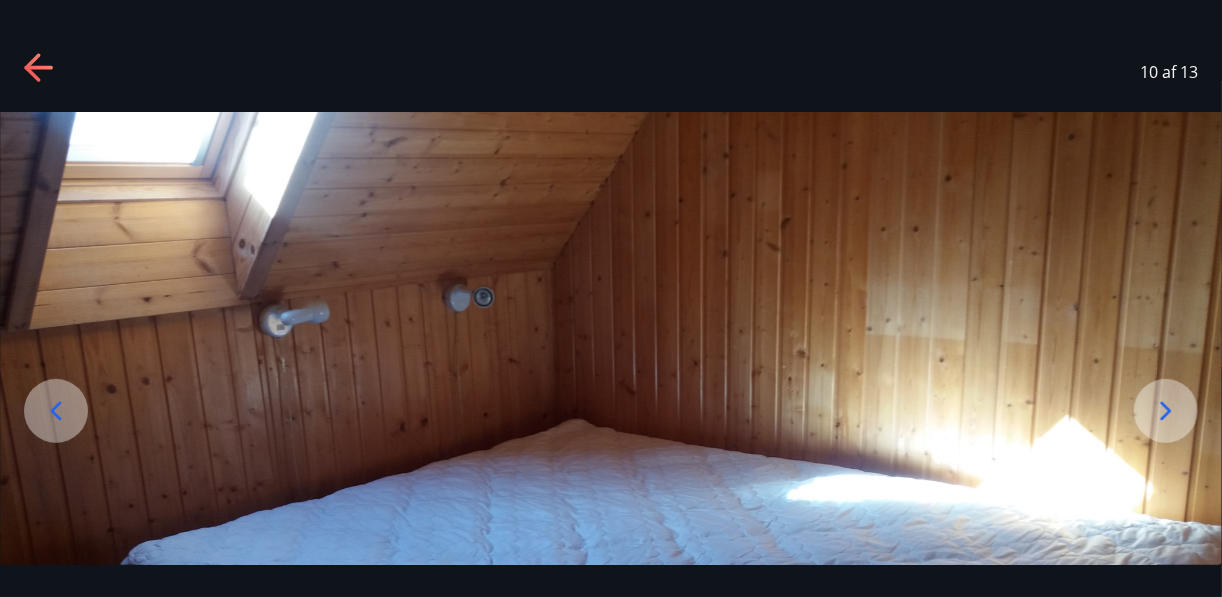 click 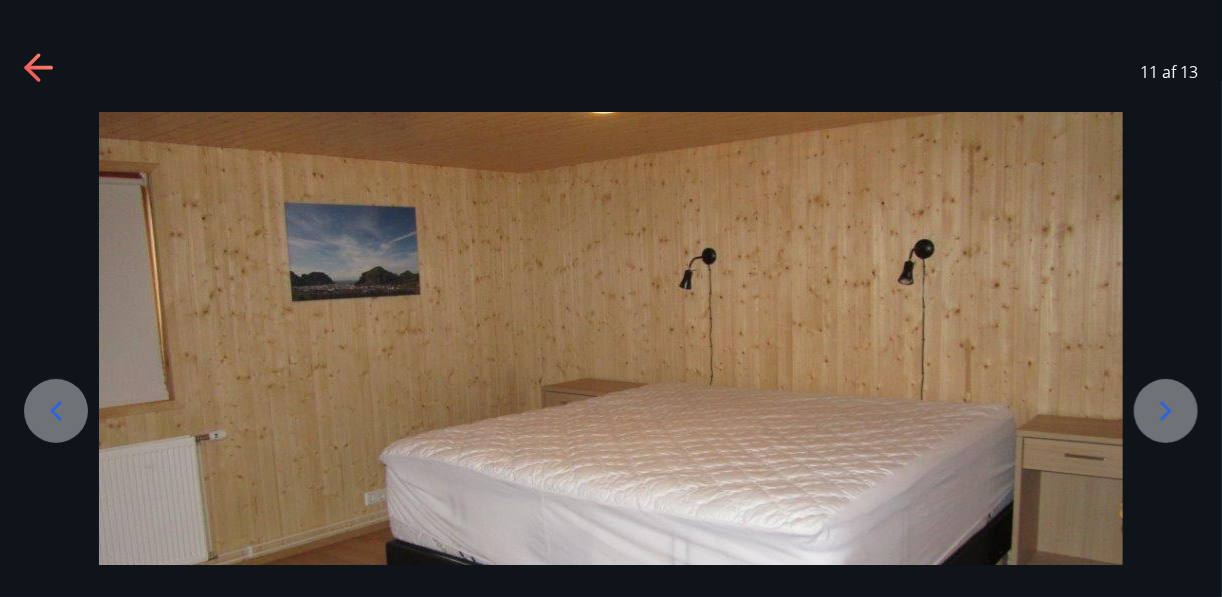 click 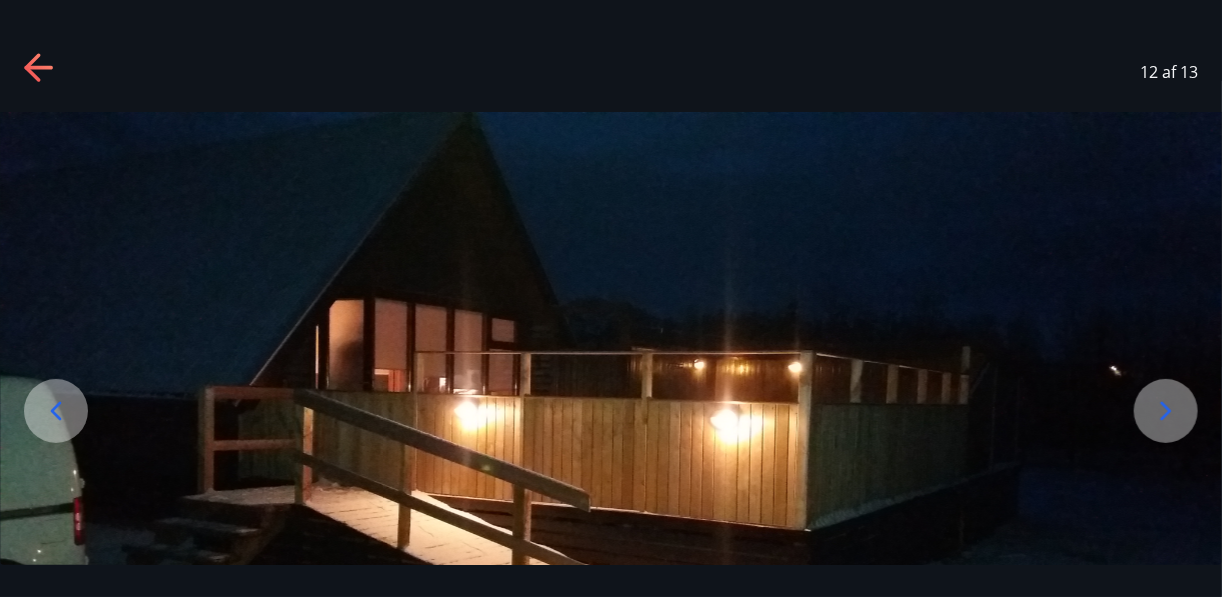 click 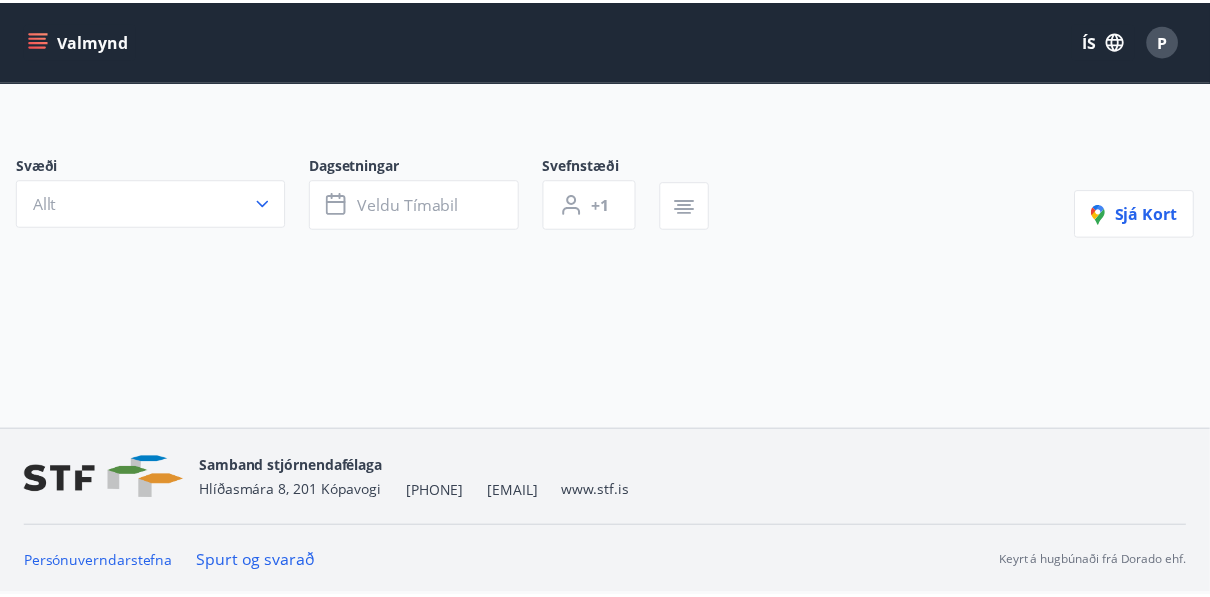 scroll, scrollTop: 0, scrollLeft: 0, axis: both 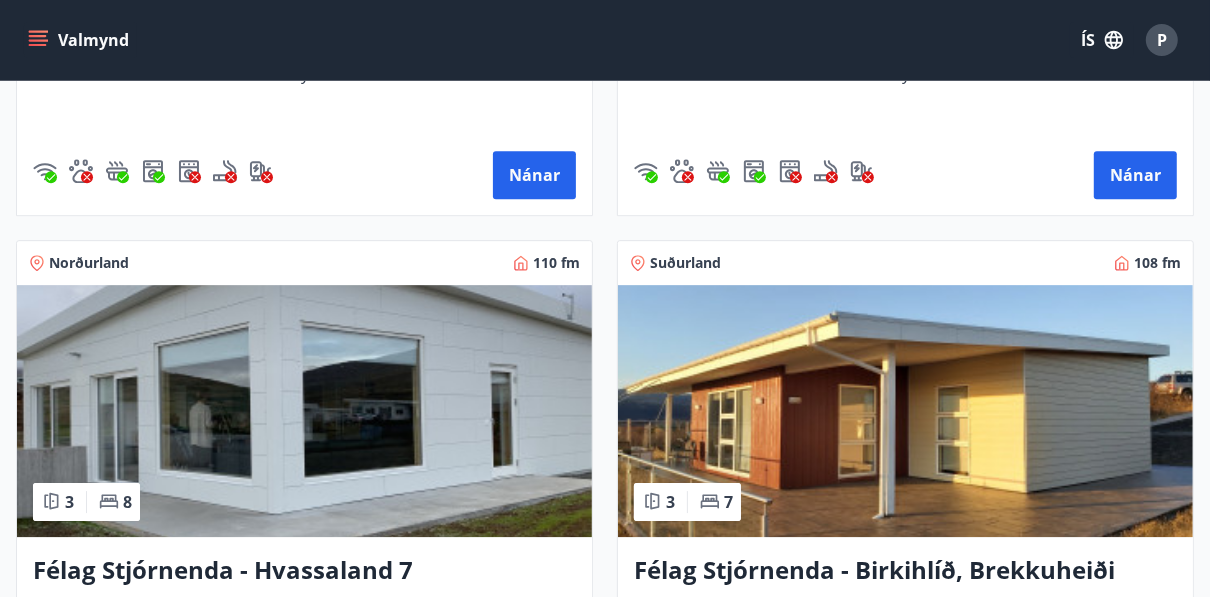 click at bounding box center (905, 411) 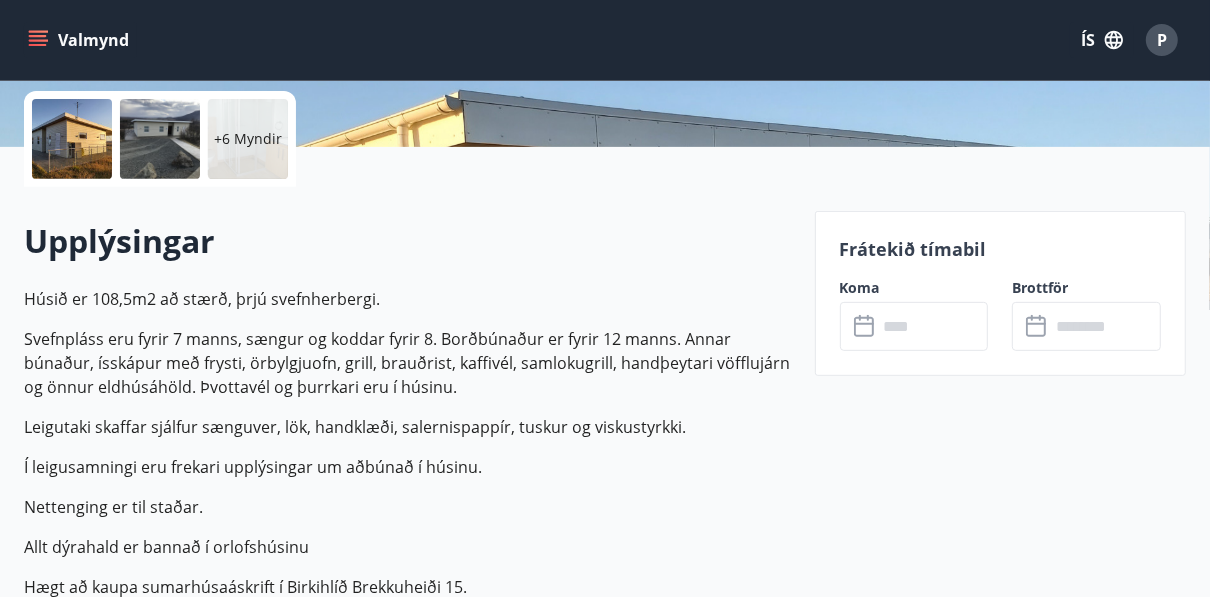 scroll, scrollTop: 0, scrollLeft: 0, axis: both 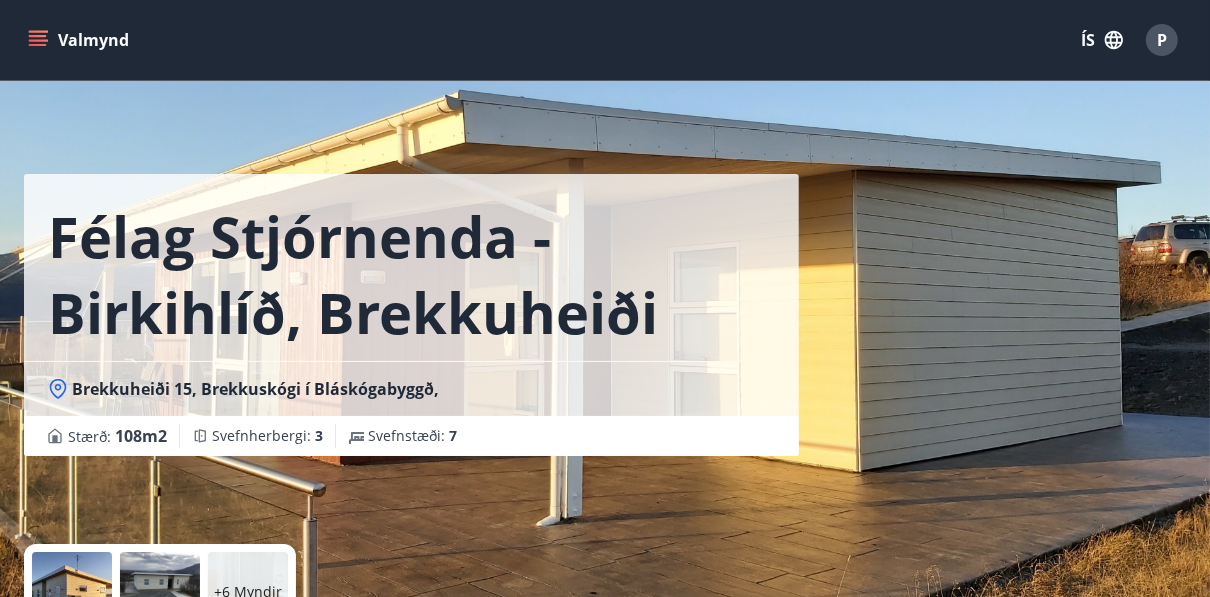 drag, startPoint x: 1163, startPoint y: 66, endPoint x: 1196, endPoint y: 61, distance: 33.37664 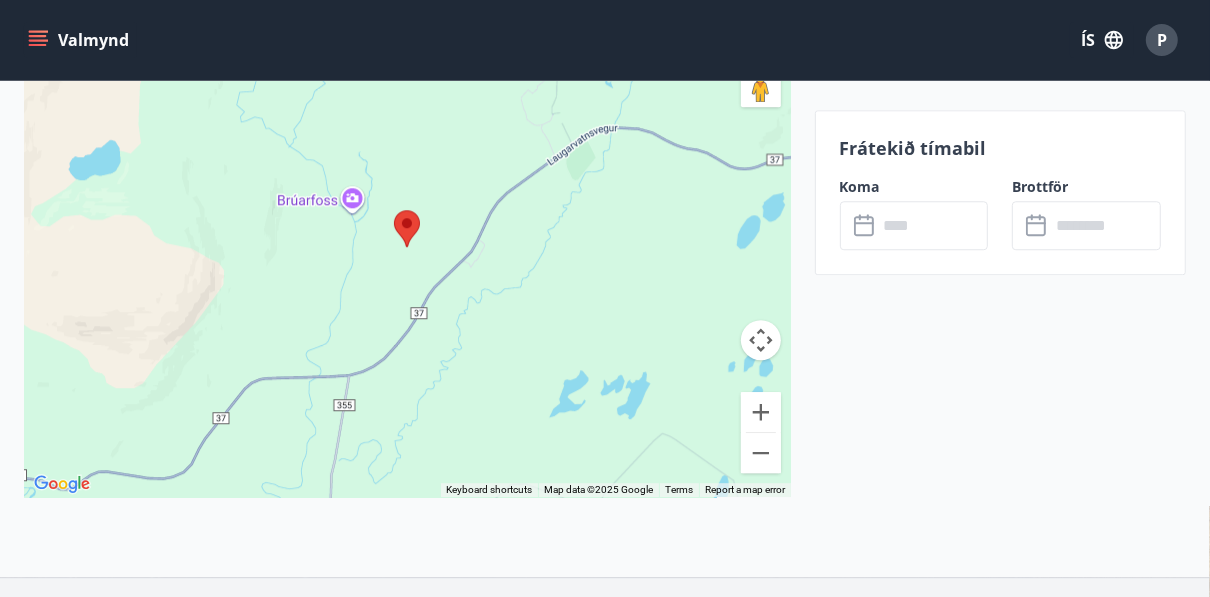 scroll, scrollTop: 3500, scrollLeft: 0, axis: vertical 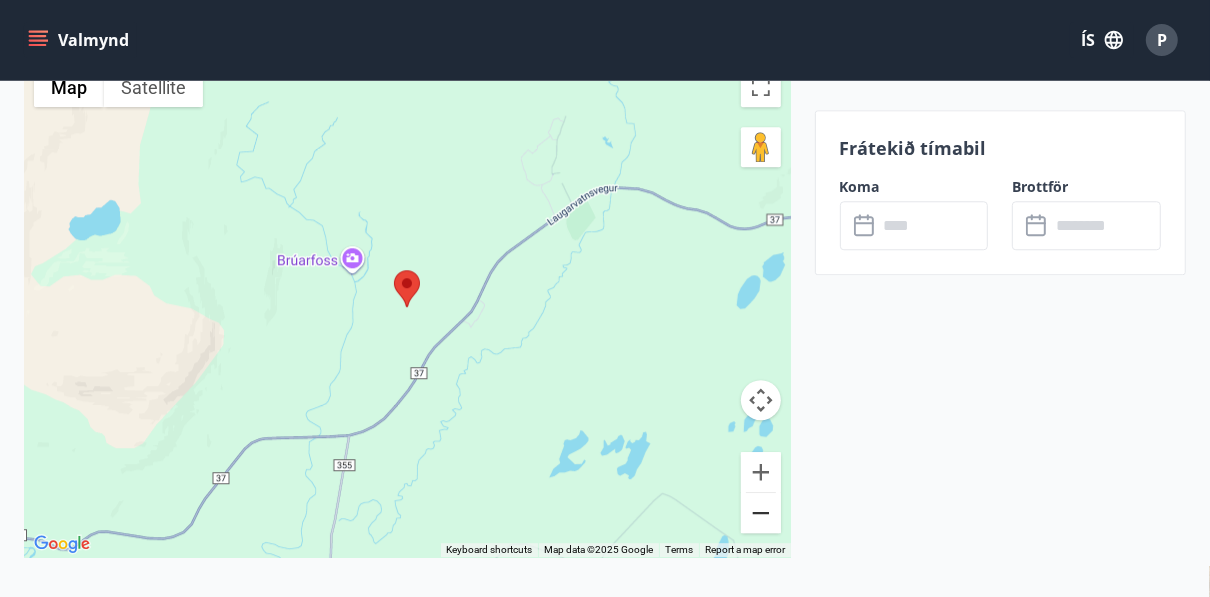 click at bounding box center (761, 513) 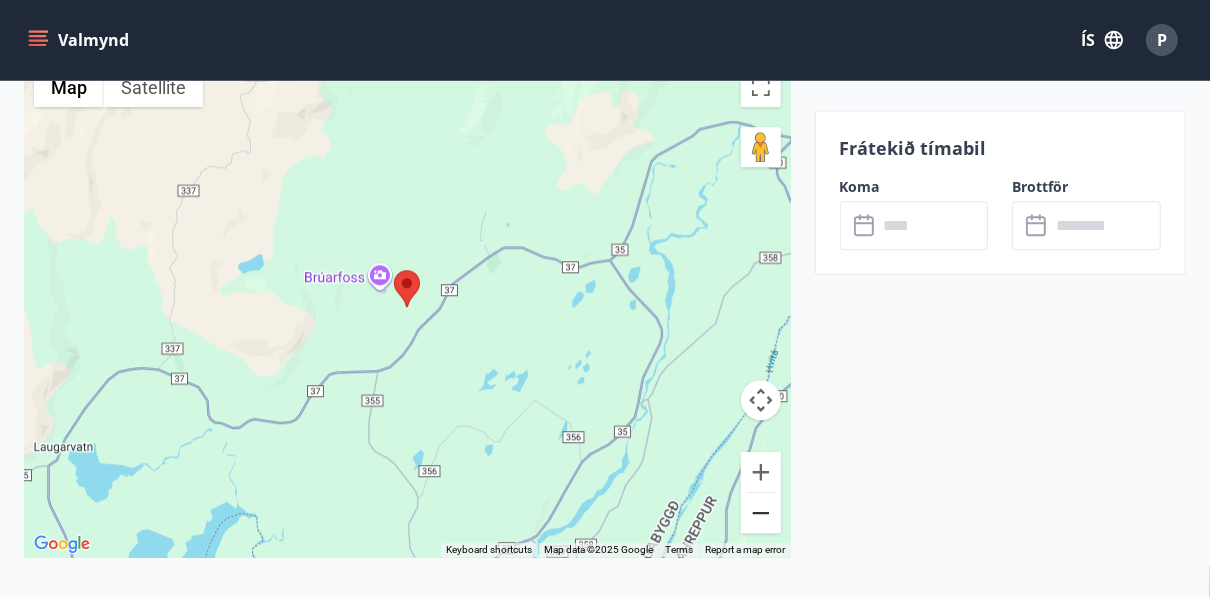 click at bounding box center [761, 513] 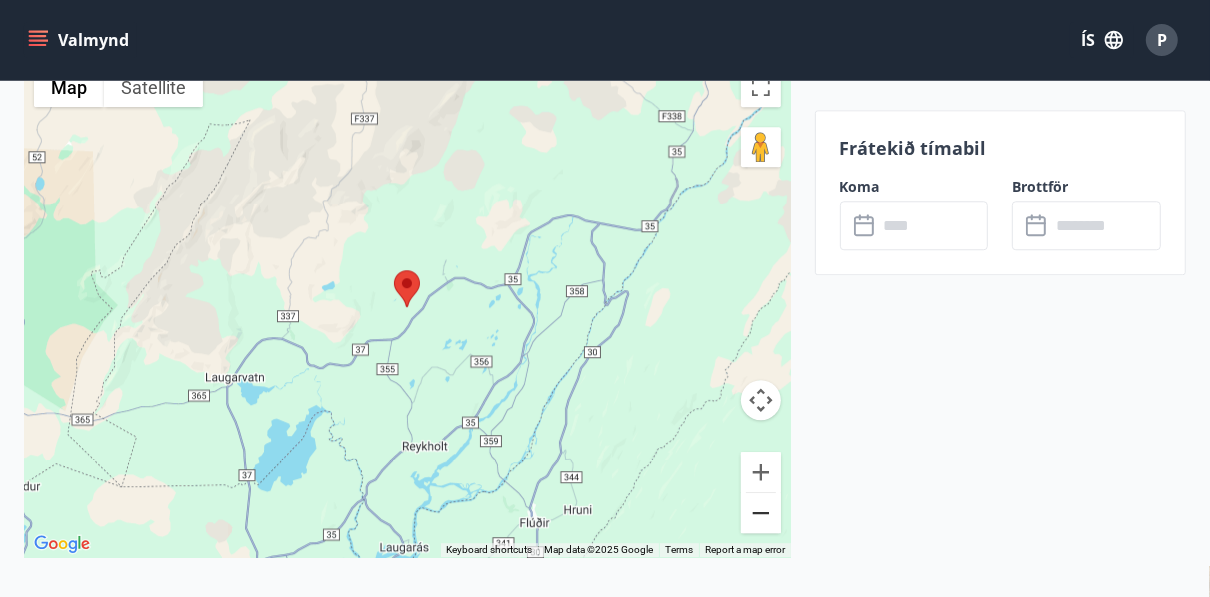 click at bounding box center [761, 513] 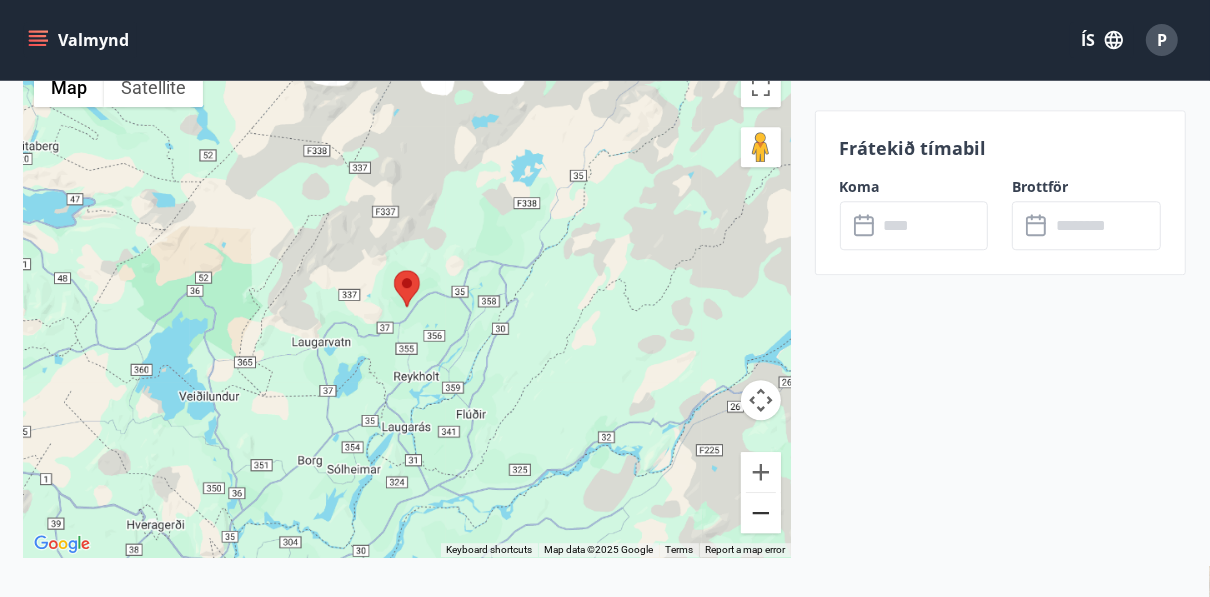 click at bounding box center (761, 513) 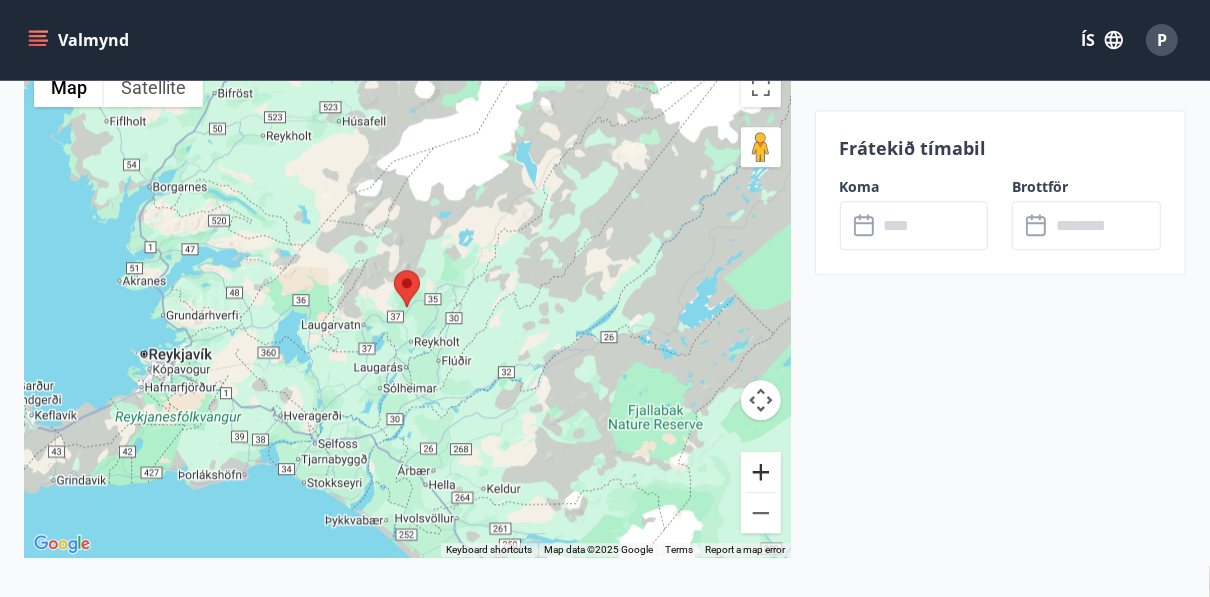 click at bounding box center (761, 472) 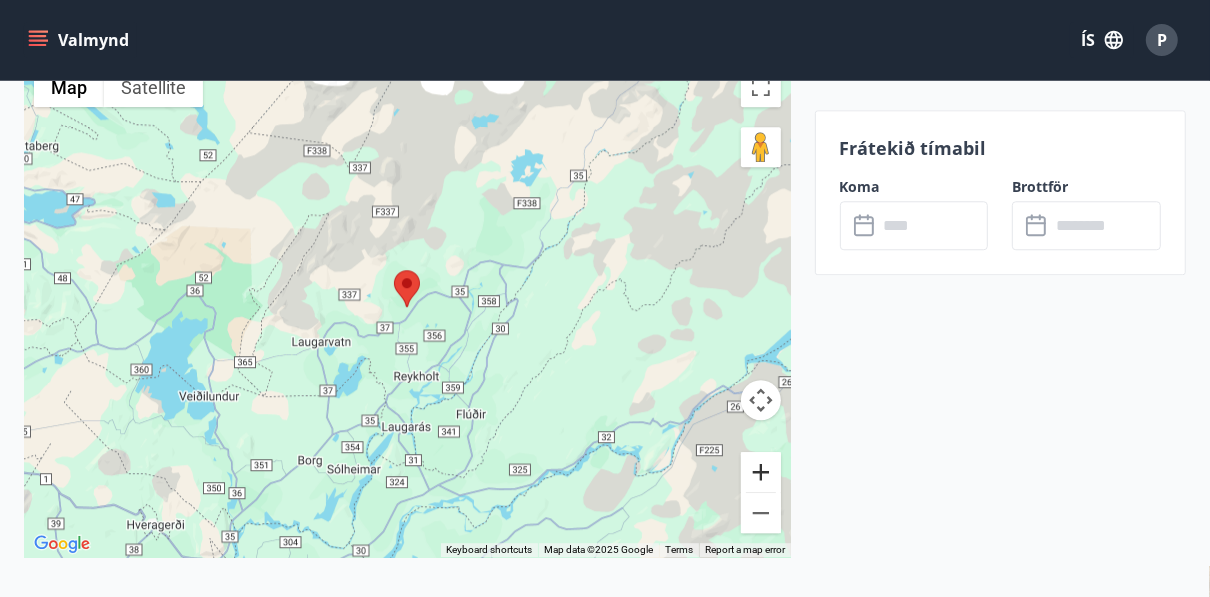 click at bounding box center [761, 472] 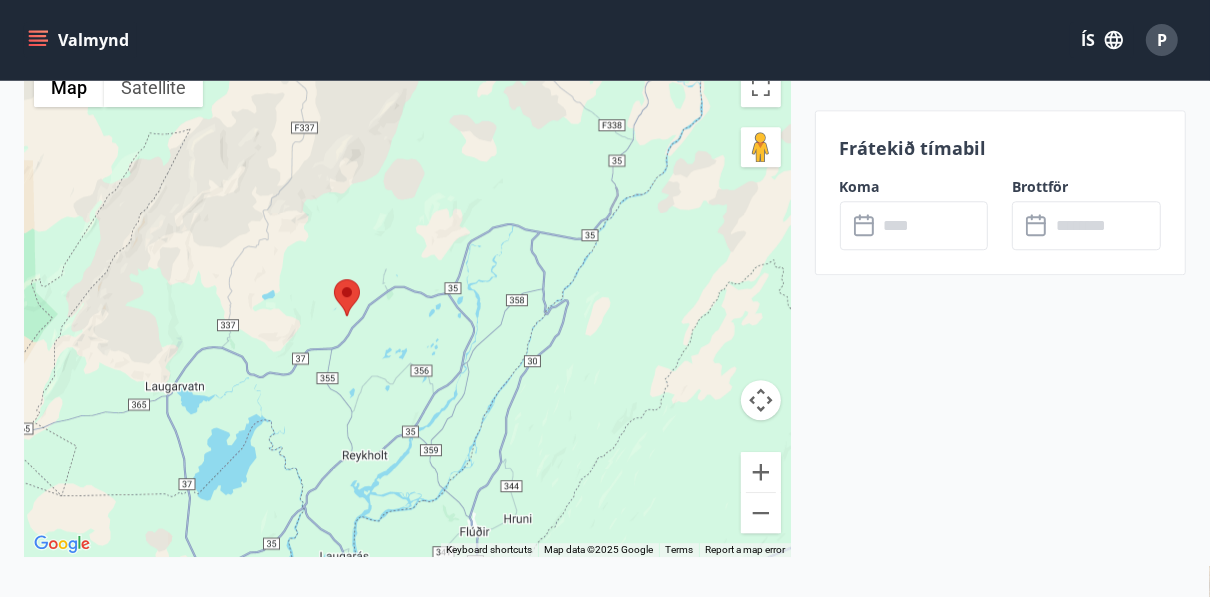 drag, startPoint x: 657, startPoint y: 288, endPoint x: 595, endPoint y: 298, distance: 62.801273 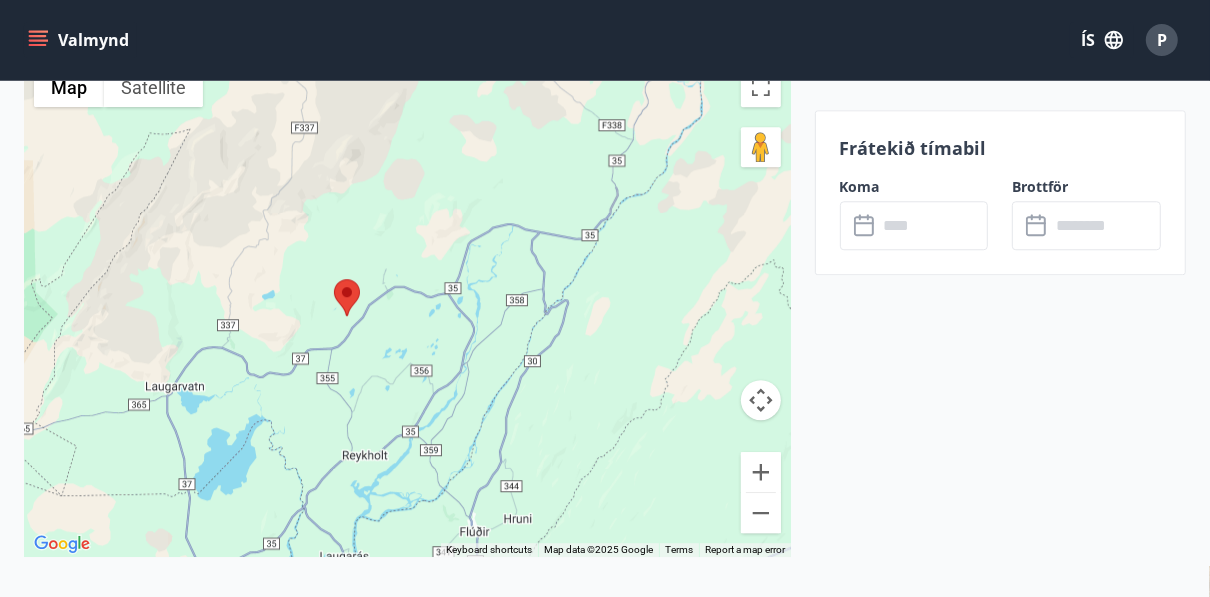 click at bounding box center (407, 307) 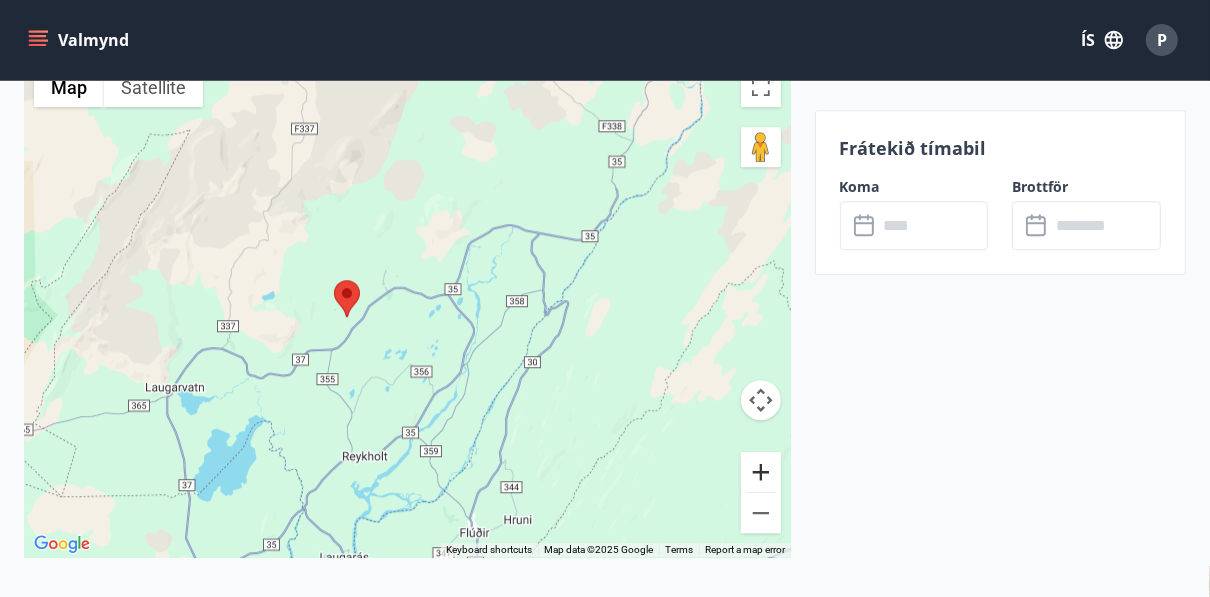 click at bounding box center [761, 472] 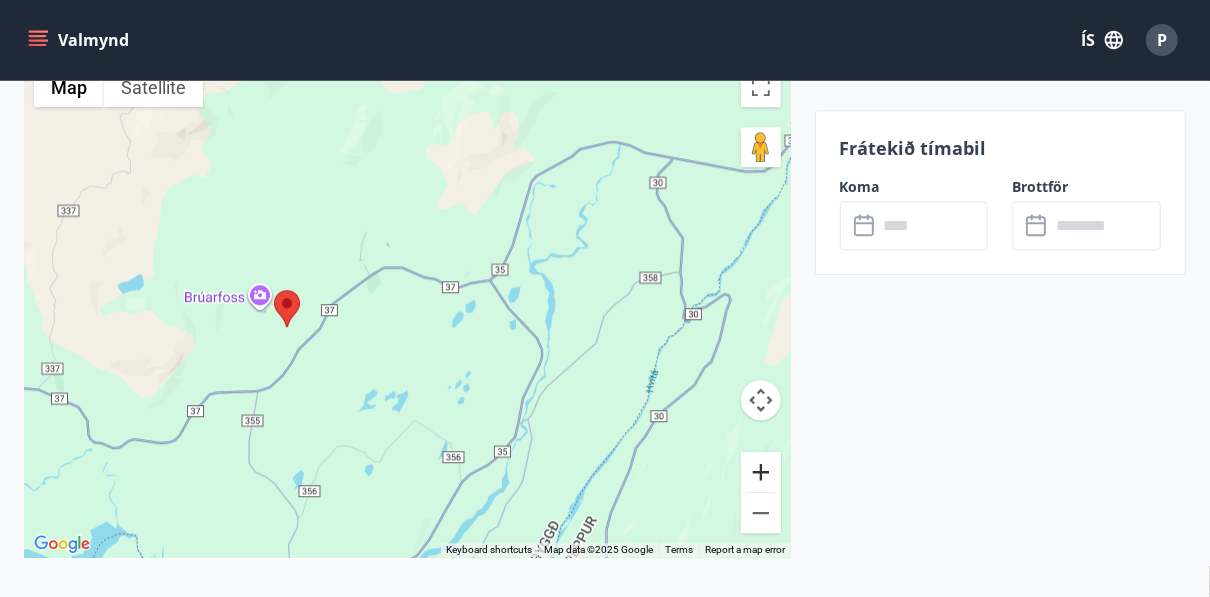 click at bounding box center [761, 472] 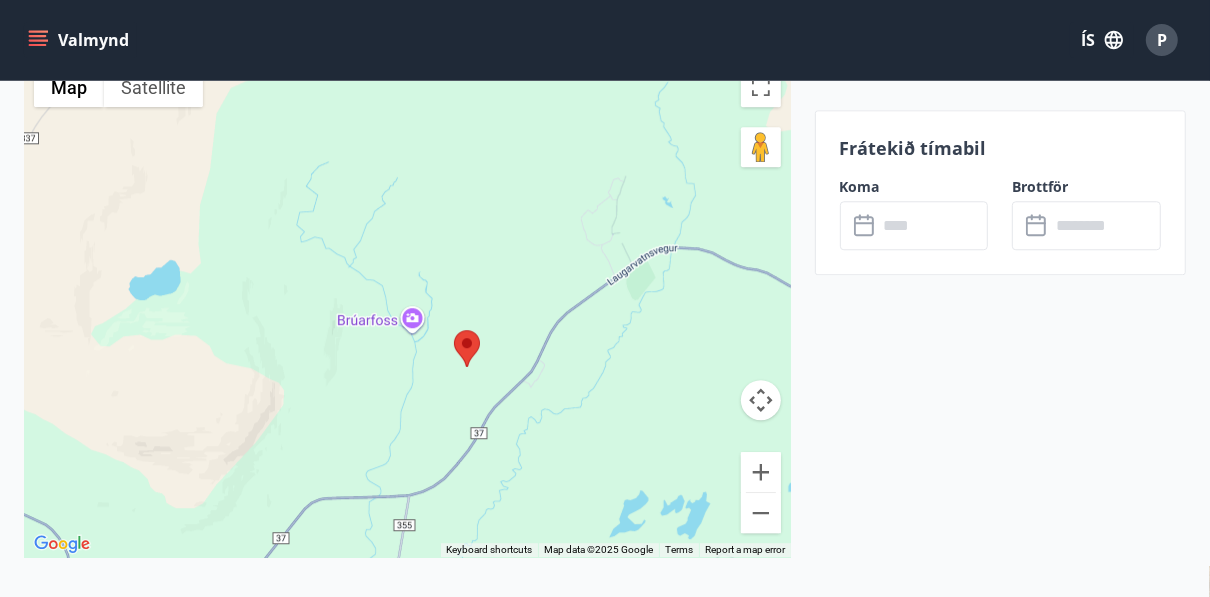 drag, startPoint x: 291, startPoint y: 331, endPoint x: 594, endPoint y: 352, distance: 303.72684 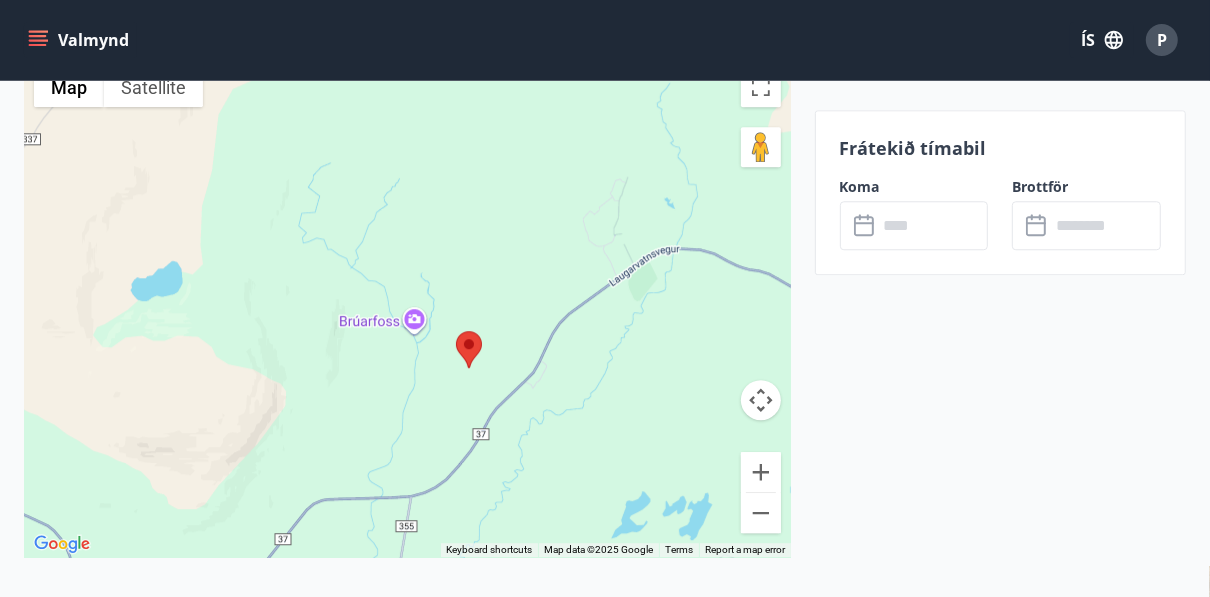 click at bounding box center (407, 307) 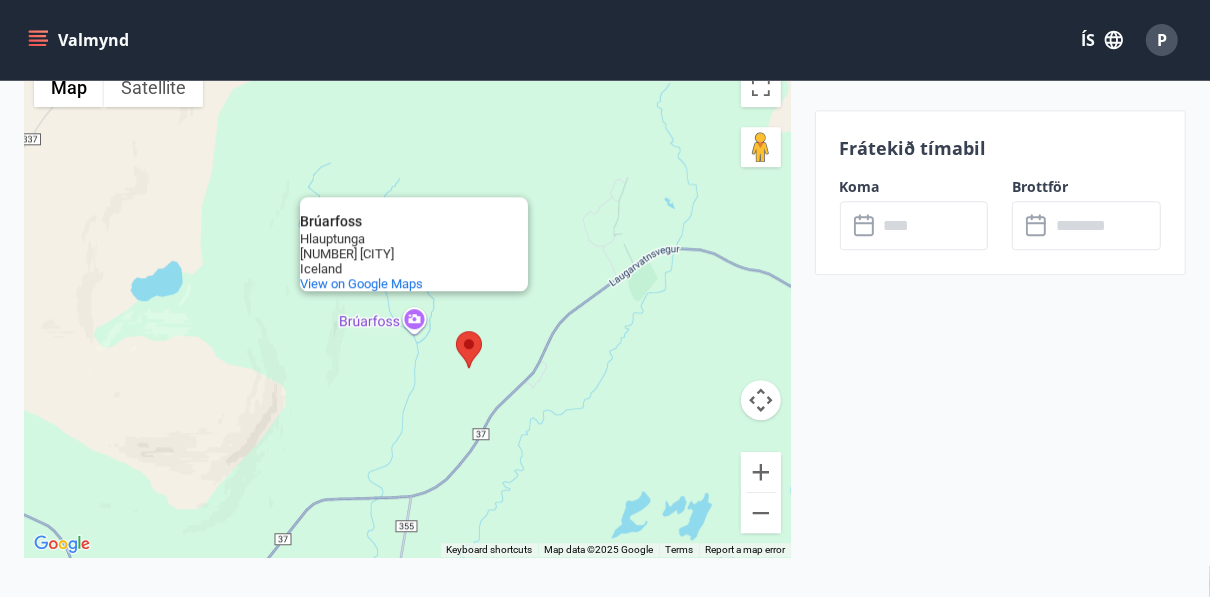 click on "Brúarfoss                     Brúarfoss                 Hlauptunga [NUMBER] [CITY] Iceland              View on Google Maps" at bounding box center (407, 307) 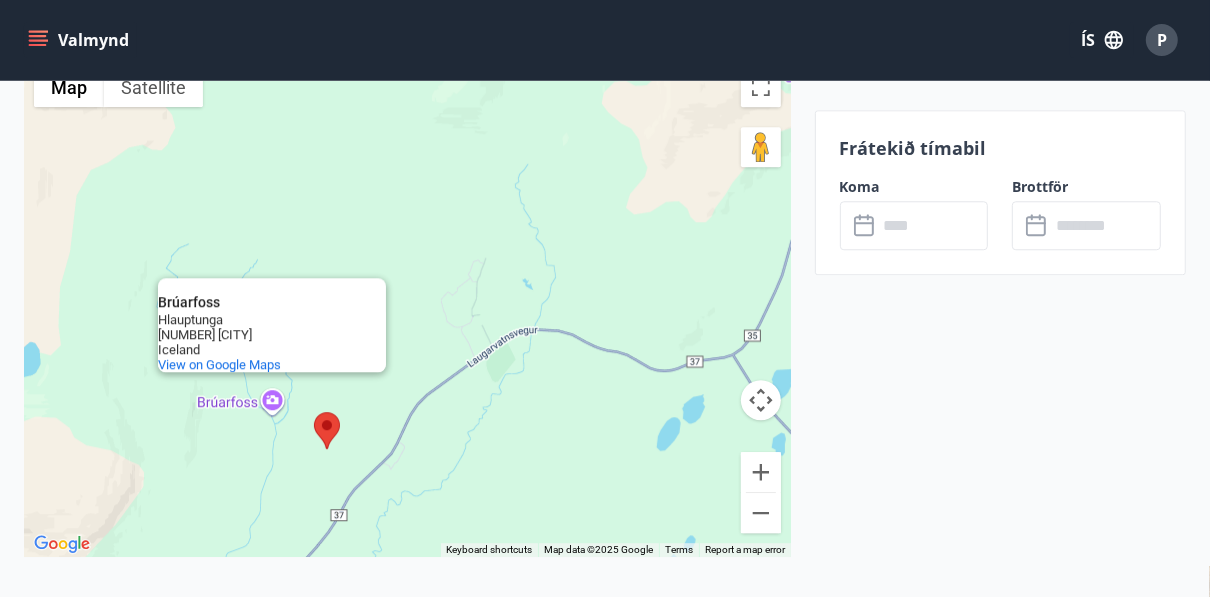 drag, startPoint x: 589, startPoint y: 450, endPoint x: 448, endPoint y: 529, distance: 161.62302 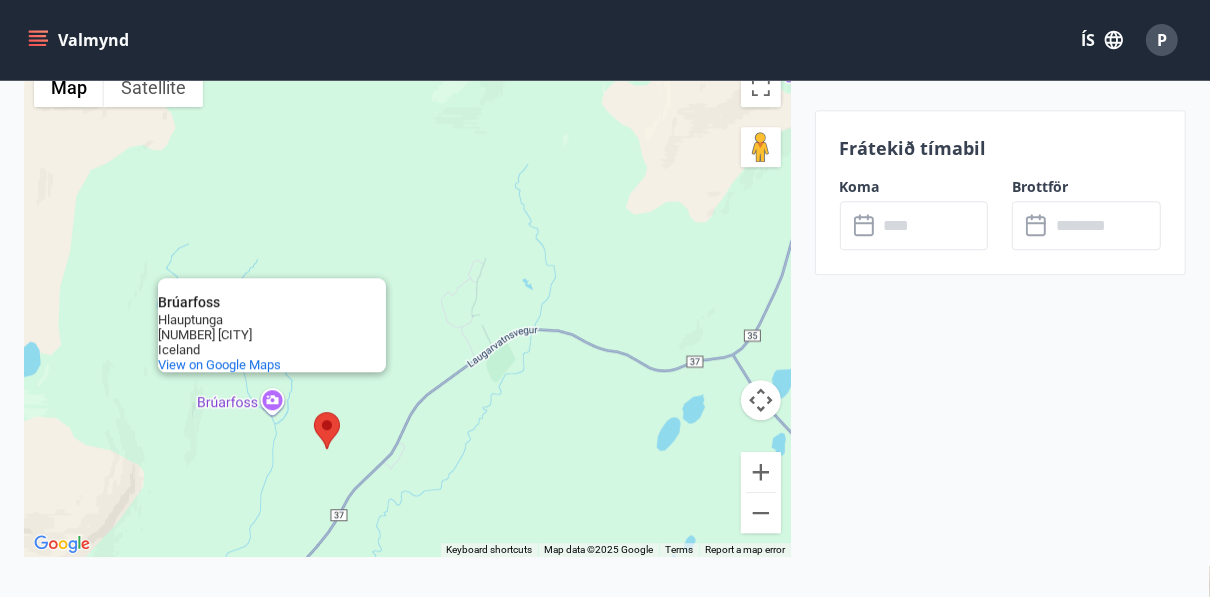 click on "Brúarfoss                     Brúarfoss                 Hlauptunga [NUMBER] [CITY] Iceland              View on Google Maps" at bounding box center (407, 307) 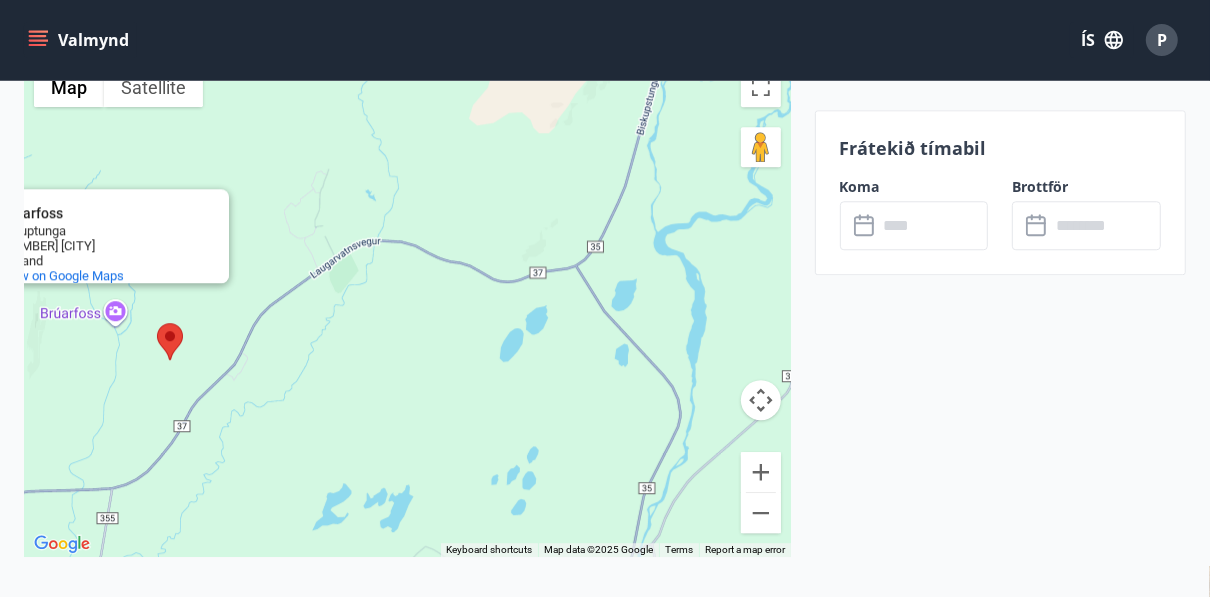 drag, startPoint x: 667, startPoint y: 438, endPoint x: 504, endPoint y: 347, distance: 186.68155 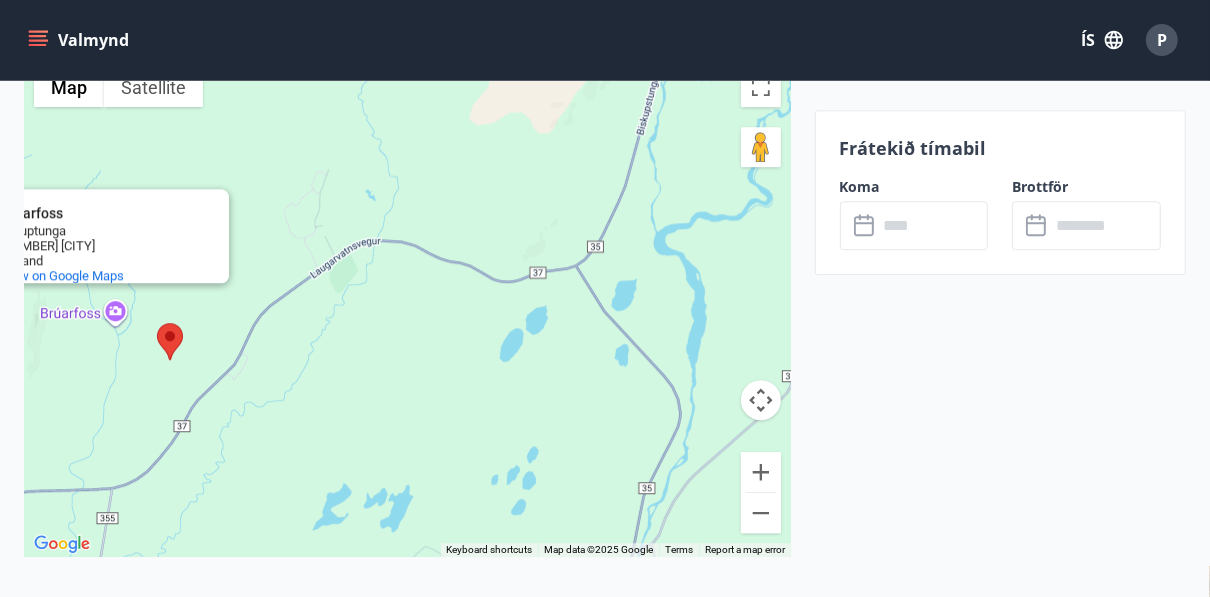 click on "Brúarfoss                     Brúarfoss                 Hlauptunga [NUMBER] [CITY] Iceland              View on Google Maps" at bounding box center [407, 307] 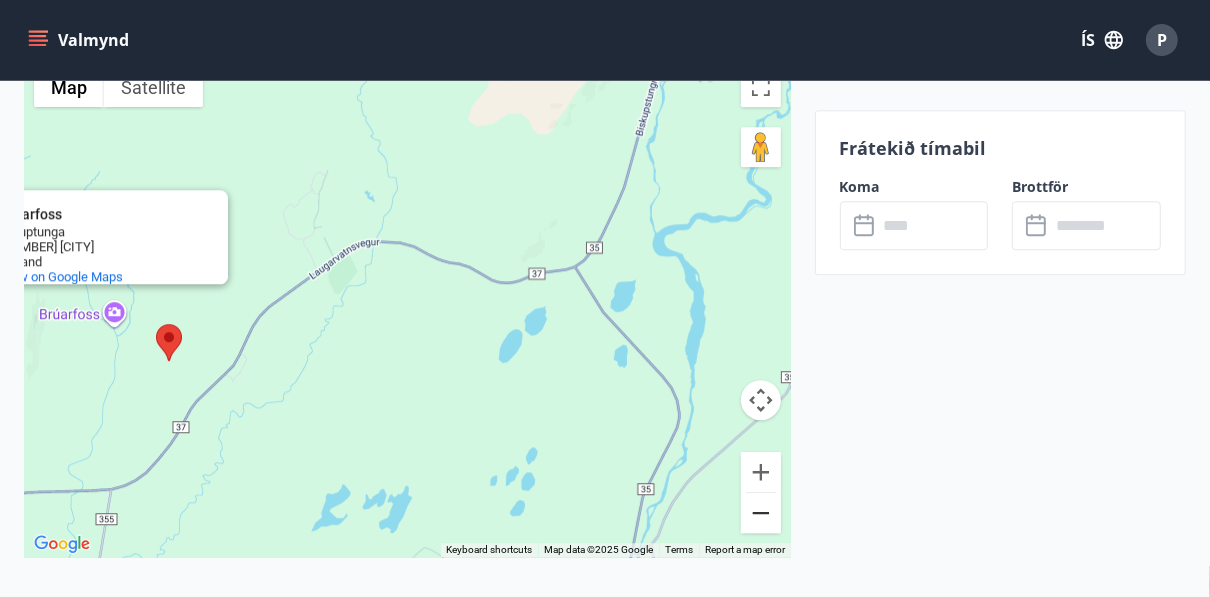 click at bounding box center [761, 513] 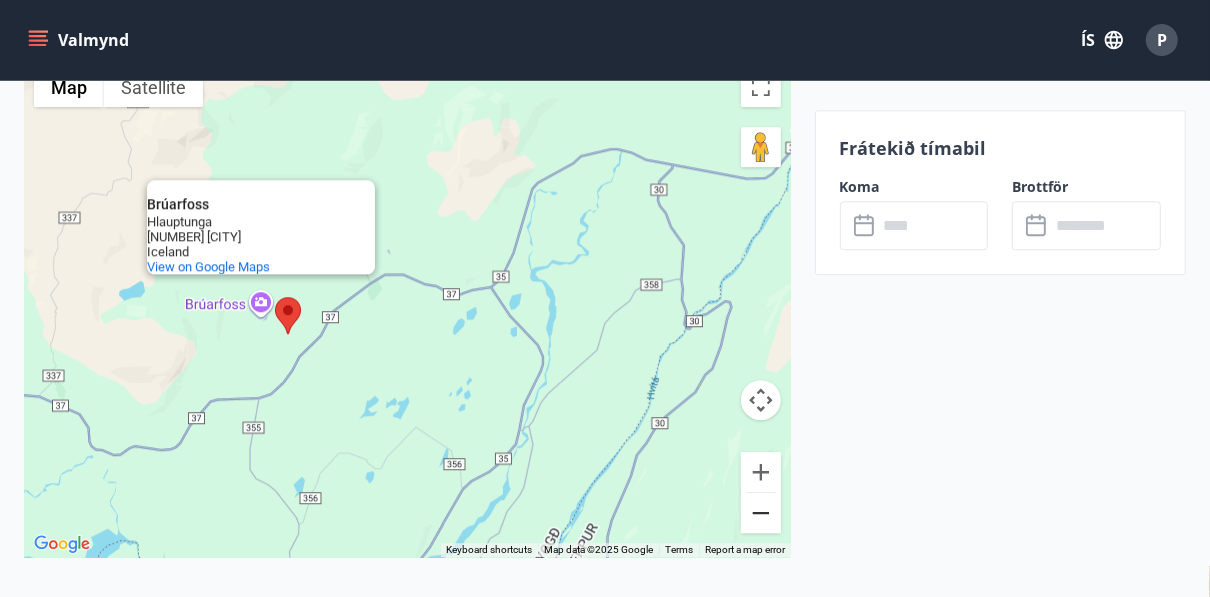 click at bounding box center [761, 513] 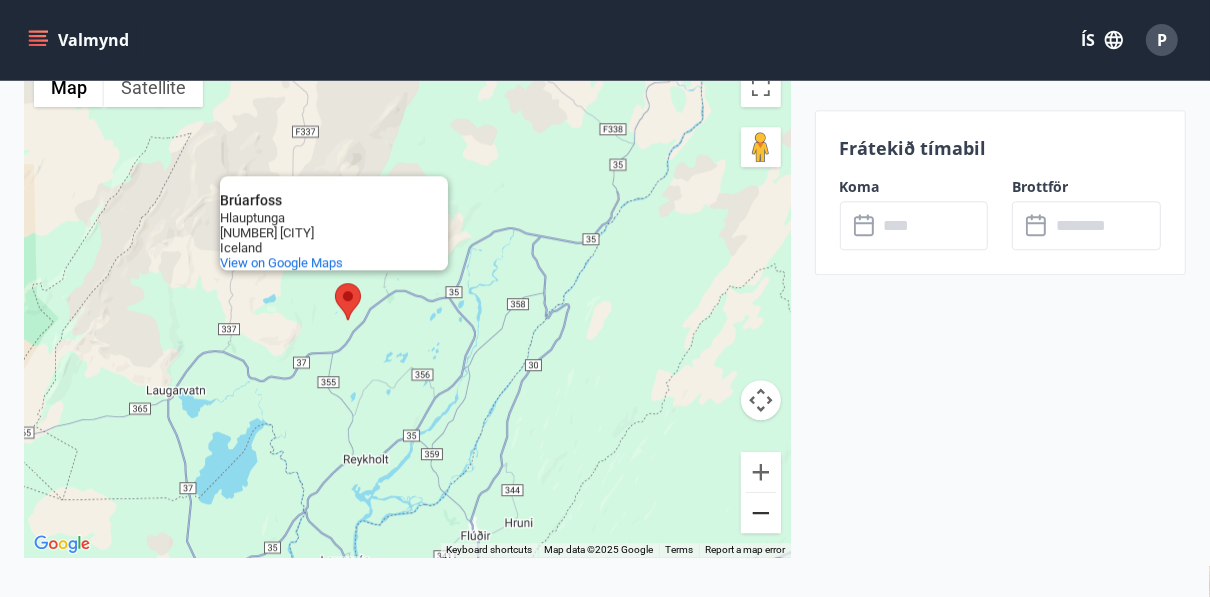 click at bounding box center [761, 513] 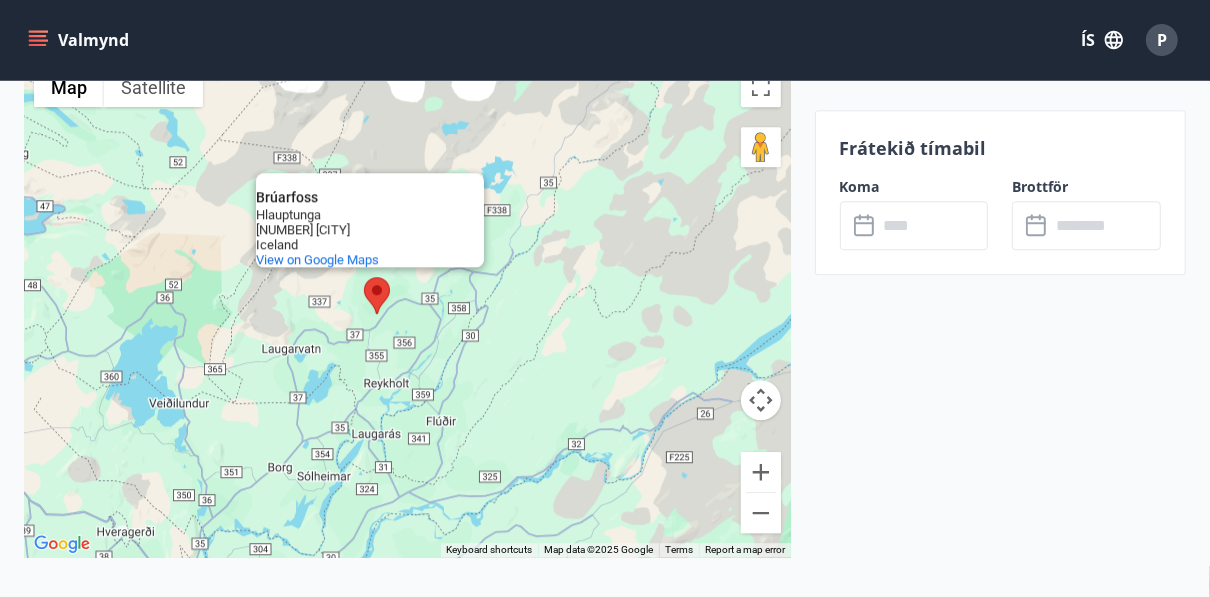 click 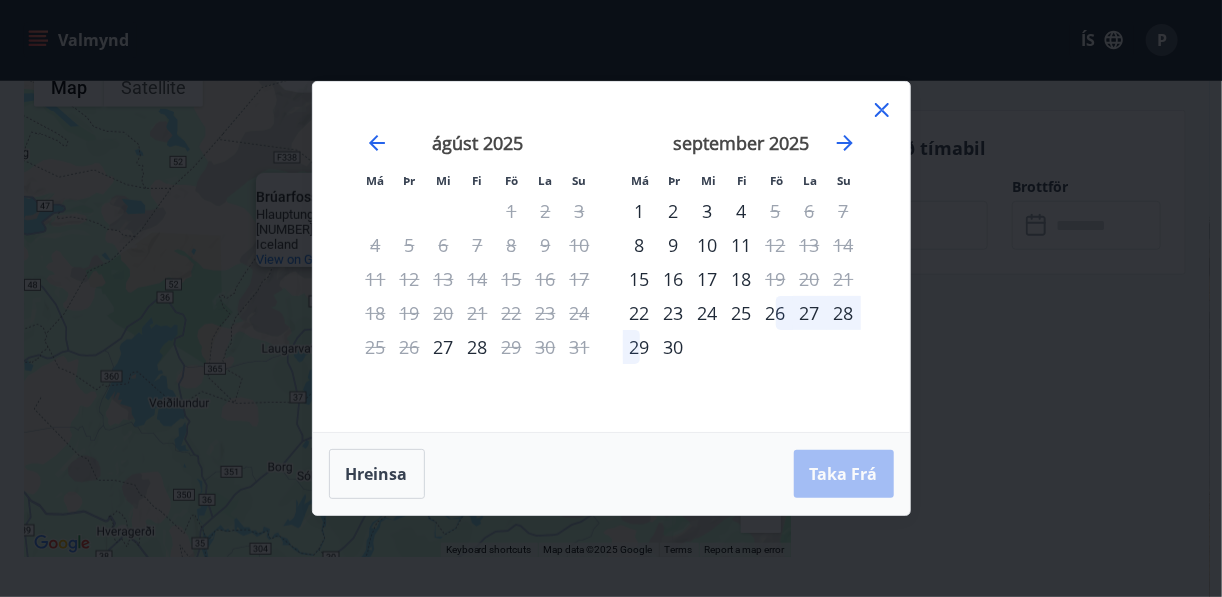 drag, startPoint x: 866, startPoint y: 224, endPoint x: 737, endPoint y: 346, distance: 177.55281 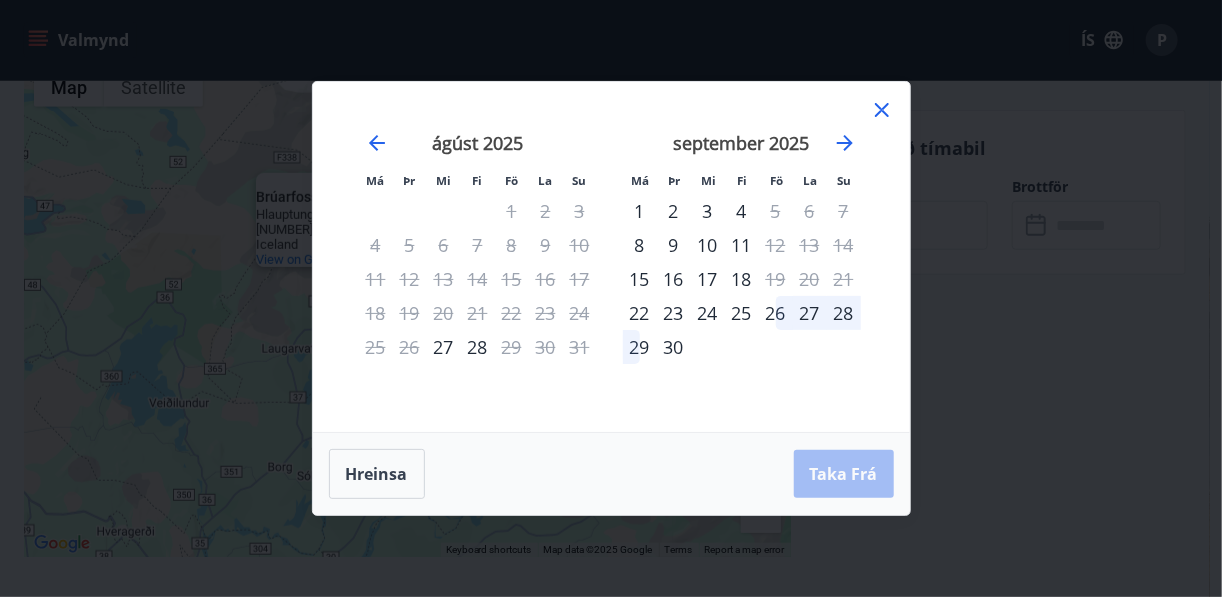 click on "Má Þr Mi Fi Fö La Su Má Þr Mi Fi Fö La Su júlí 2025 1 2 3 4 5 6 7 8 9 10 11 12 13 14 15 16 17 18 19 20 21 22 23 24 25 26 27 28 29 30 31 ágúst 2025 1 2 3 4 5 6 7 8 9 10 11 12 13 14 15 16 17 18 19 20 21 22 23 24 25 26 27 28 29 30 31 september 2025 1 2 3 4 5 6 7 8 9 10 11 12 13 14 15 16 17 18 19 20 21 22 23 24 25 26 27 28 29 30 október 2025 1 2 3 4 5 6 7 8 9 10 11 12 13 14 15 16 17 18 19 20 21 22 23 24 25 26 27 28 29 30 31" at bounding box center [611, 257] 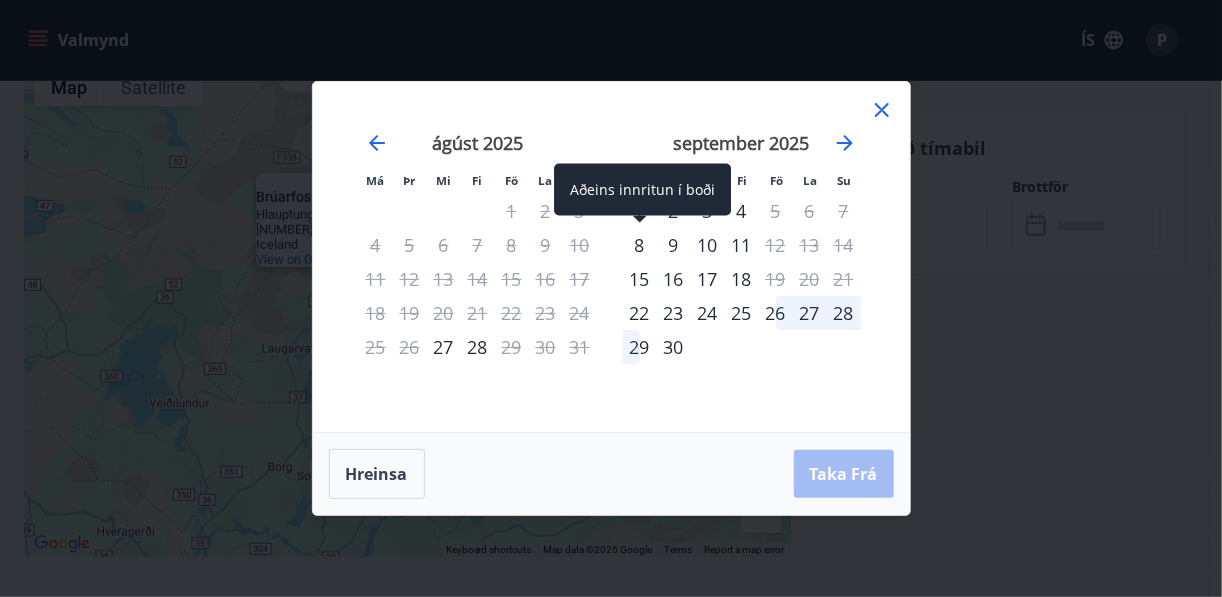 click on "8" at bounding box center (640, 245) 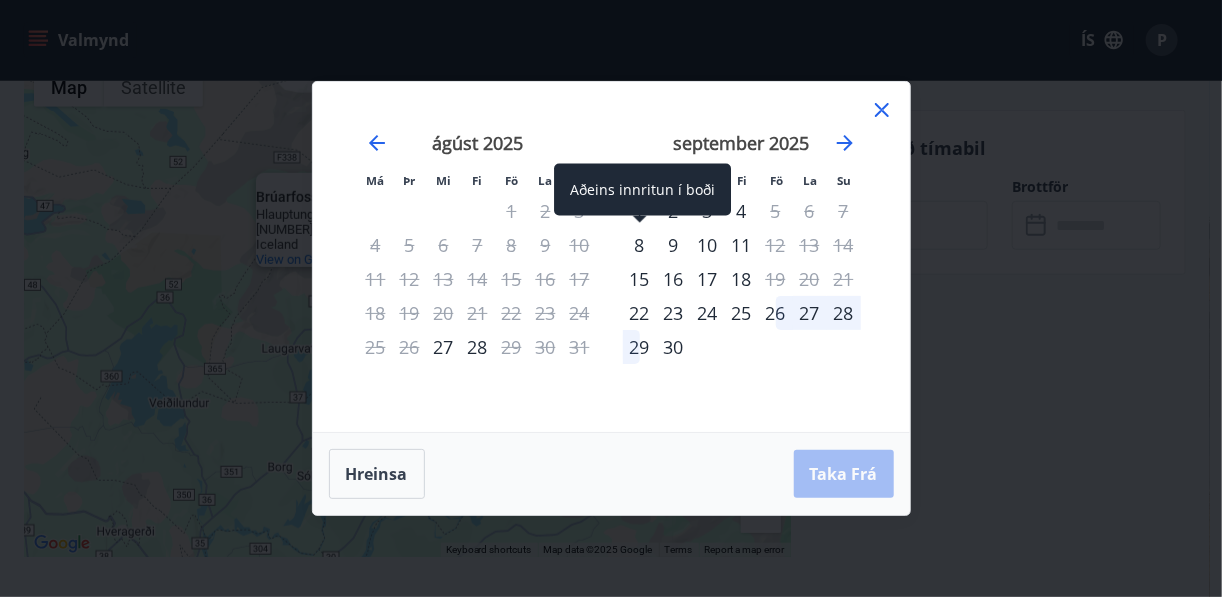 click on "8" at bounding box center (640, 245) 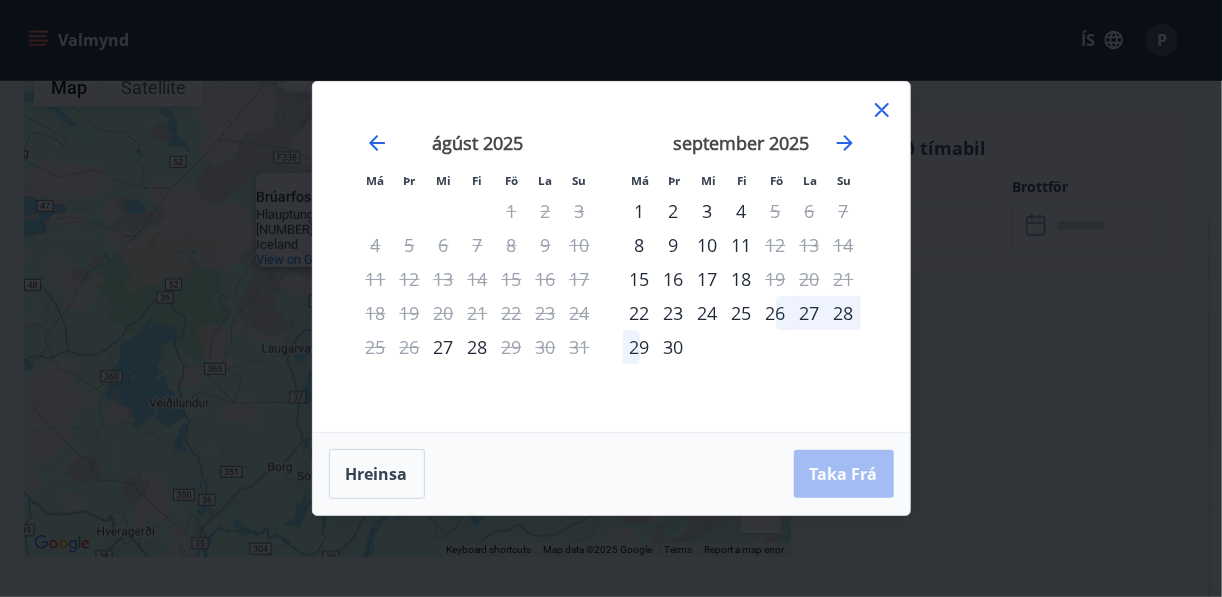 click on "9" at bounding box center (674, 245) 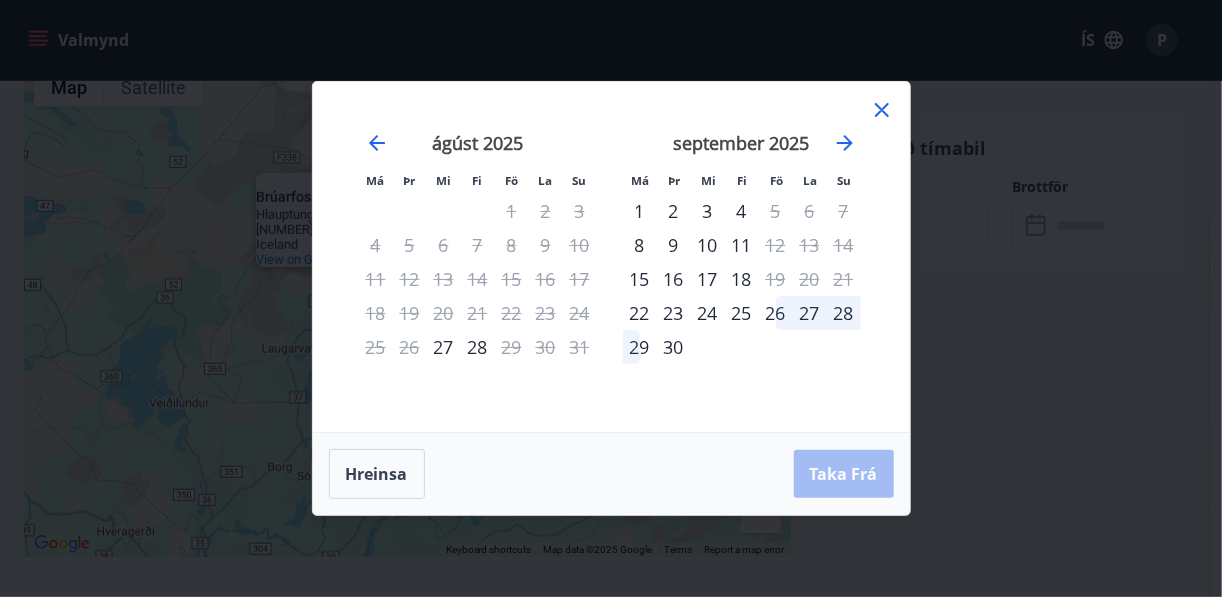 click 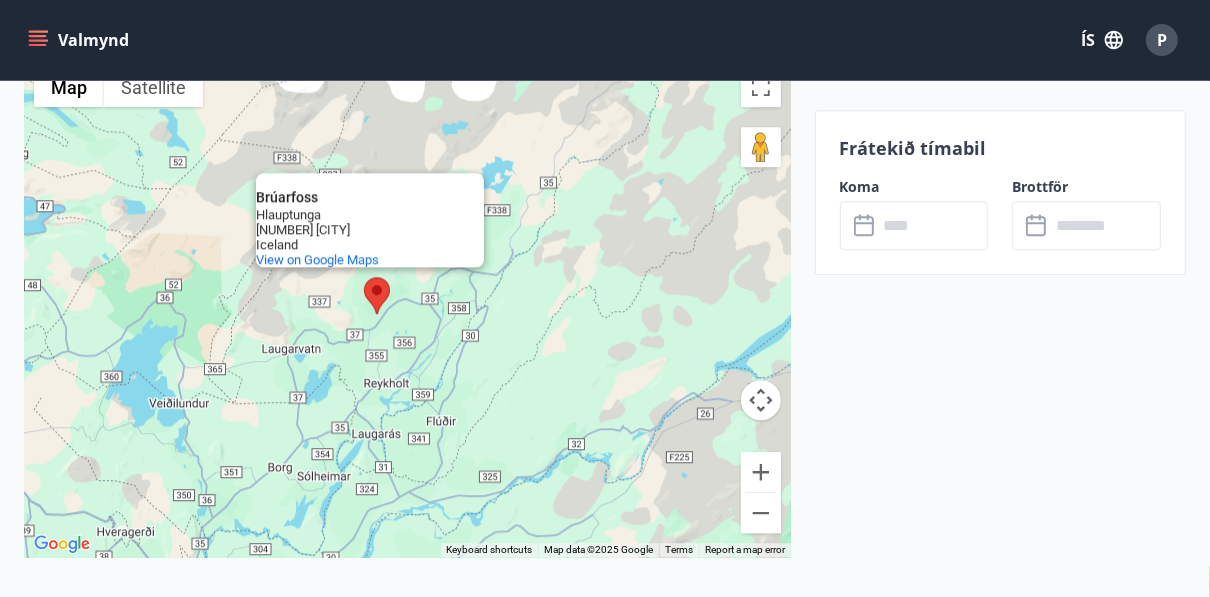 click on "Brúarfoss                     Brúarfoss                 Hlauptunga [NUMBER] [CITY] Iceland              View on Google Maps" at bounding box center [407, 307] 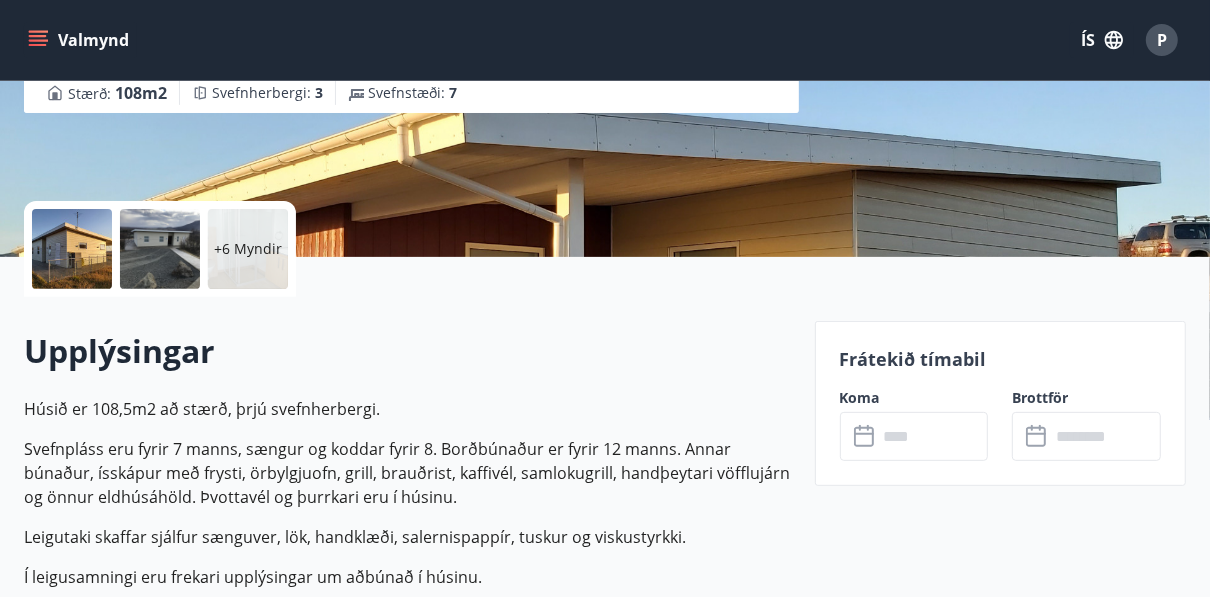 scroll, scrollTop: 324, scrollLeft: 0, axis: vertical 